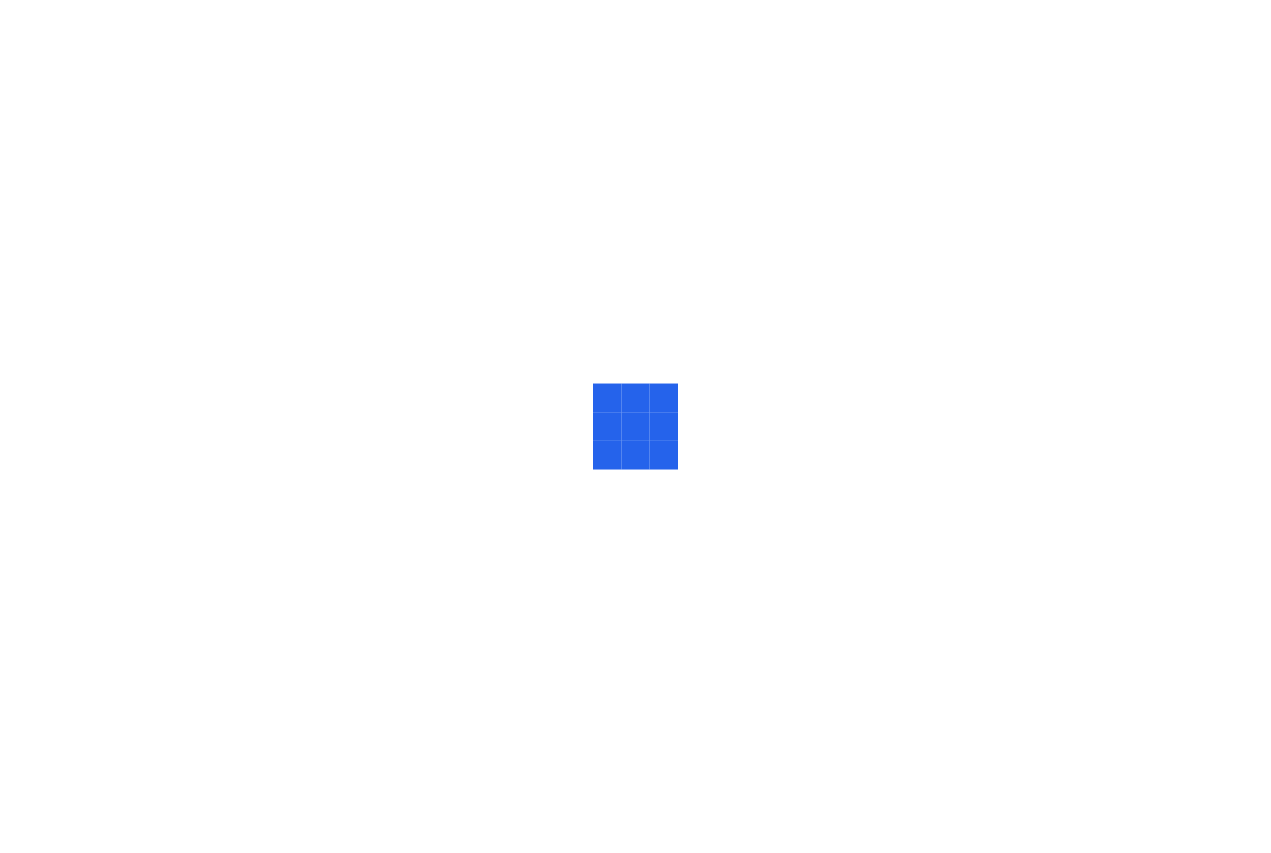 scroll, scrollTop: 0, scrollLeft: 0, axis: both 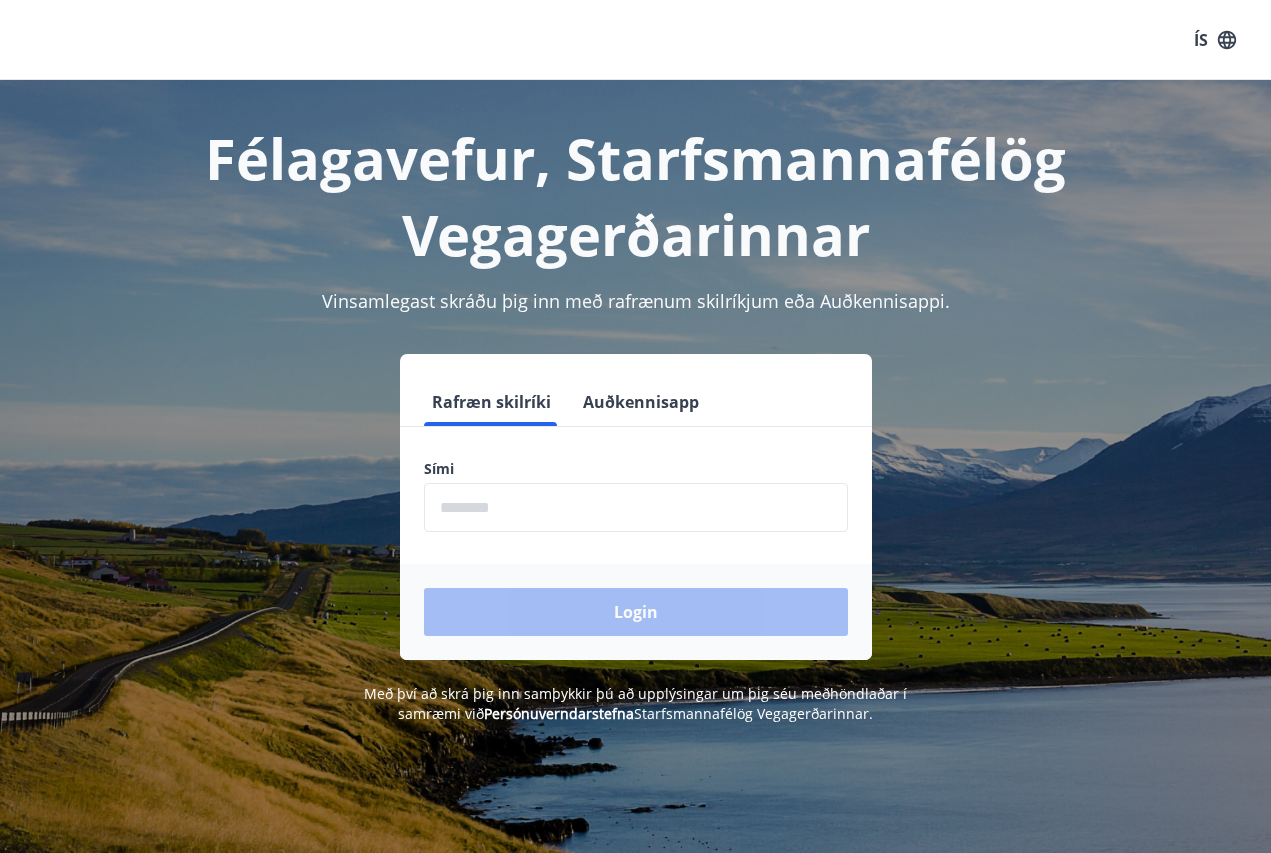 click at bounding box center (636, 507) 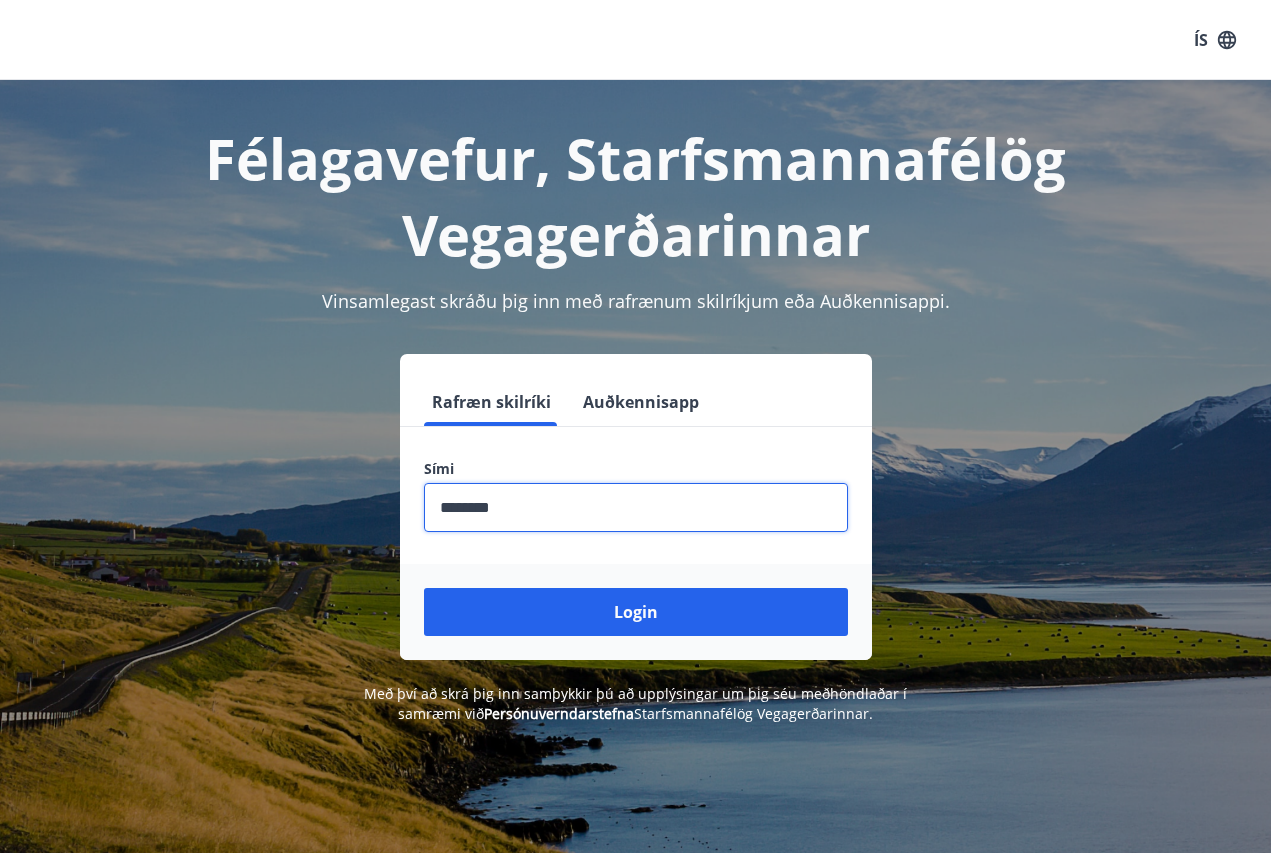 type on "********" 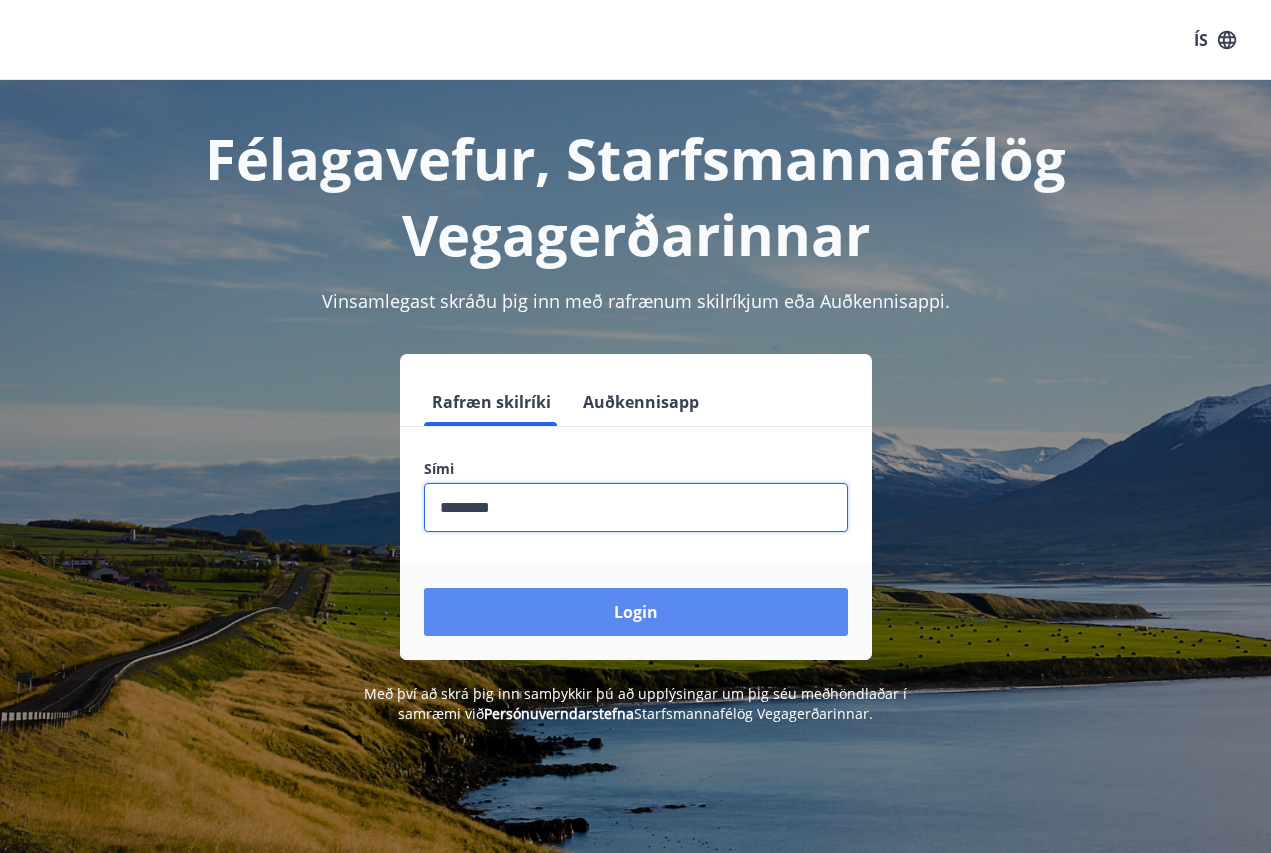 click on "Login" at bounding box center (636, 612) 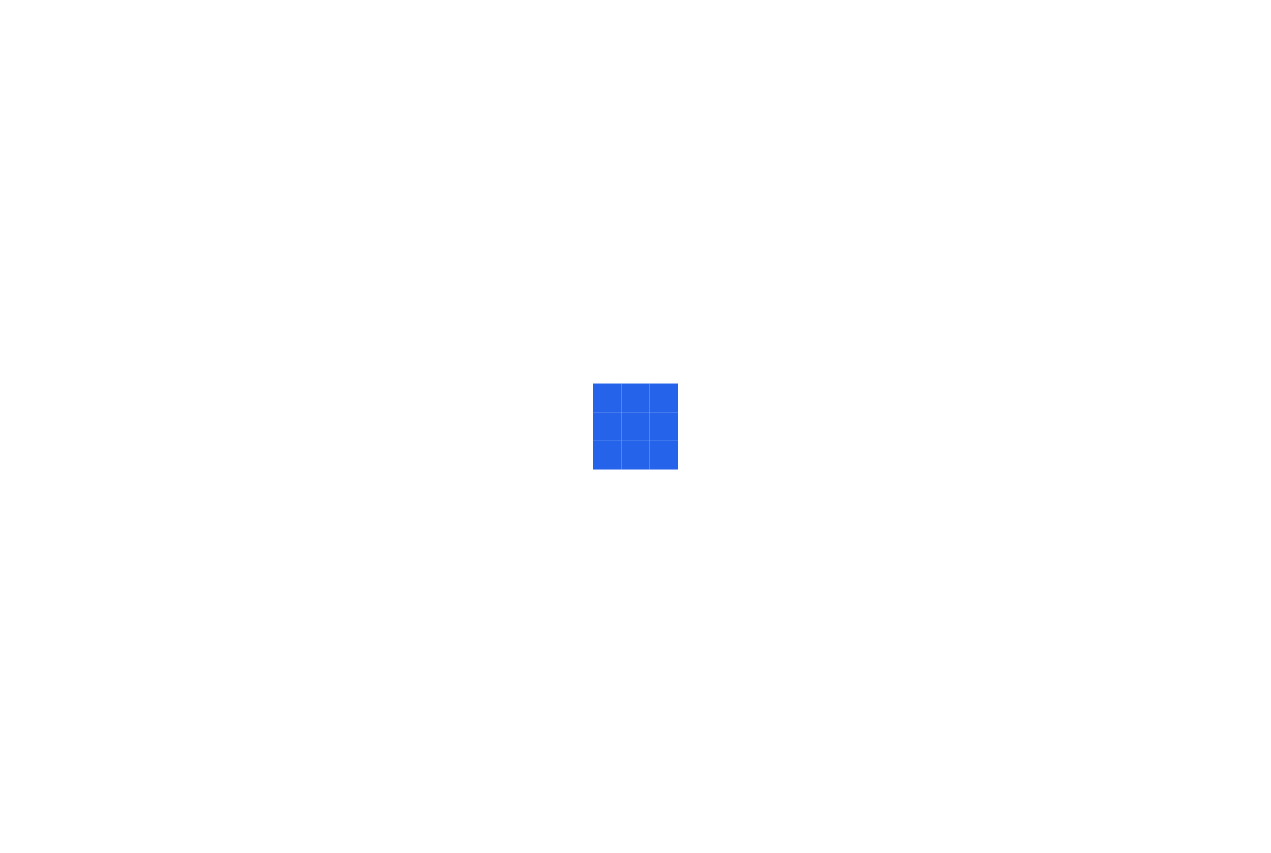scroll, scrollTop: 0, scrollLeft: 0, axis: both 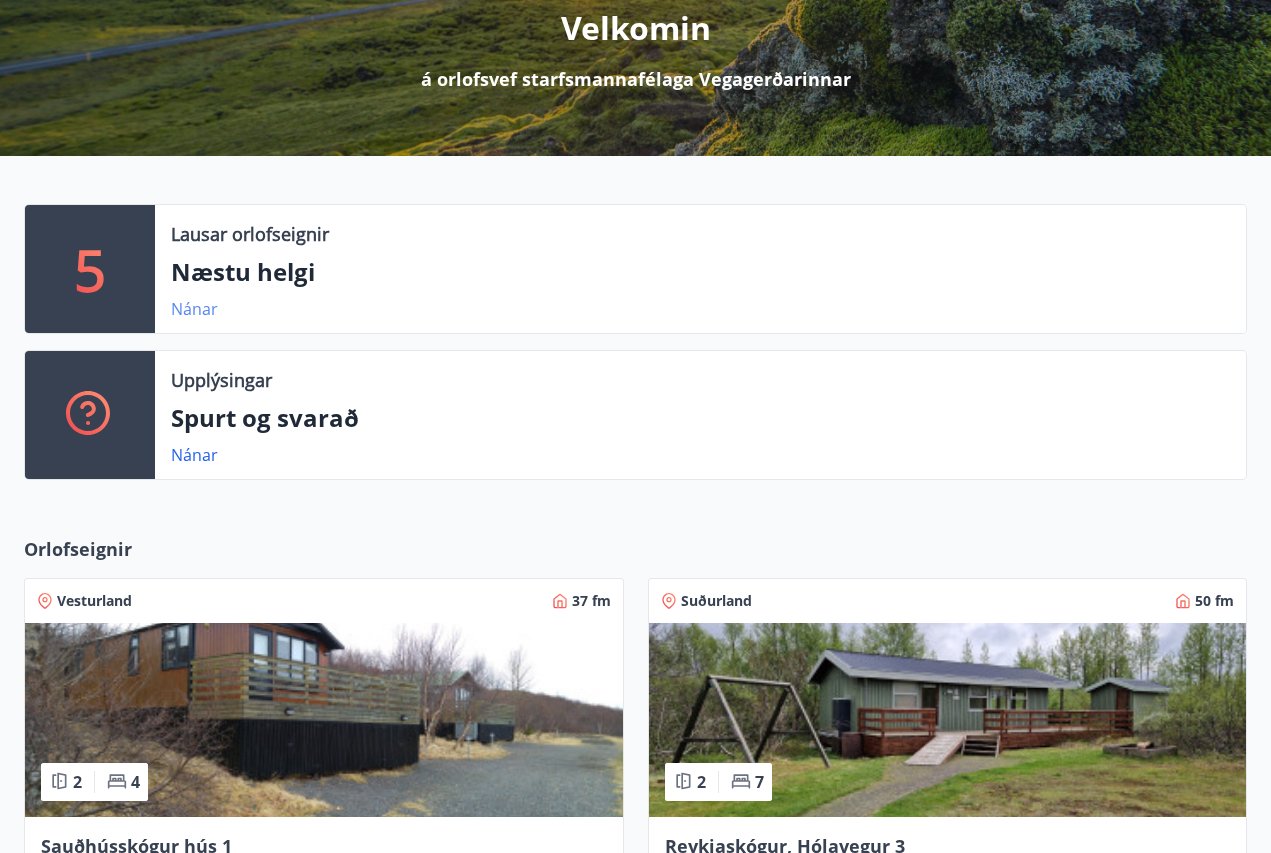 click on "Nánar" at bounding box center [194, 309] 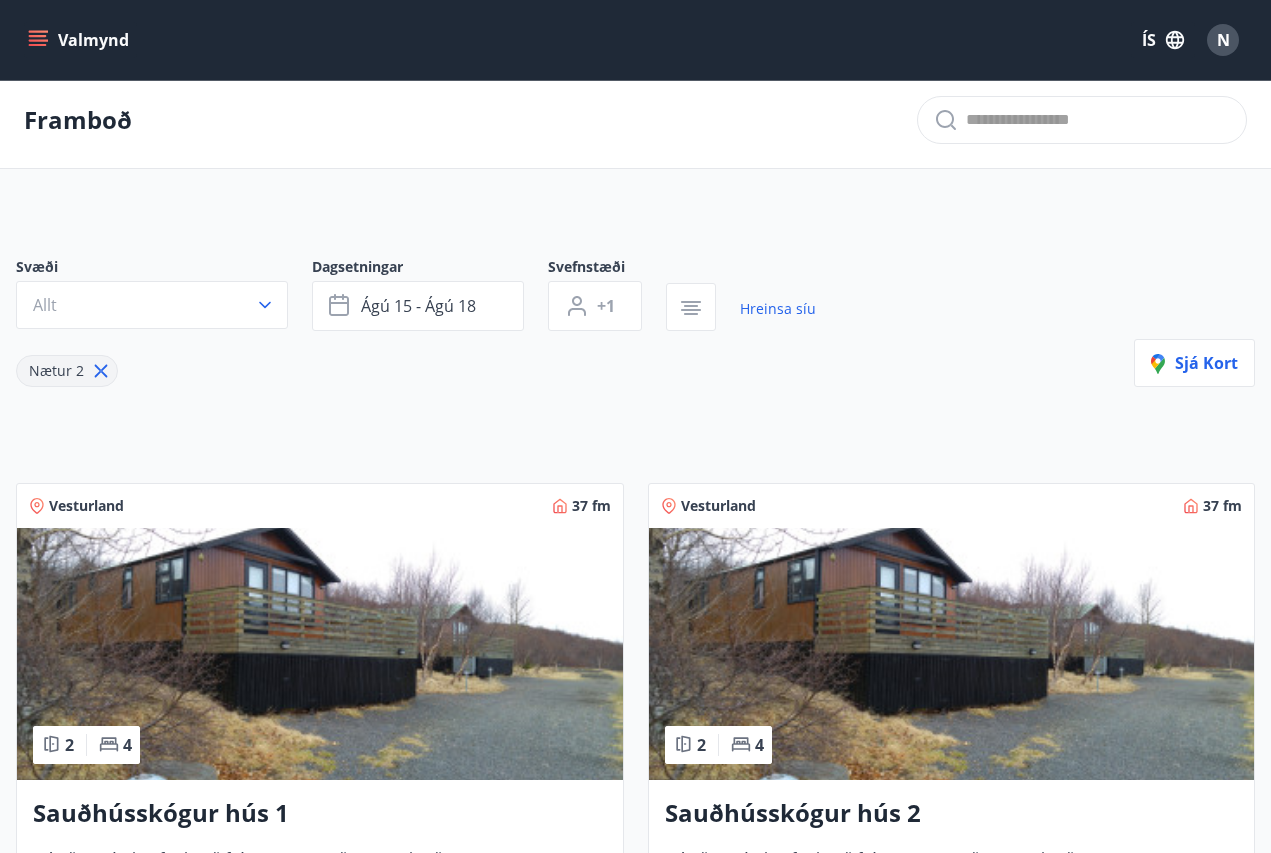 scroll, scrollTop: 0, scrollLeft: 0, axis: both 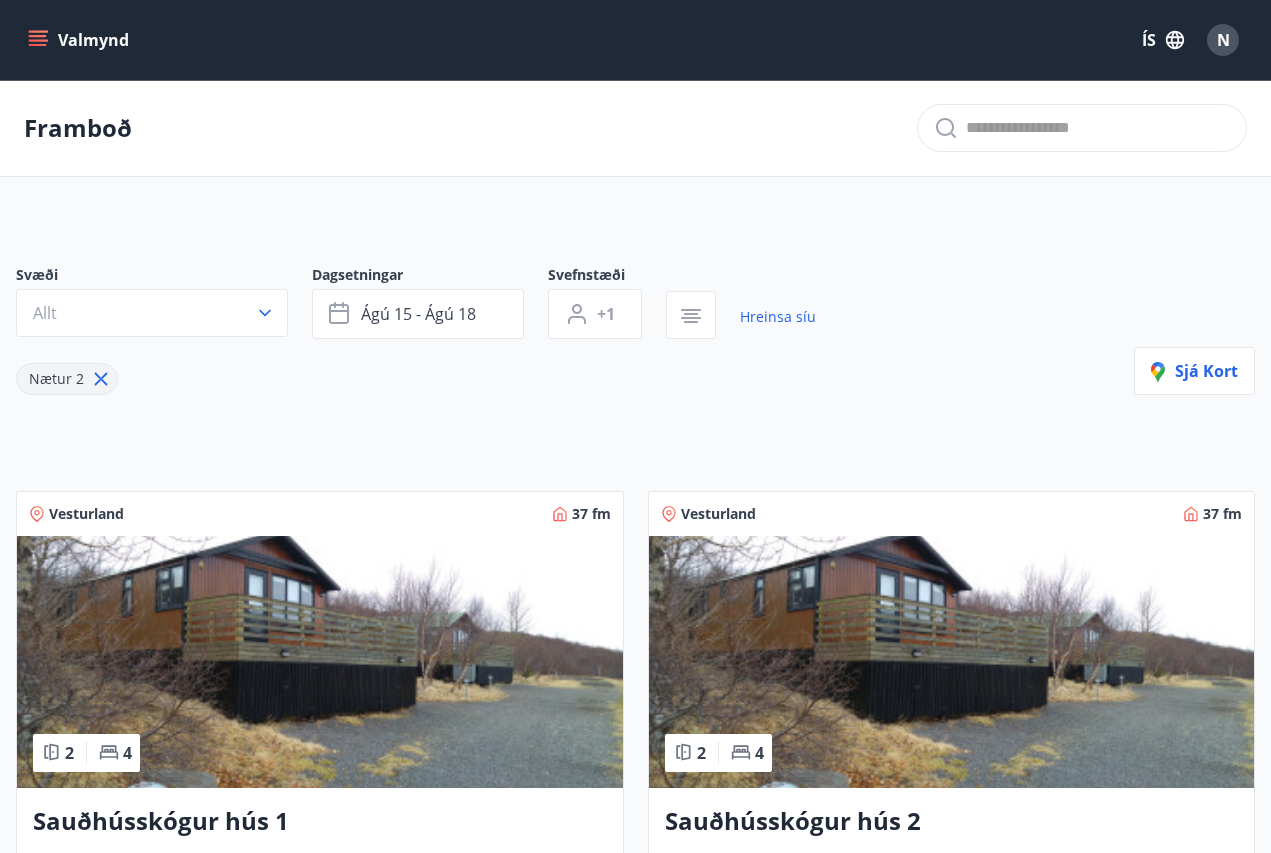 click 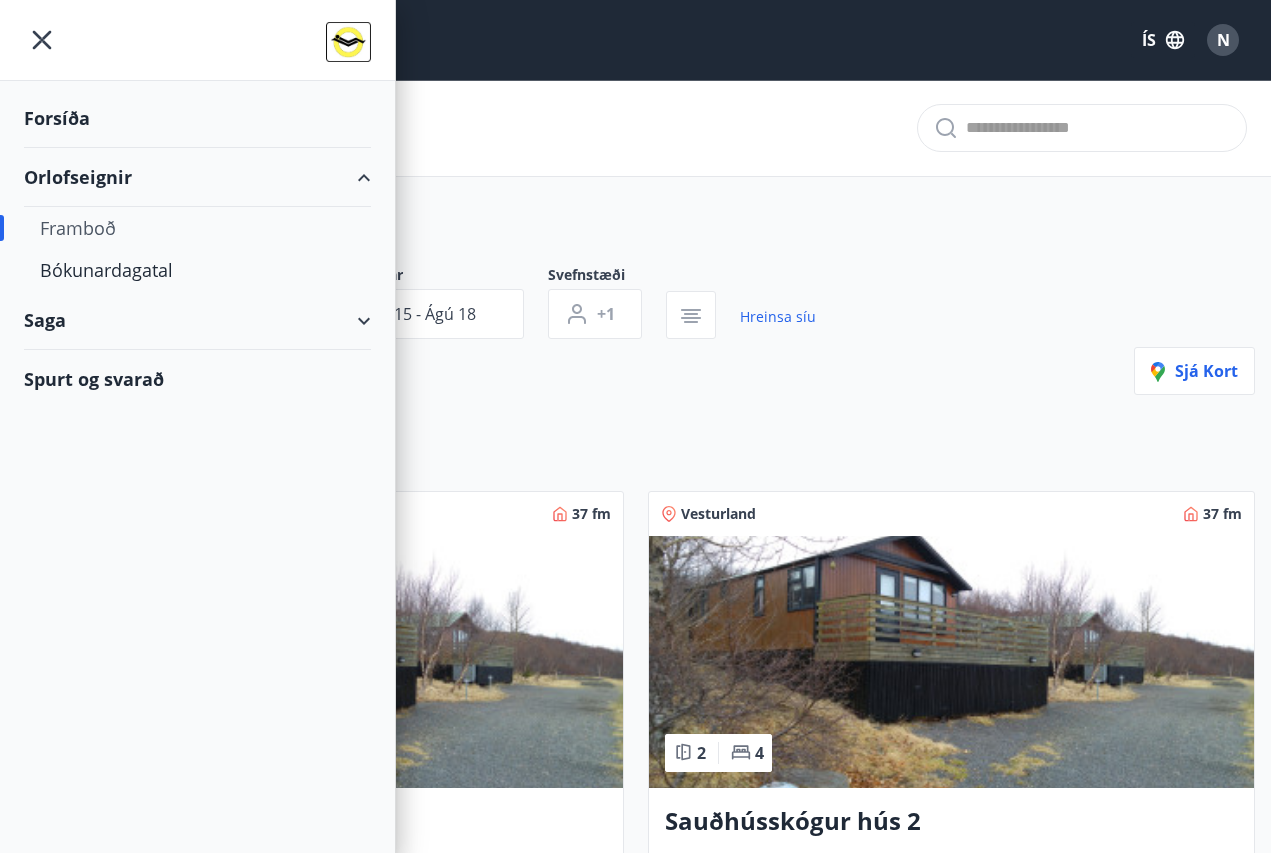 click on "Framboð" at bounding box center [197, 228] 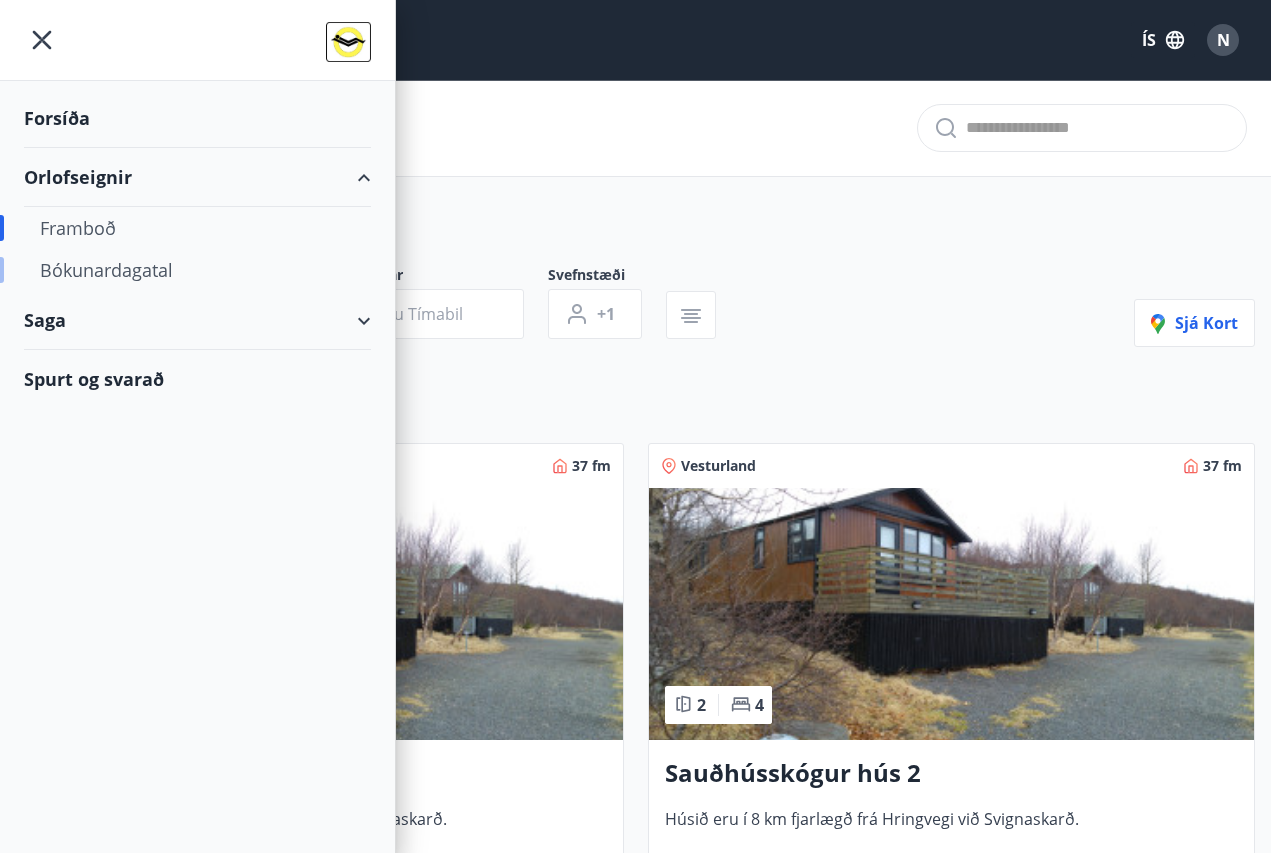 click on "Bókunardagatal" at bounding box center (197, 270) 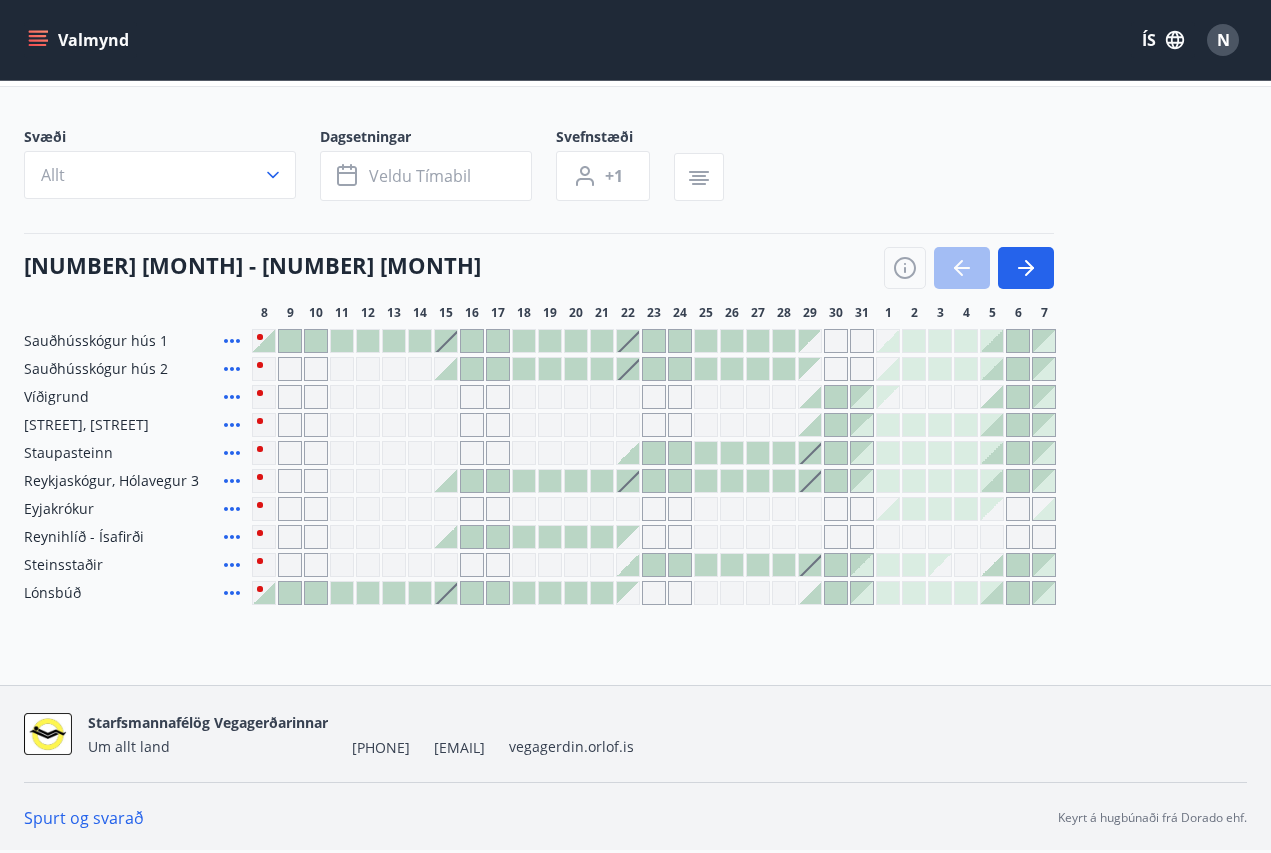 scroll, scrollTop: 0, scrollLeft: 0, axis: both 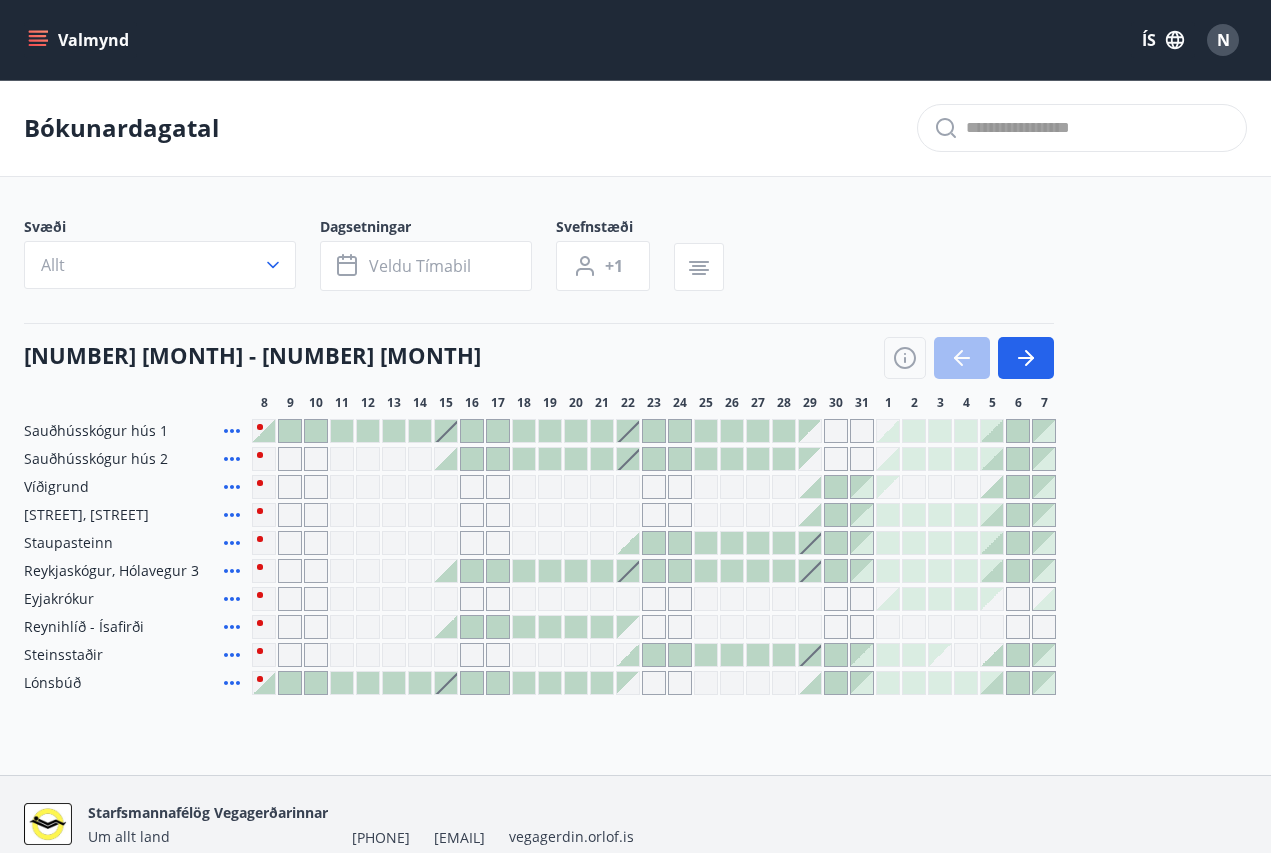 click 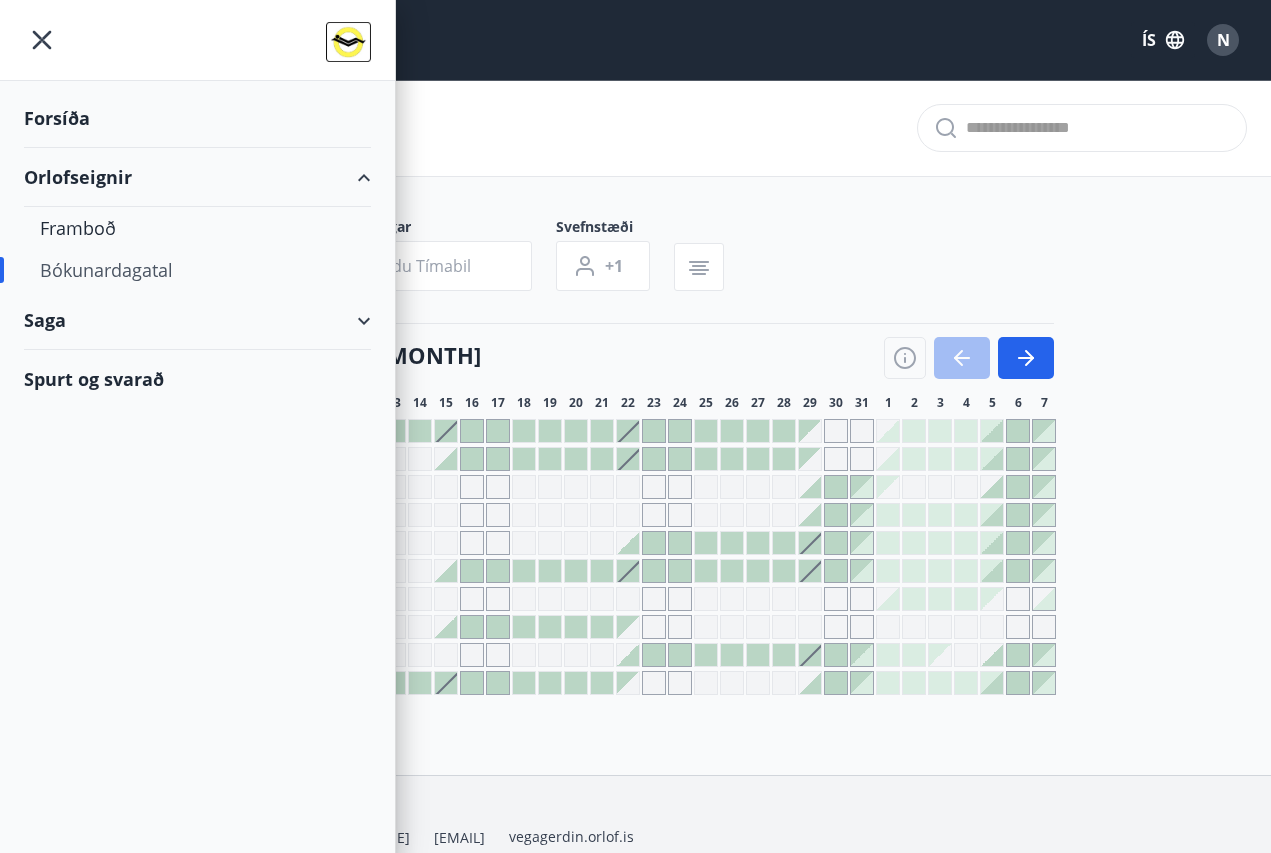 click on "Spurt og svarað" at bounding box center [197, 379] 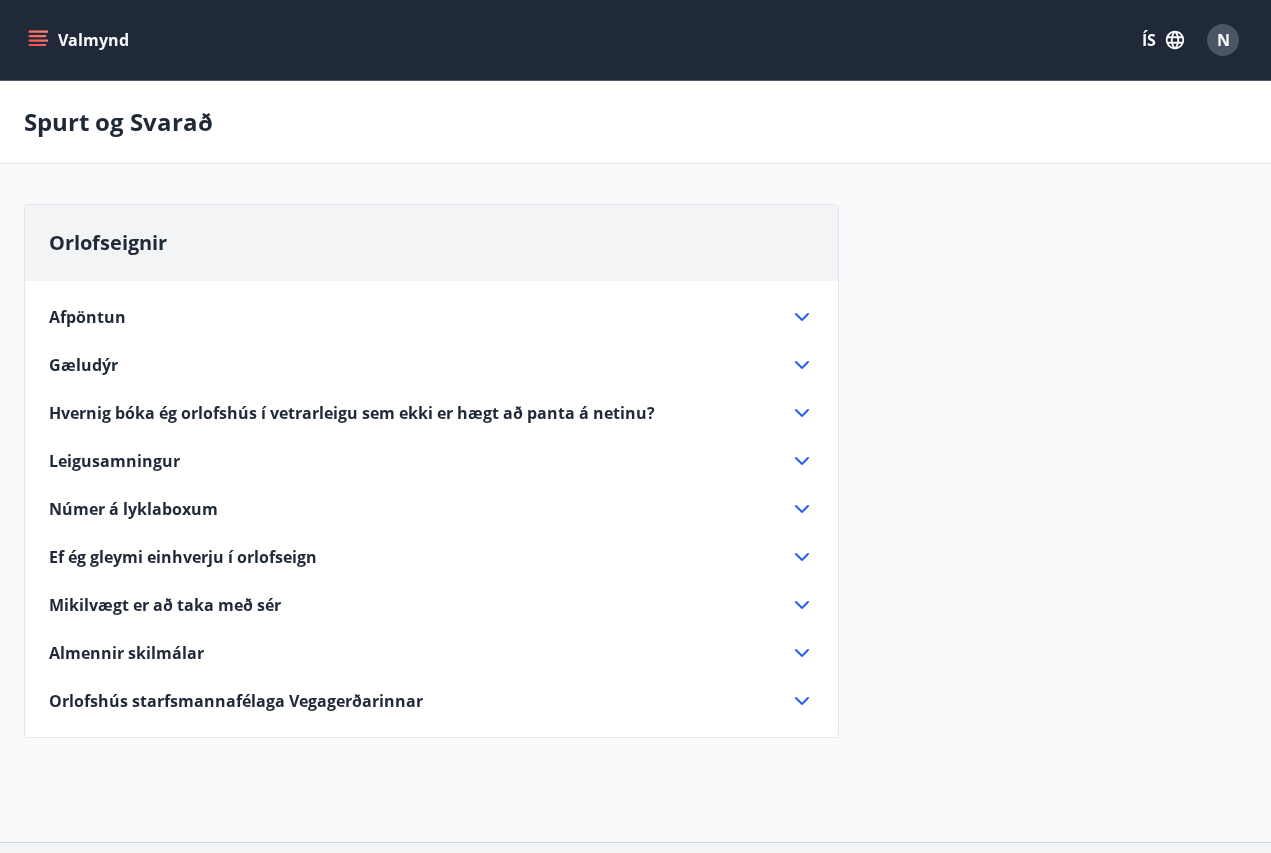 click on "Orlofshús starfsmannafélaga Vegagerðarinnar" at bounding box center [236, 701] 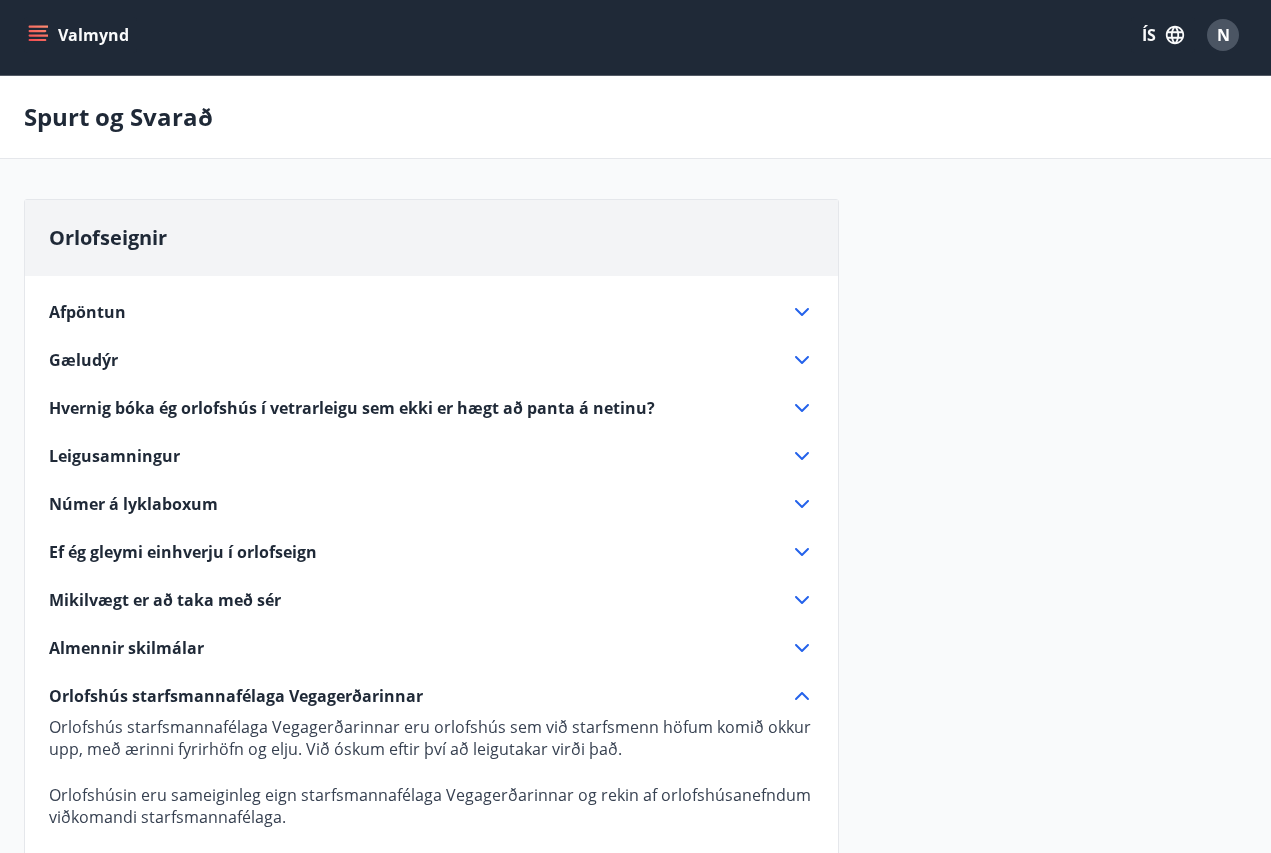 scroll, scrollTop: 0, scrollLeft: 0, axis: both 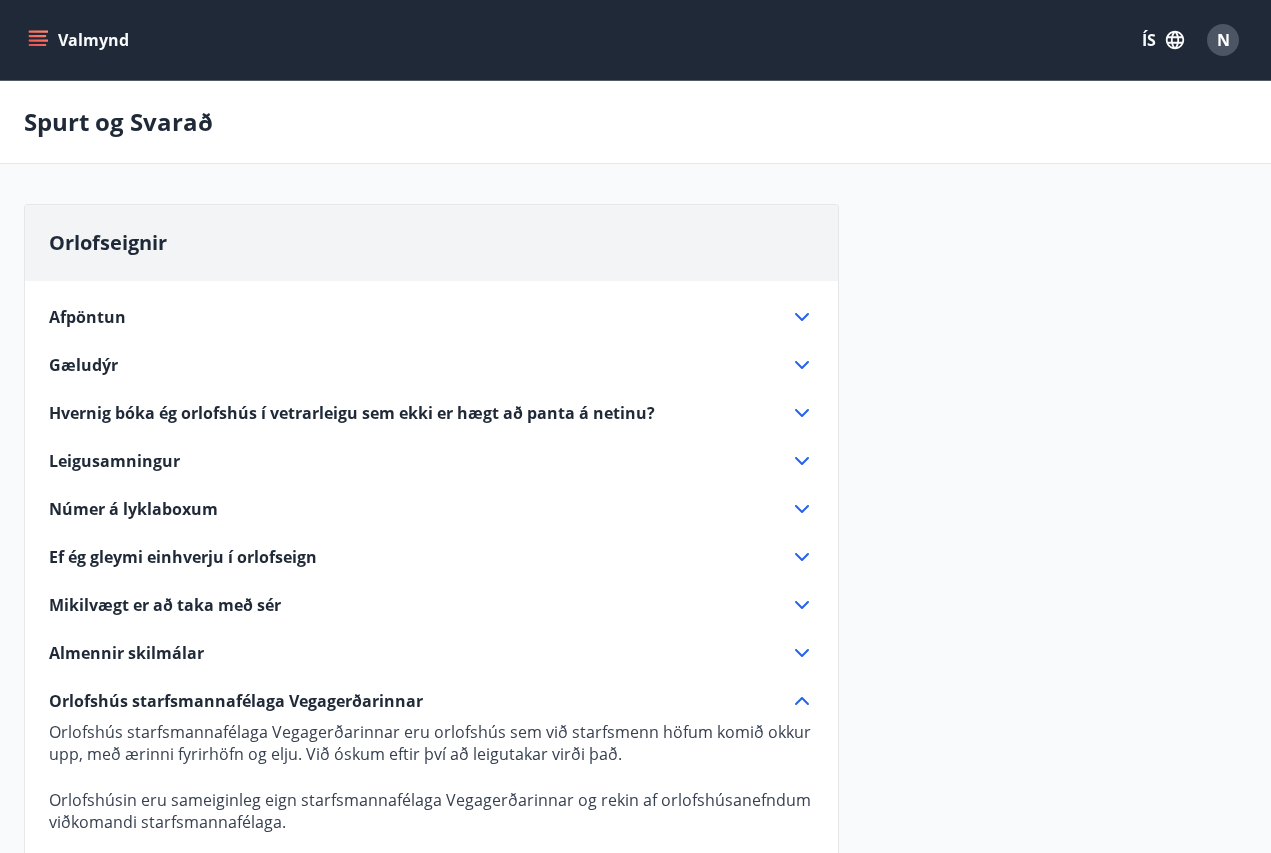 click 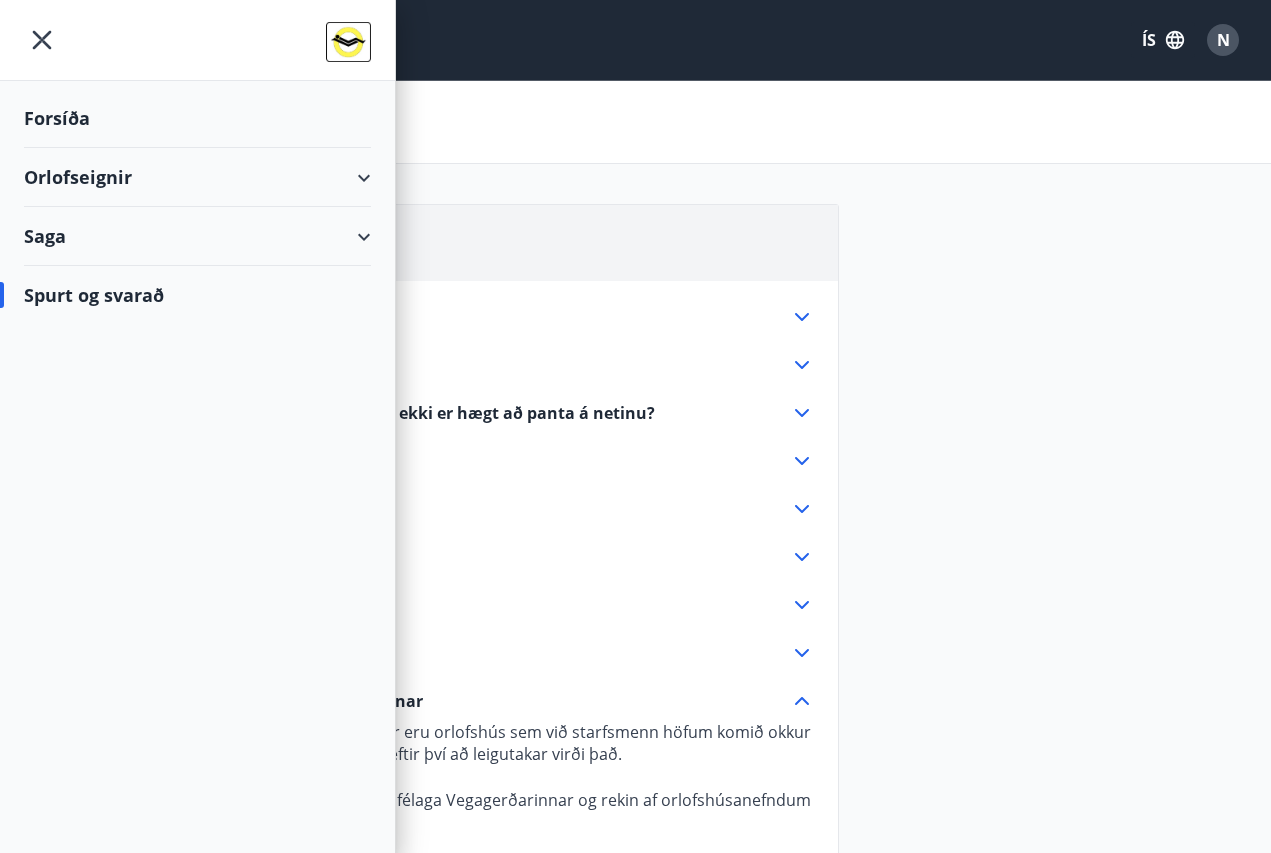 click on "Forsíða" at bounding box center (197, 118) 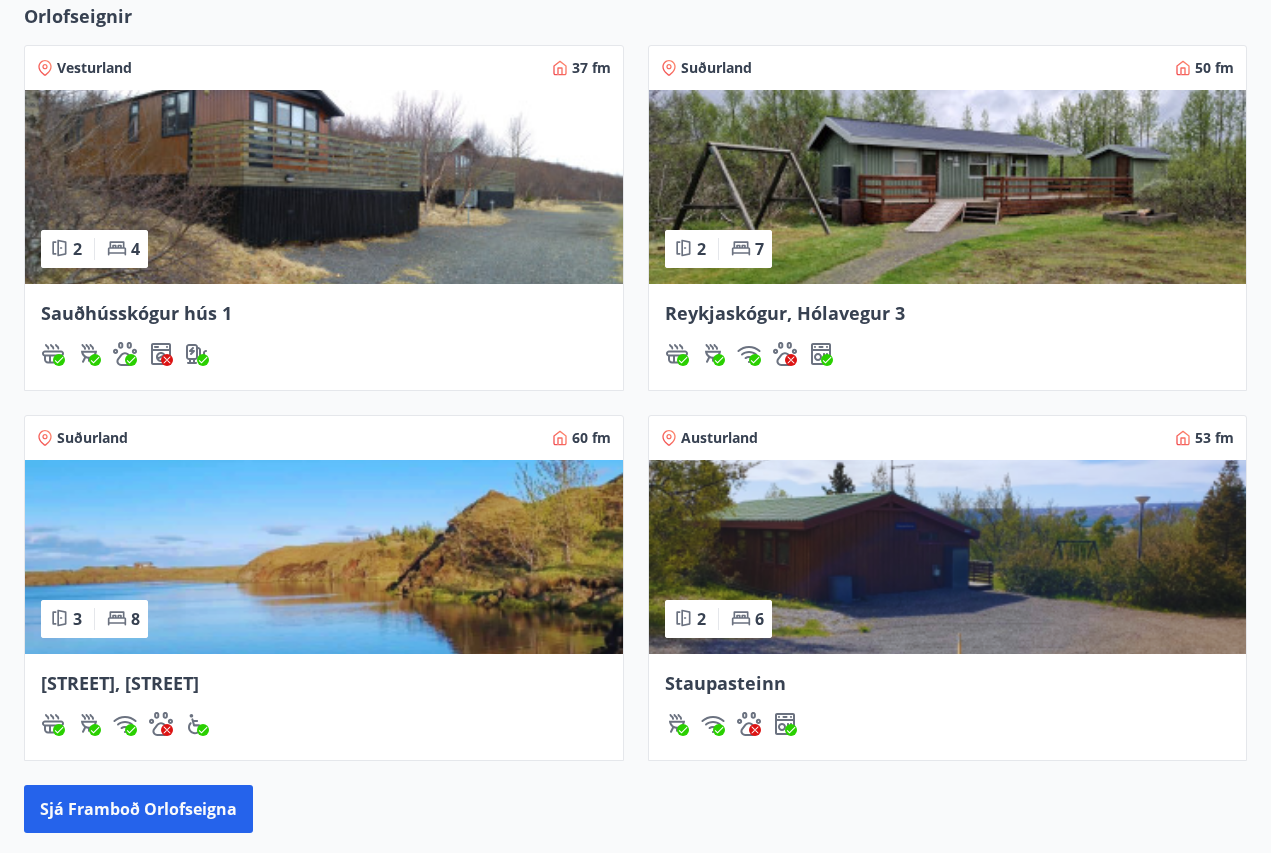 scroll, scrollTop: 1048, scrollLeft: 0, axis: vertical 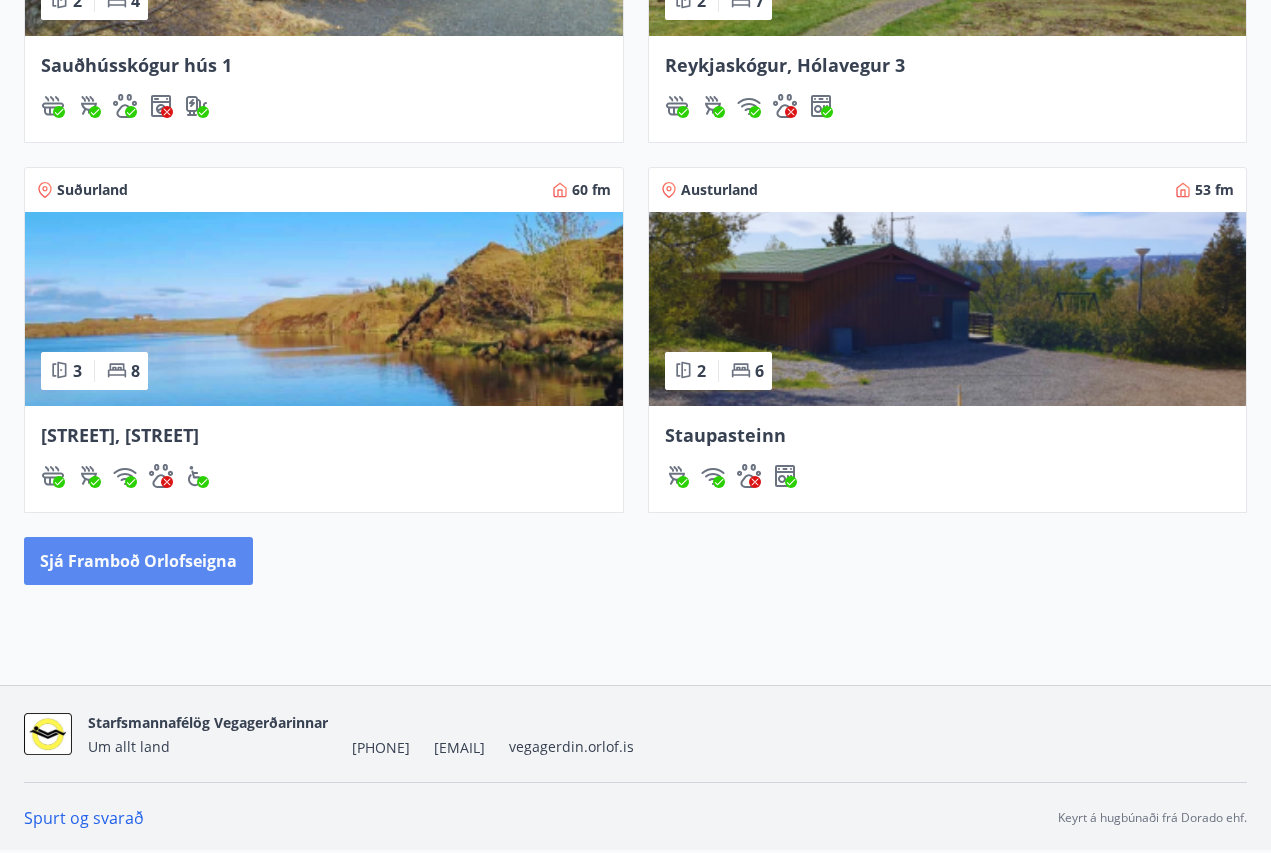 click on "Sjá framboð orlofseigna" at bounding box center (138, 561) 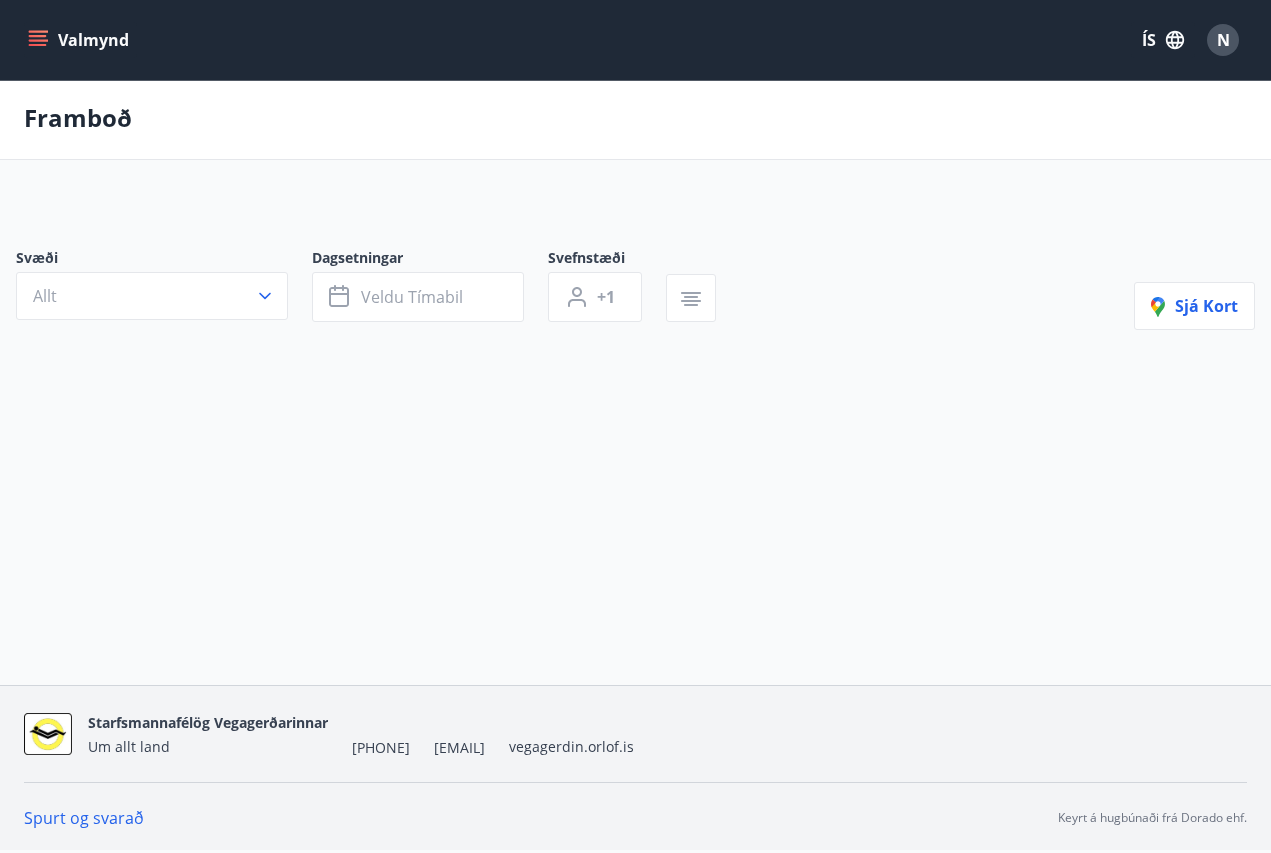 scroll, scrollTop: 0, scrollLeft: 0, axis: both 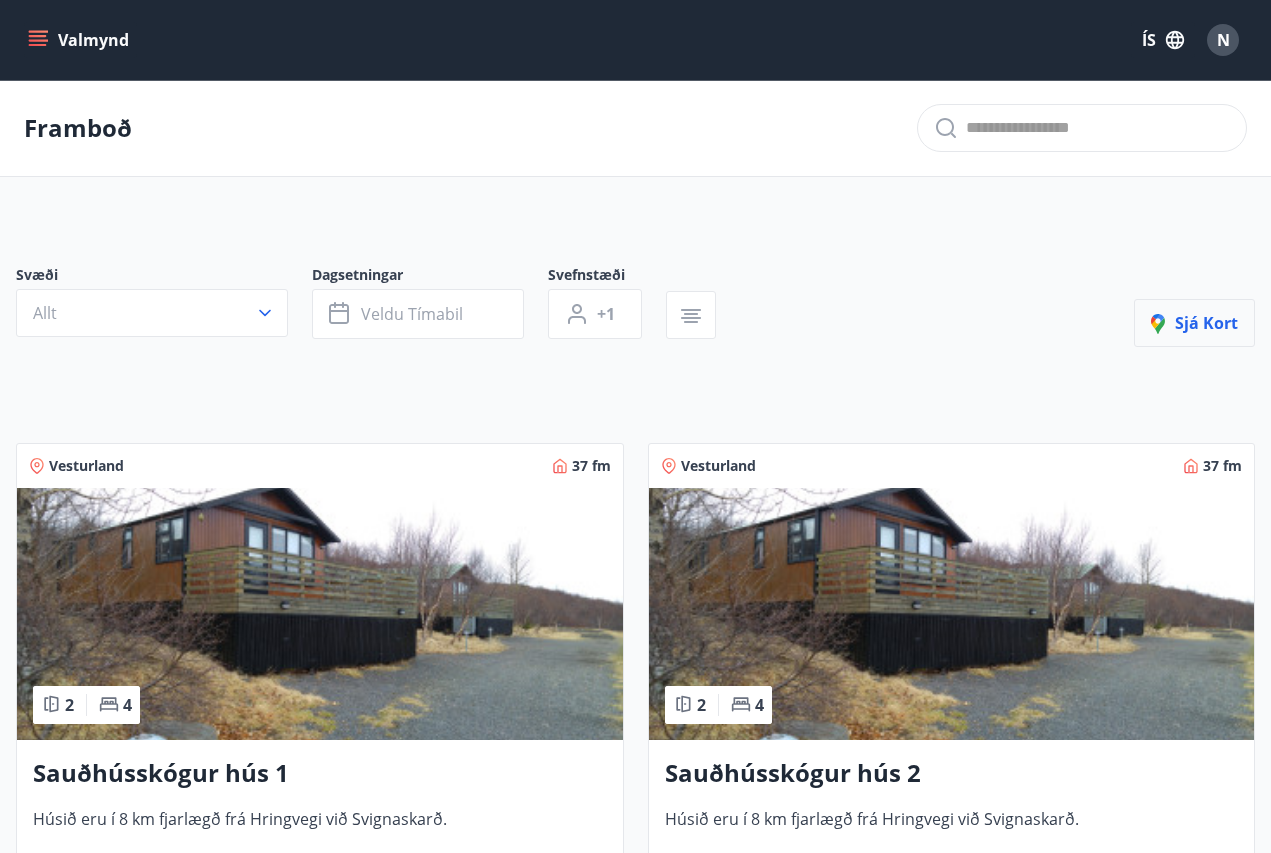 click on "Sjá kort" at bounding box center [1194, 323] 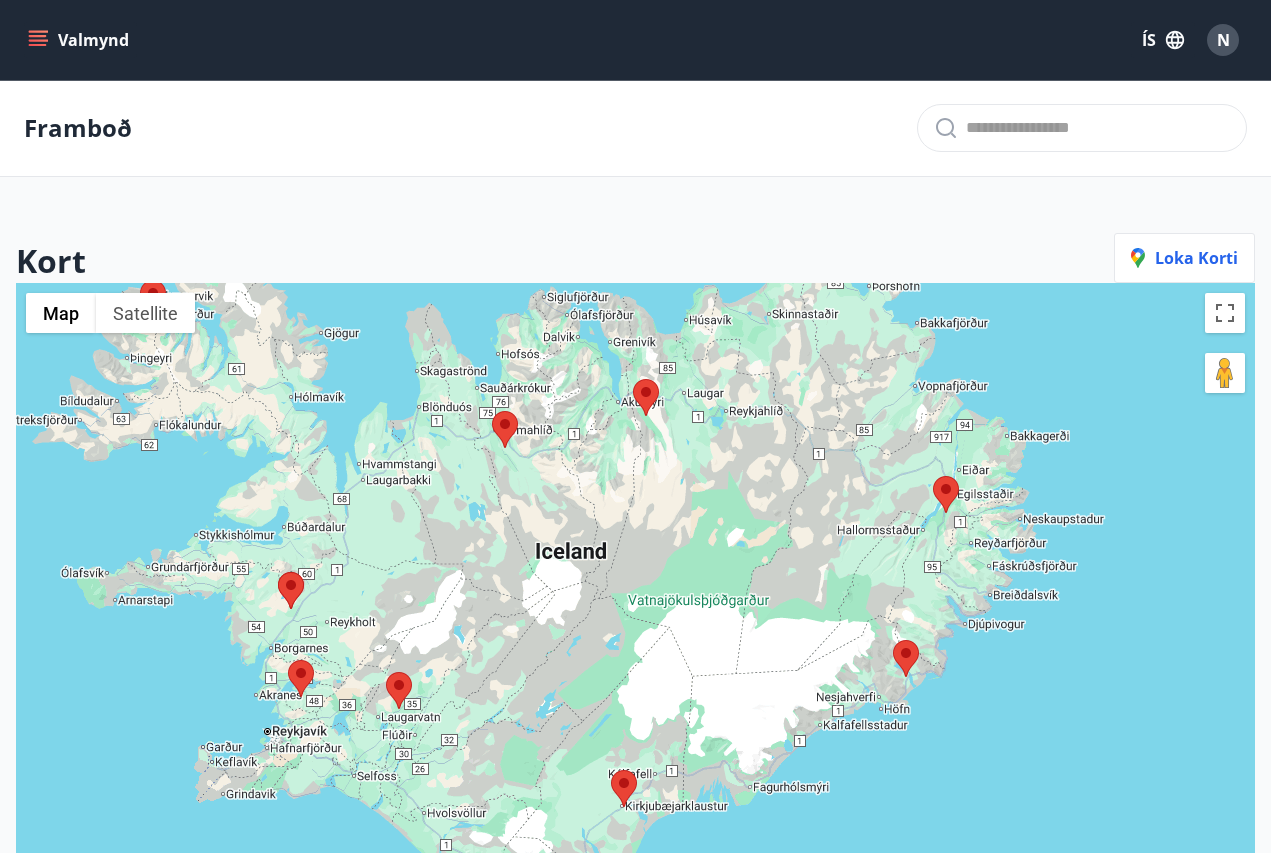 drag, startPoint x: 844, startPoint y: 723, endPoint x: 756, endPoint y: 575, distance: 172.18594 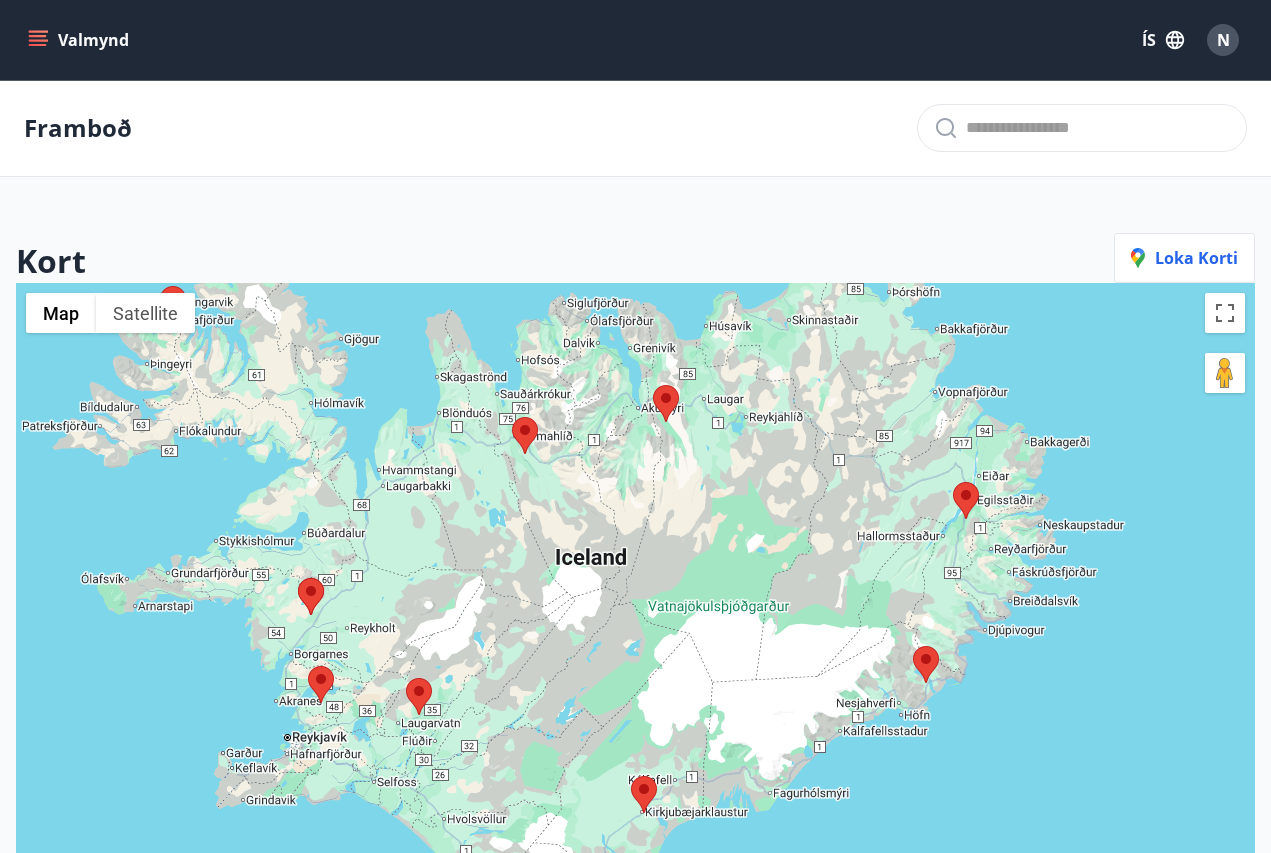 drag, startPoint x: 842, startPoint y: 543, endPoint x: 864, endPoint y: 547, distance: 22.36068 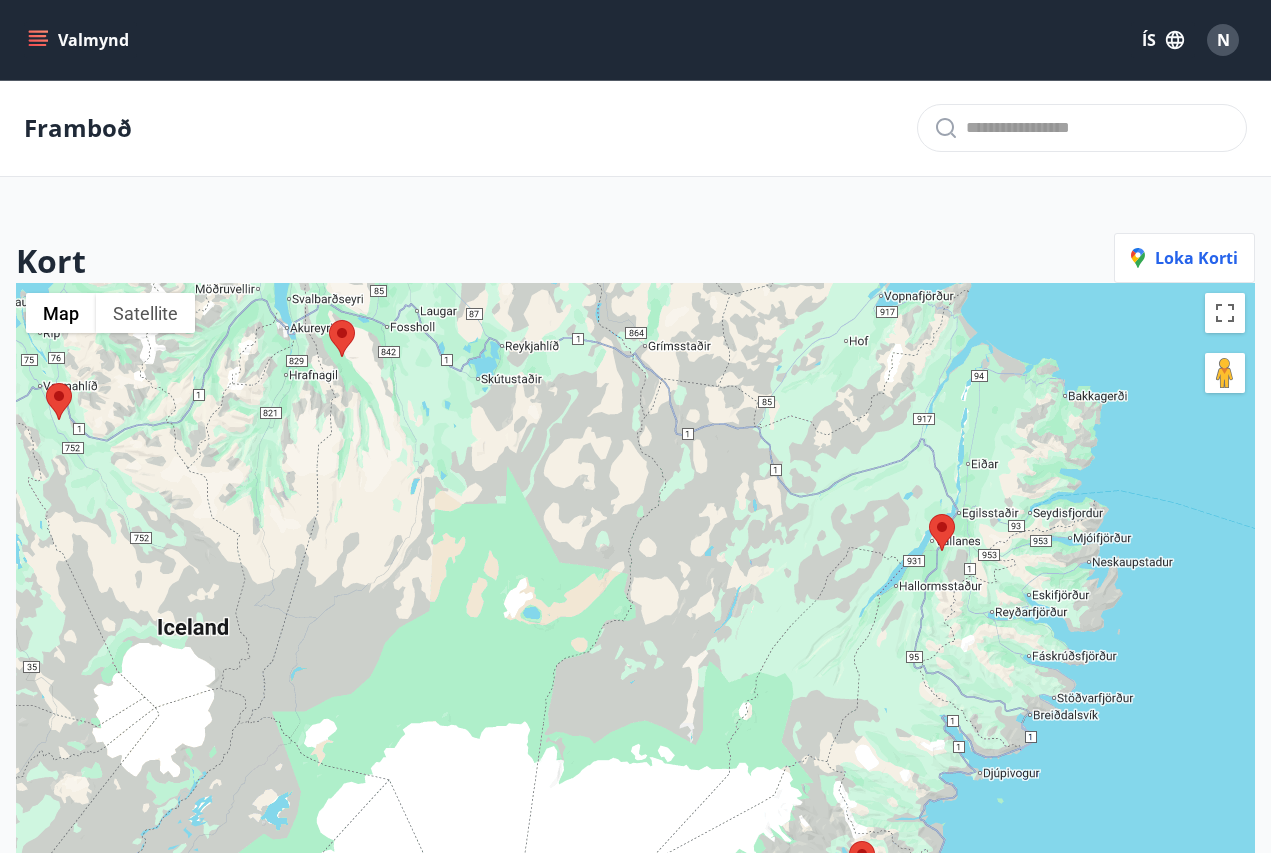 drag, startPoint x: 948, startPoint y: 523, endPoint x: 696, endPoint y: 647, distance: 280.85583 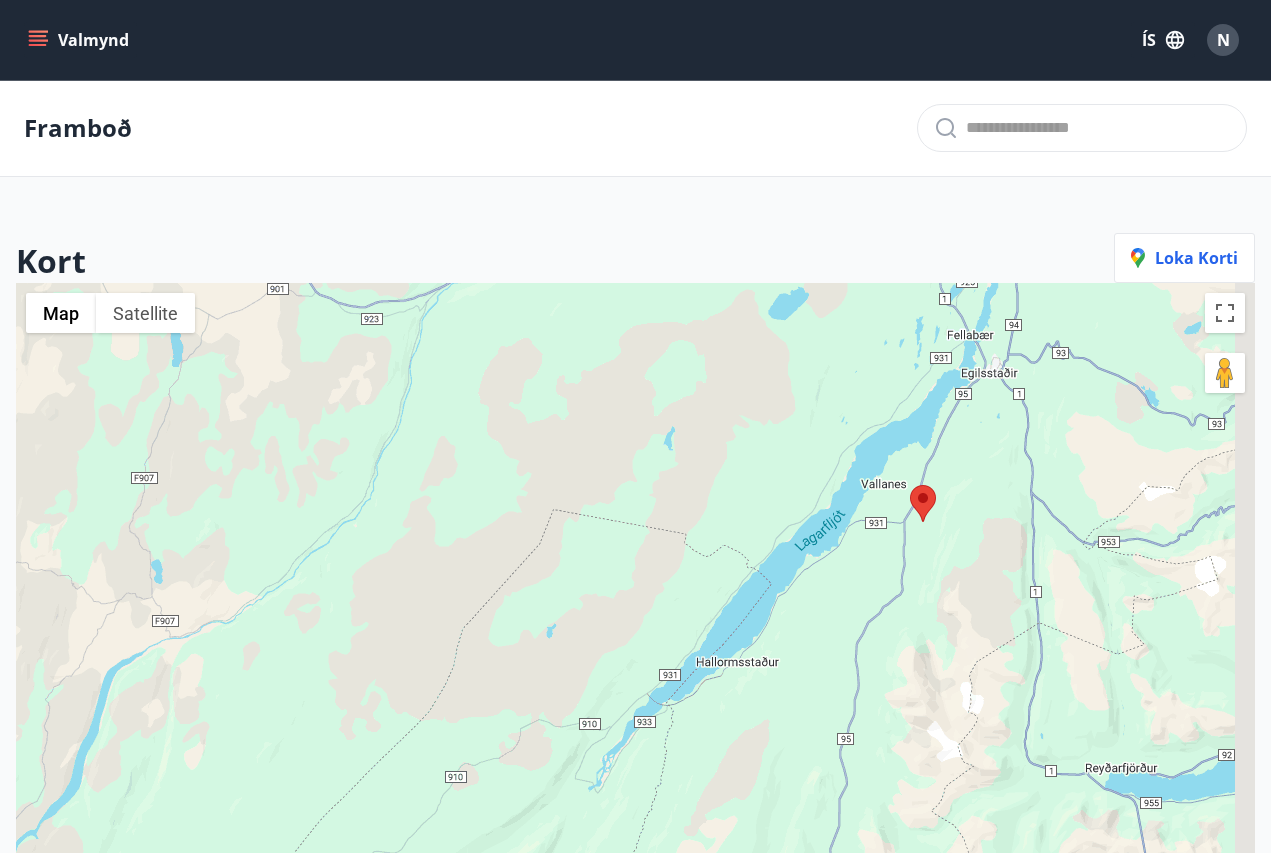 drag, startPoint x: 808, startPoint y: 565, endPoint x: 564, endPoint y: 621, distance: 250.34377 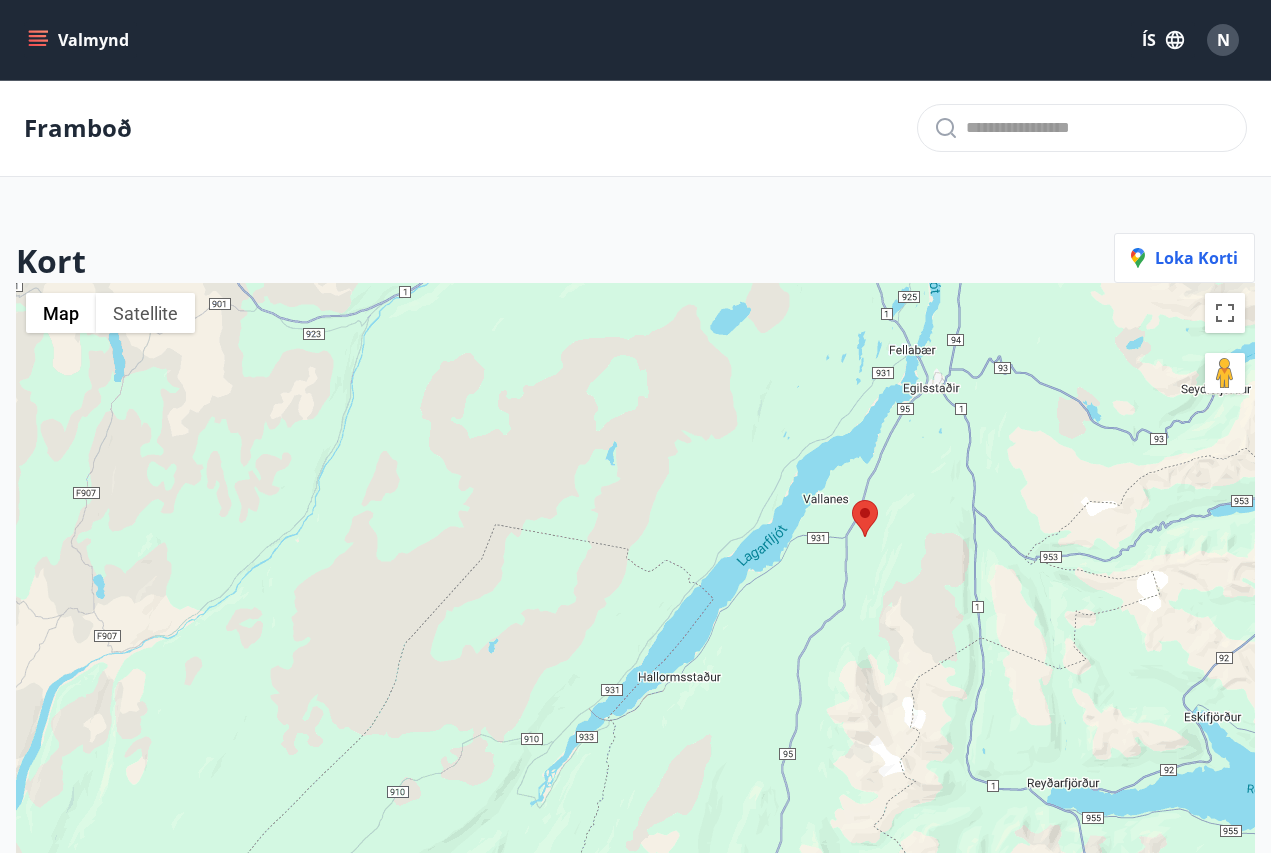 click at bounding box center (852, 500) 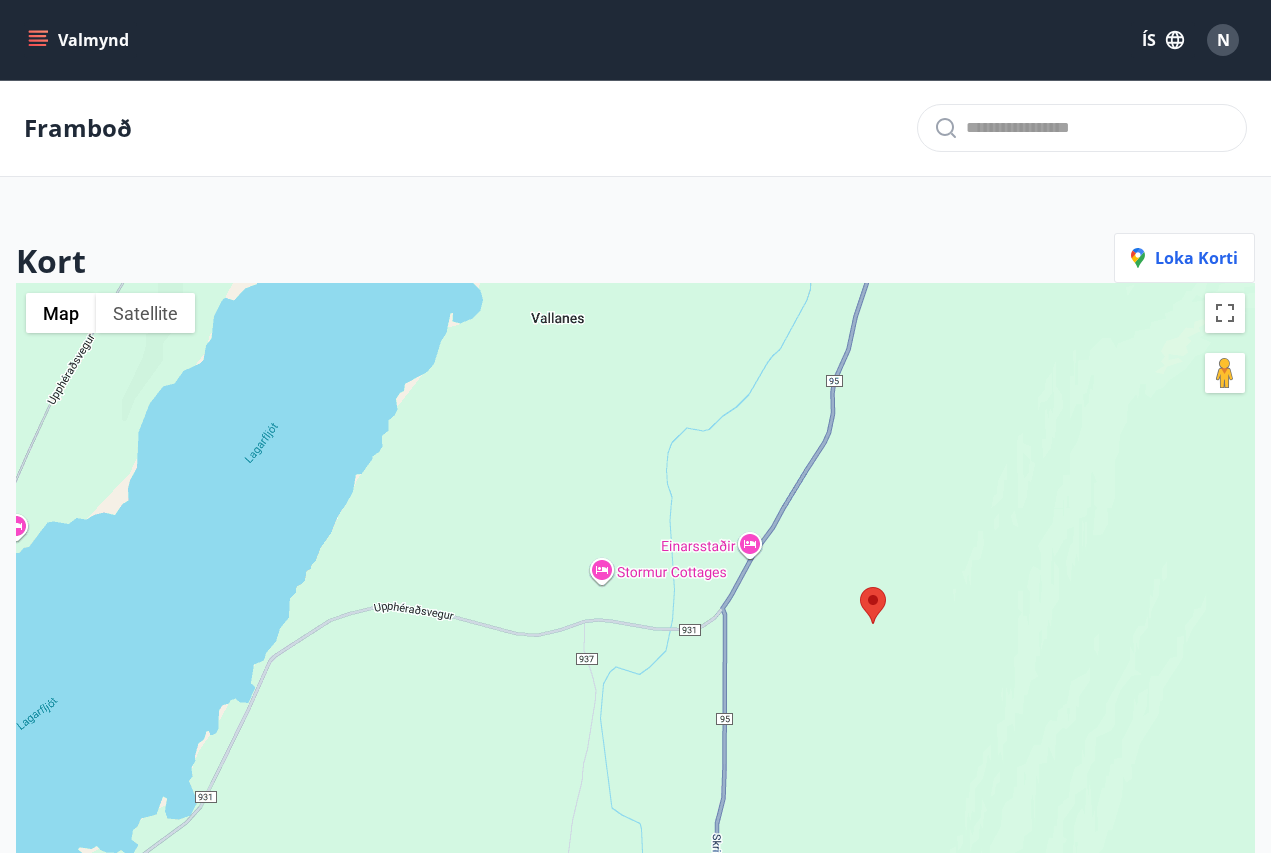 click at bounding box center (860, 587) 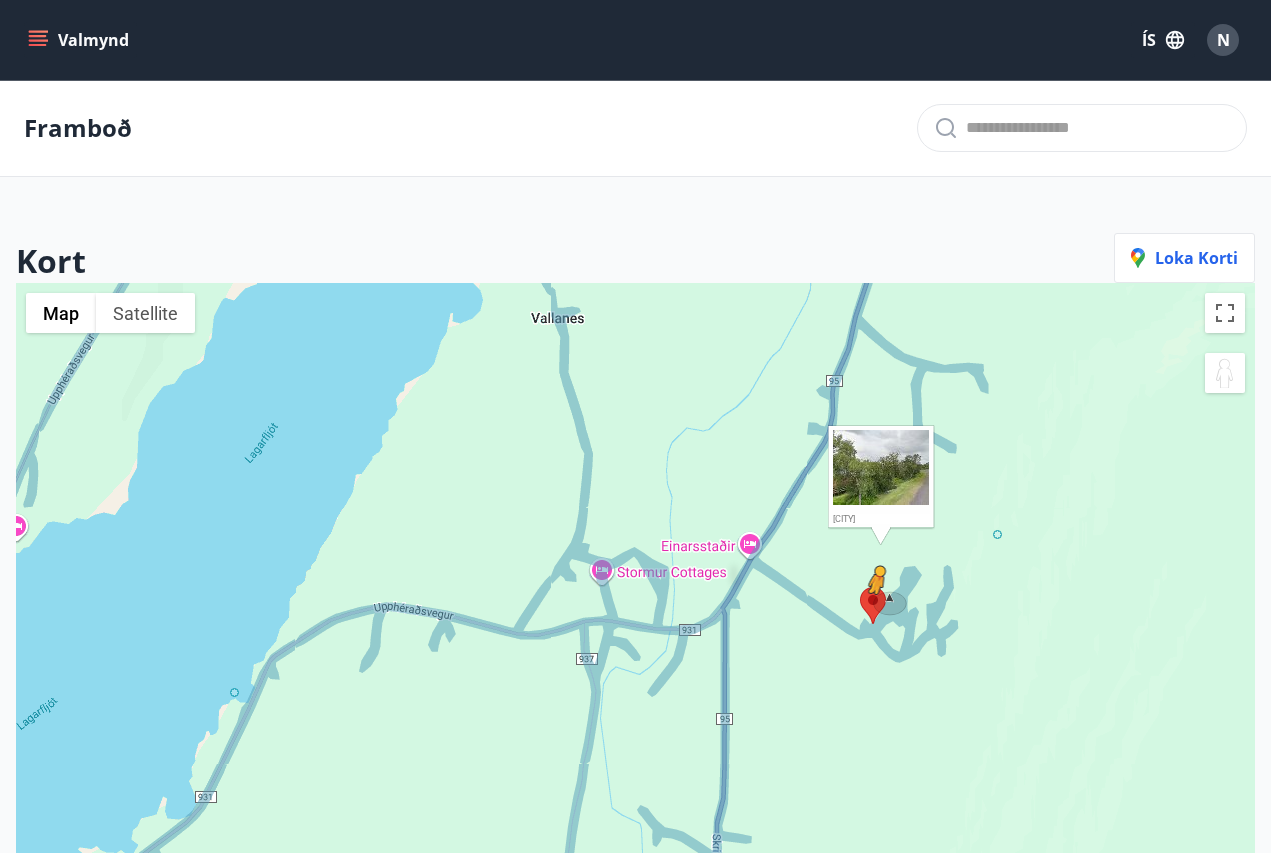 drag, startPoint x: 1222, startPoint y: 375, endPoint x: 874, endPoint y: 613, distance: 421.6017 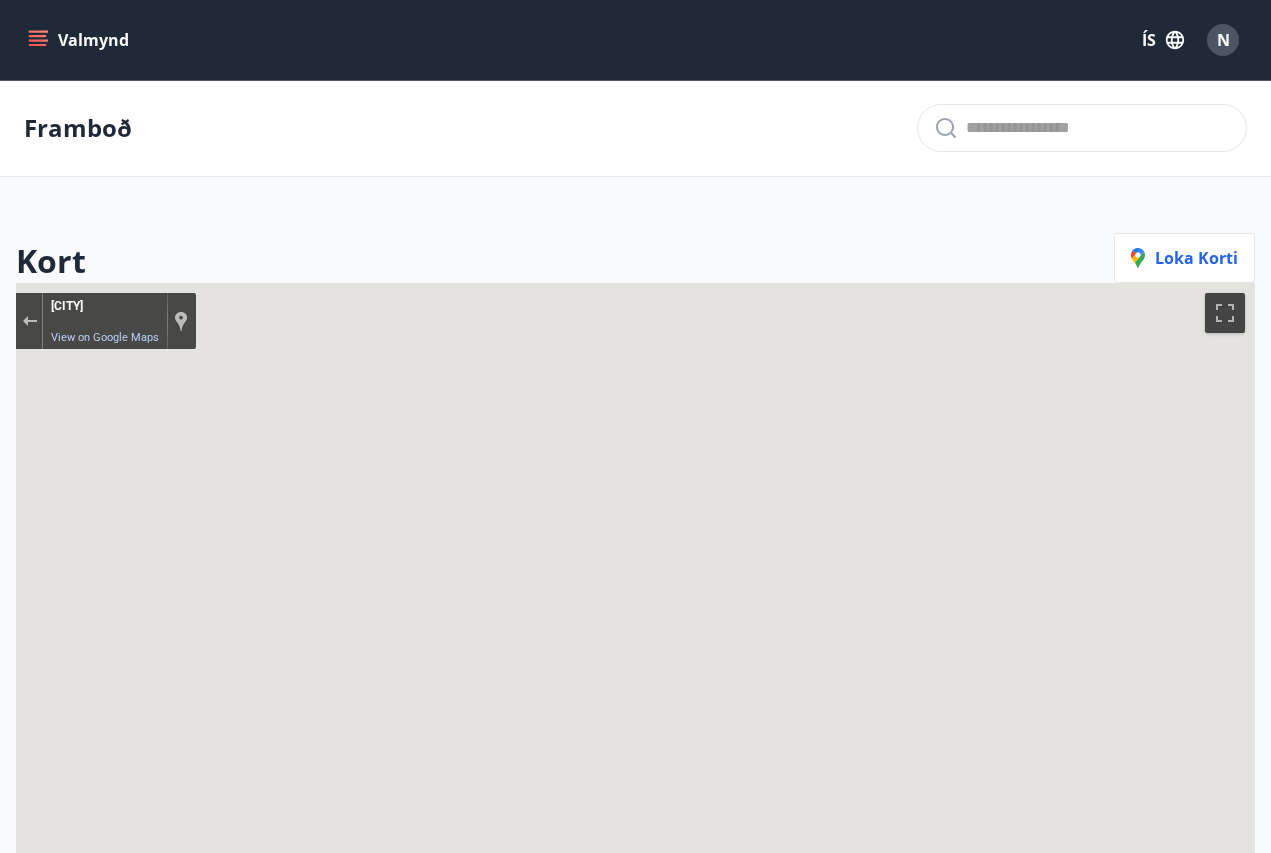 scroll, scrollTop: 283, scrollLeft: 0, axis: vertical 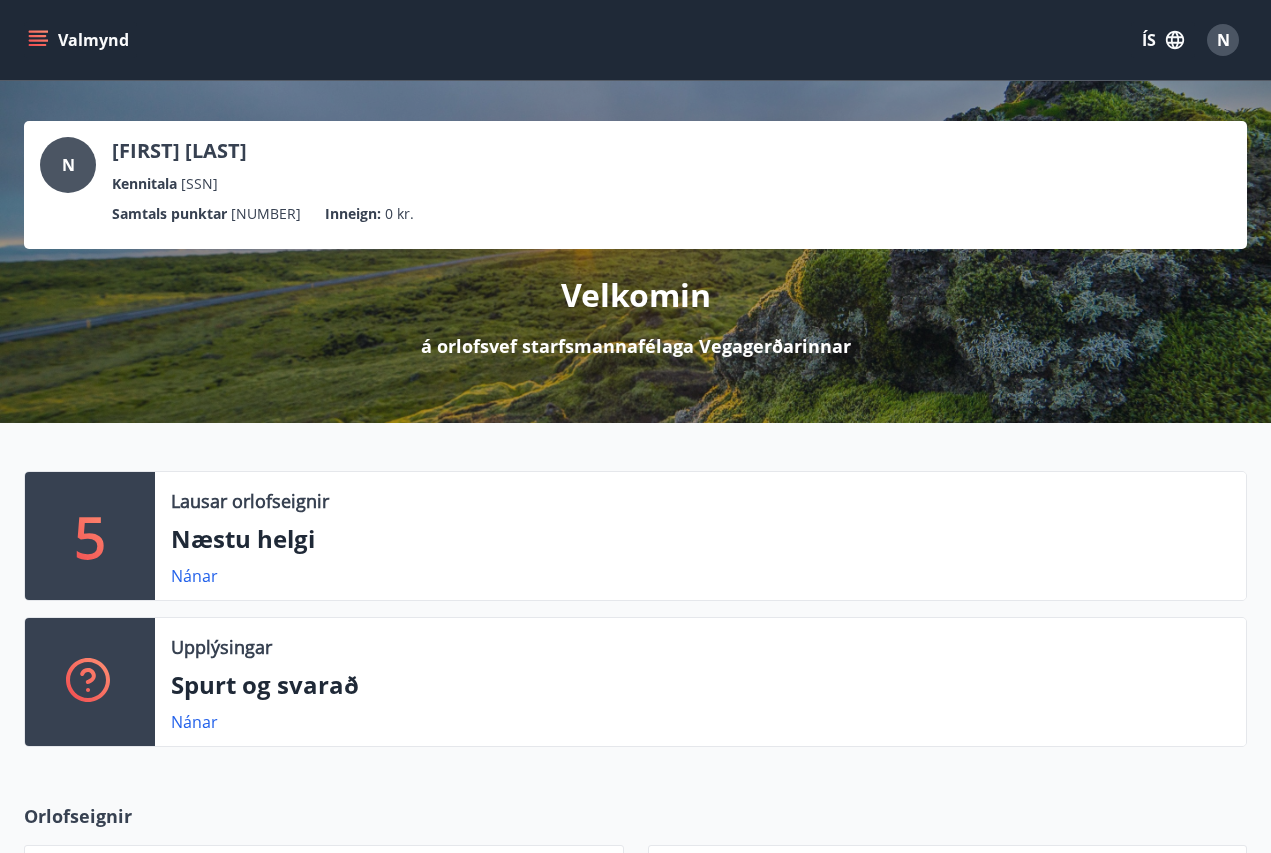 click on "Valmynd" at bounding box center [80, 40] 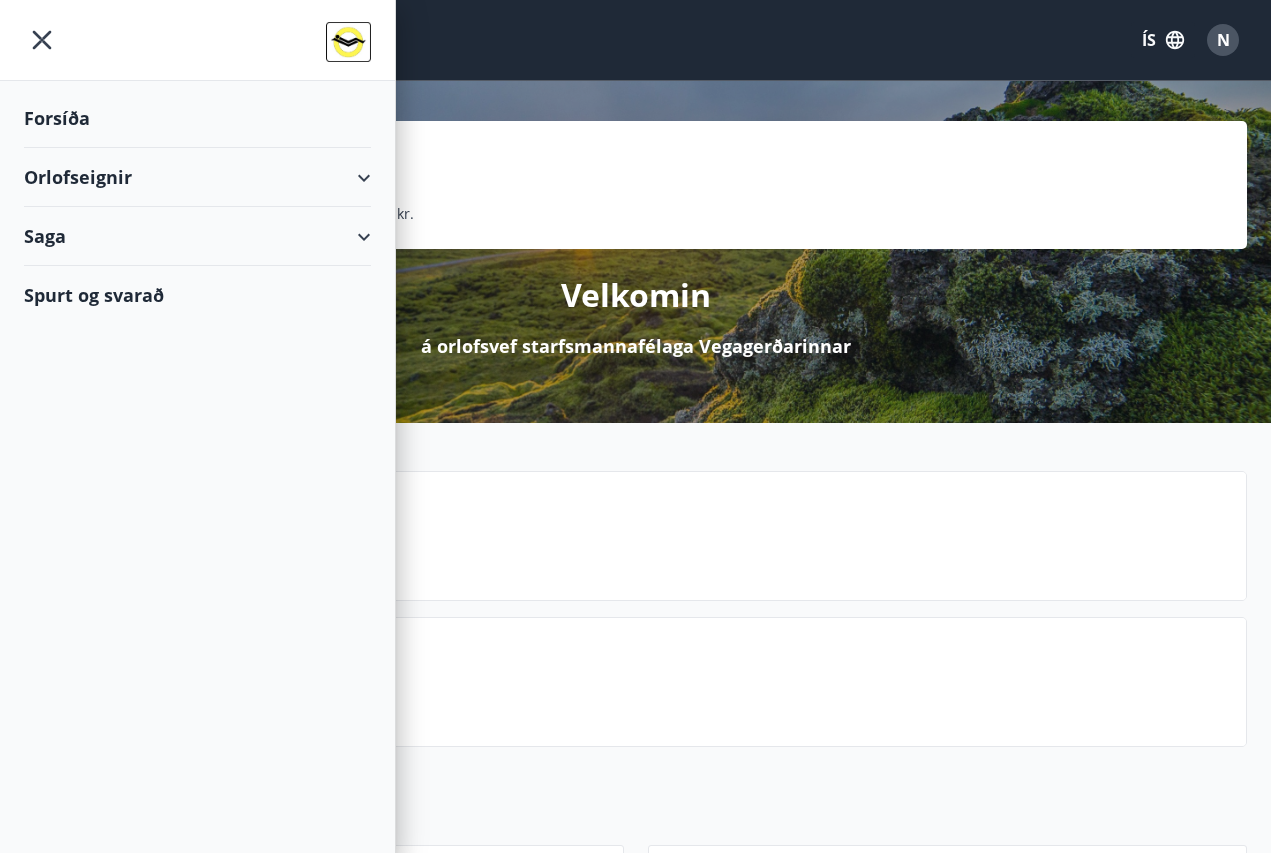 click on "Orlofseignir" at bounding box center [197, 177] 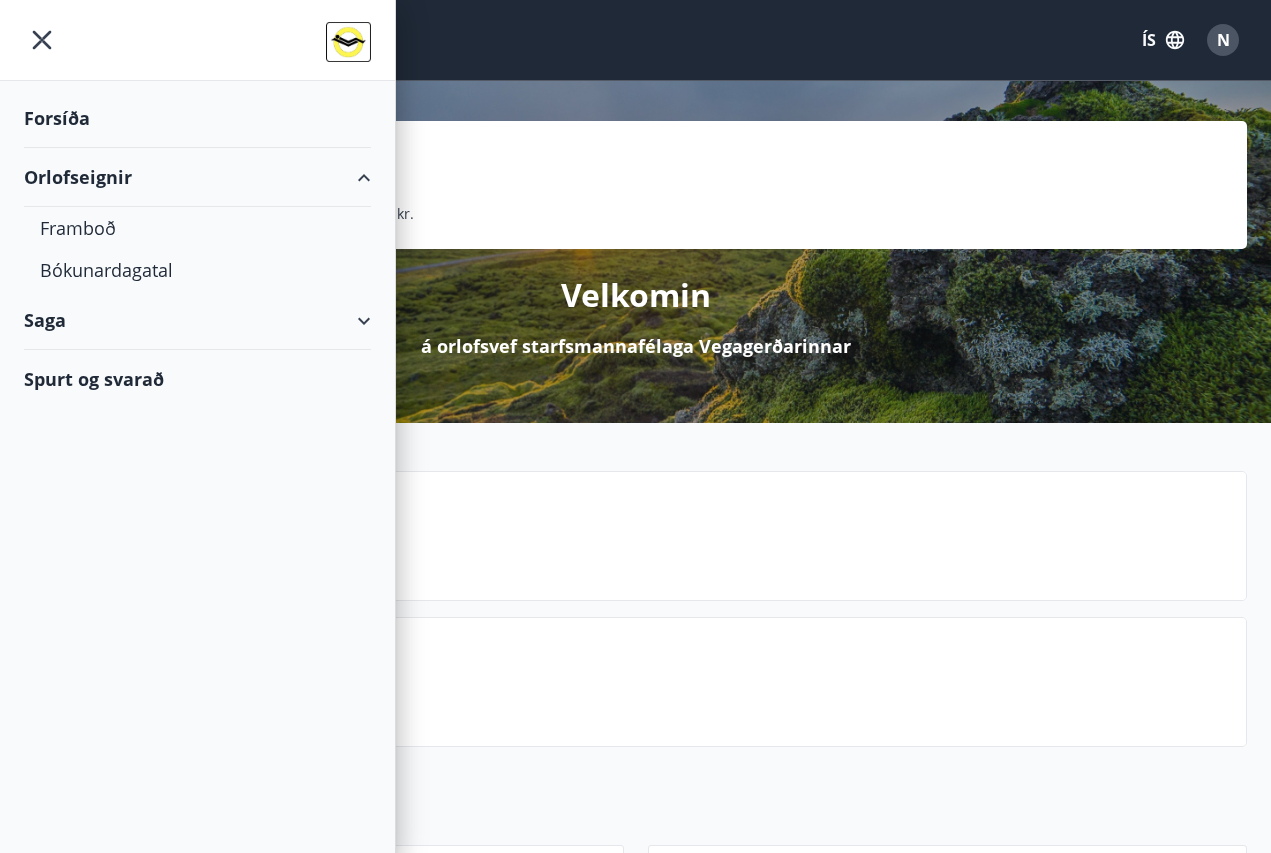click on "Saga" at bounding box center [197, 320] 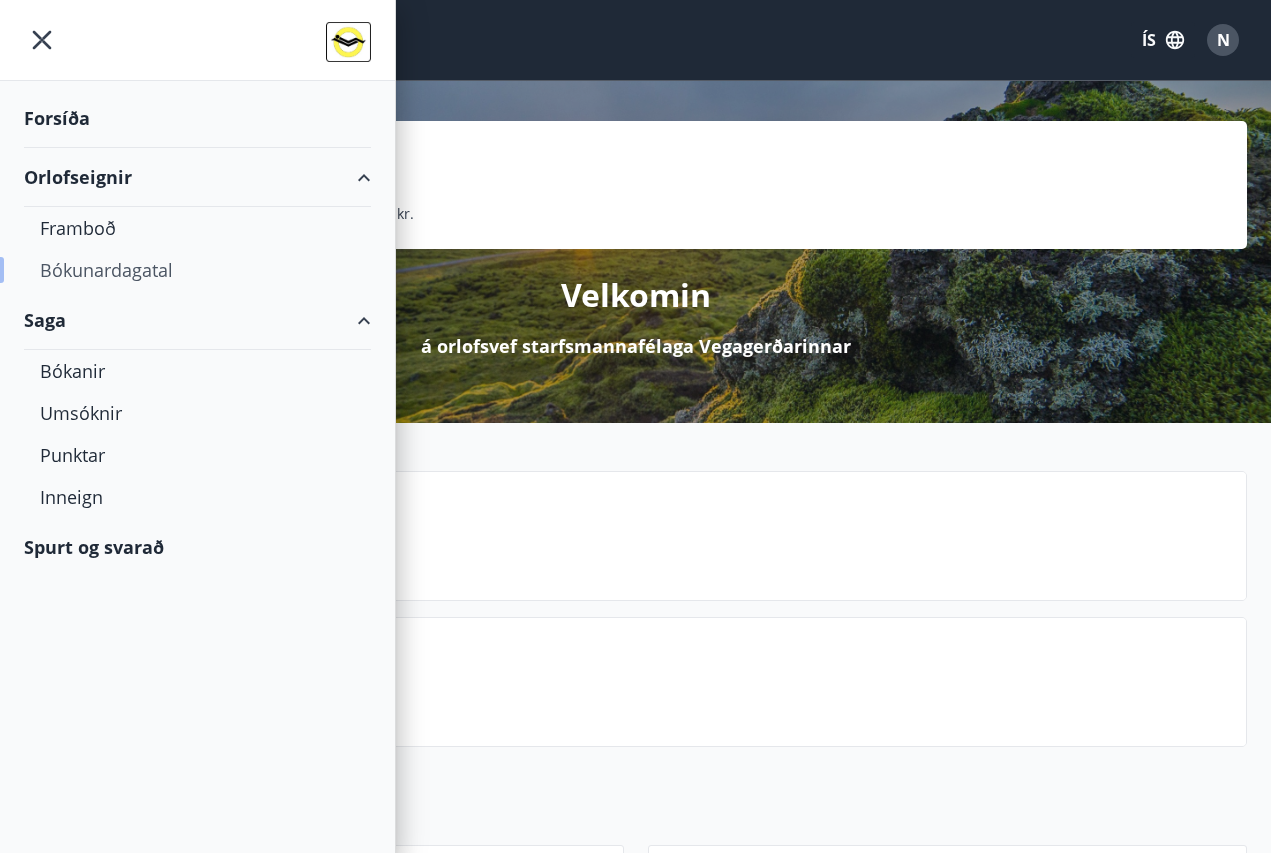 click on "Bókunardagatal" at bounding box center (197, 270) 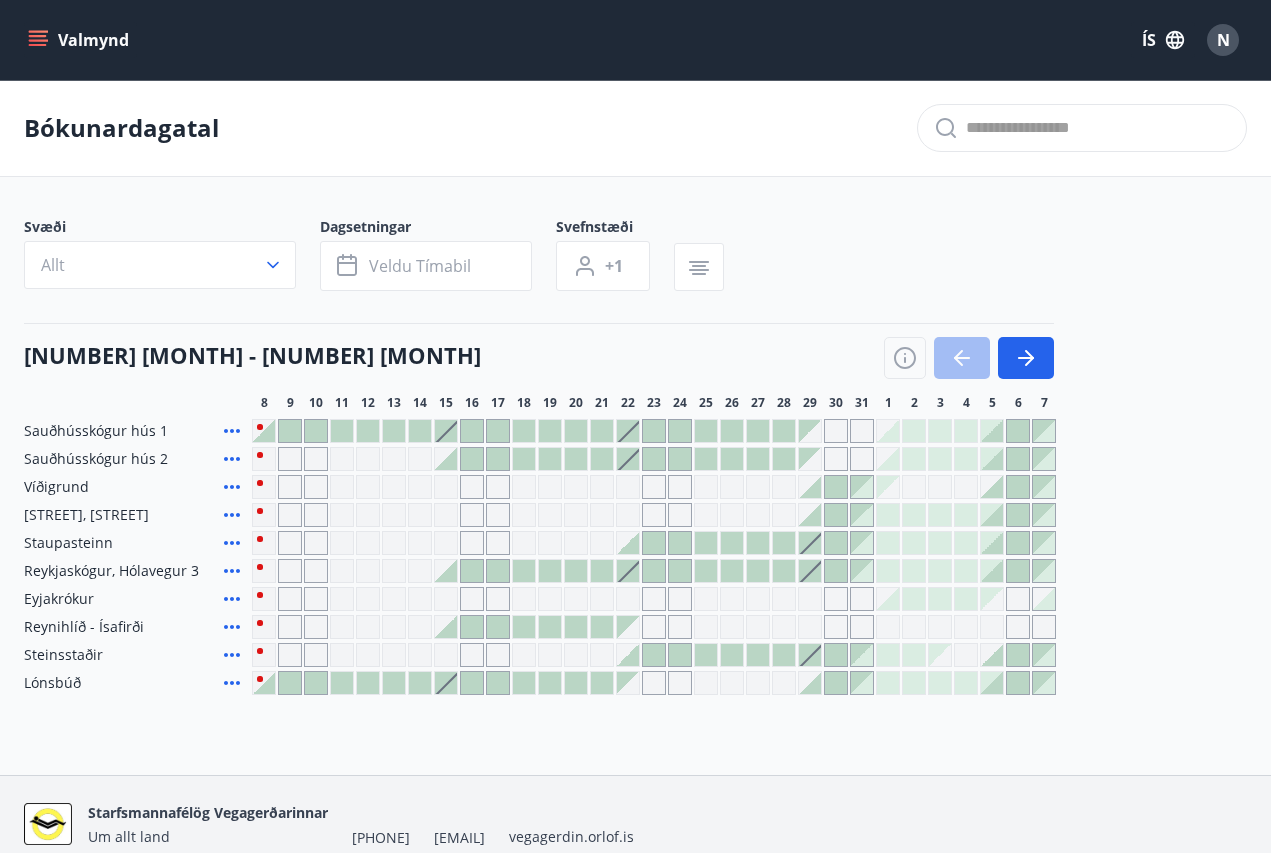 click 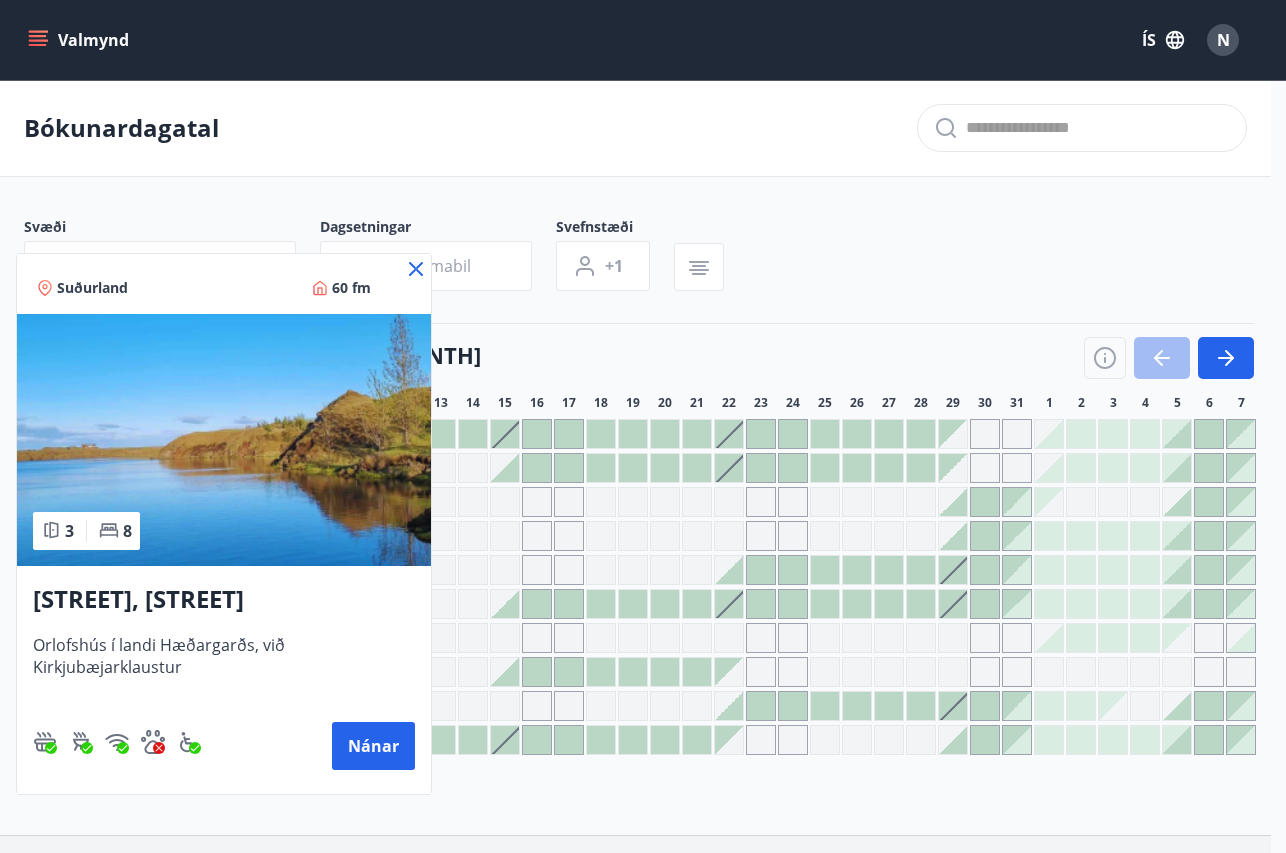 click 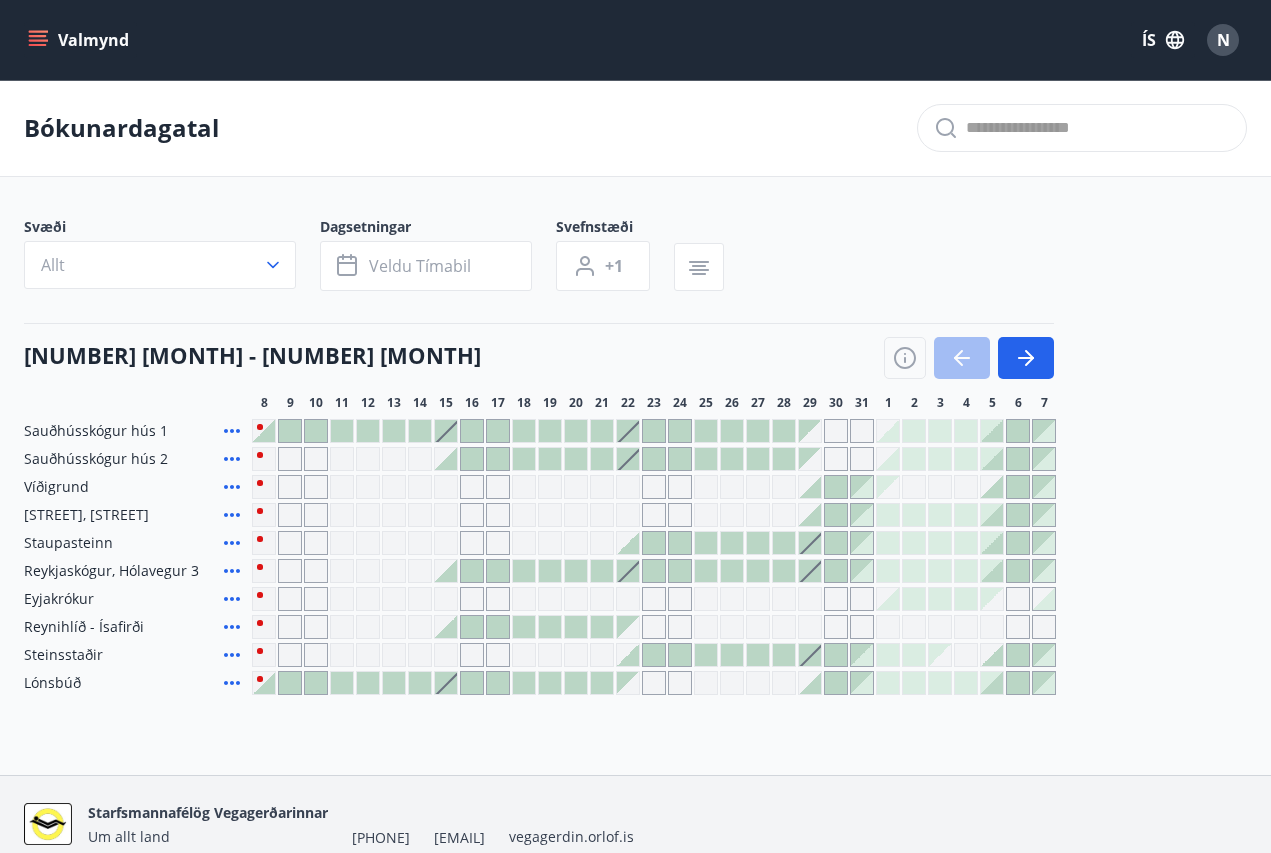 click 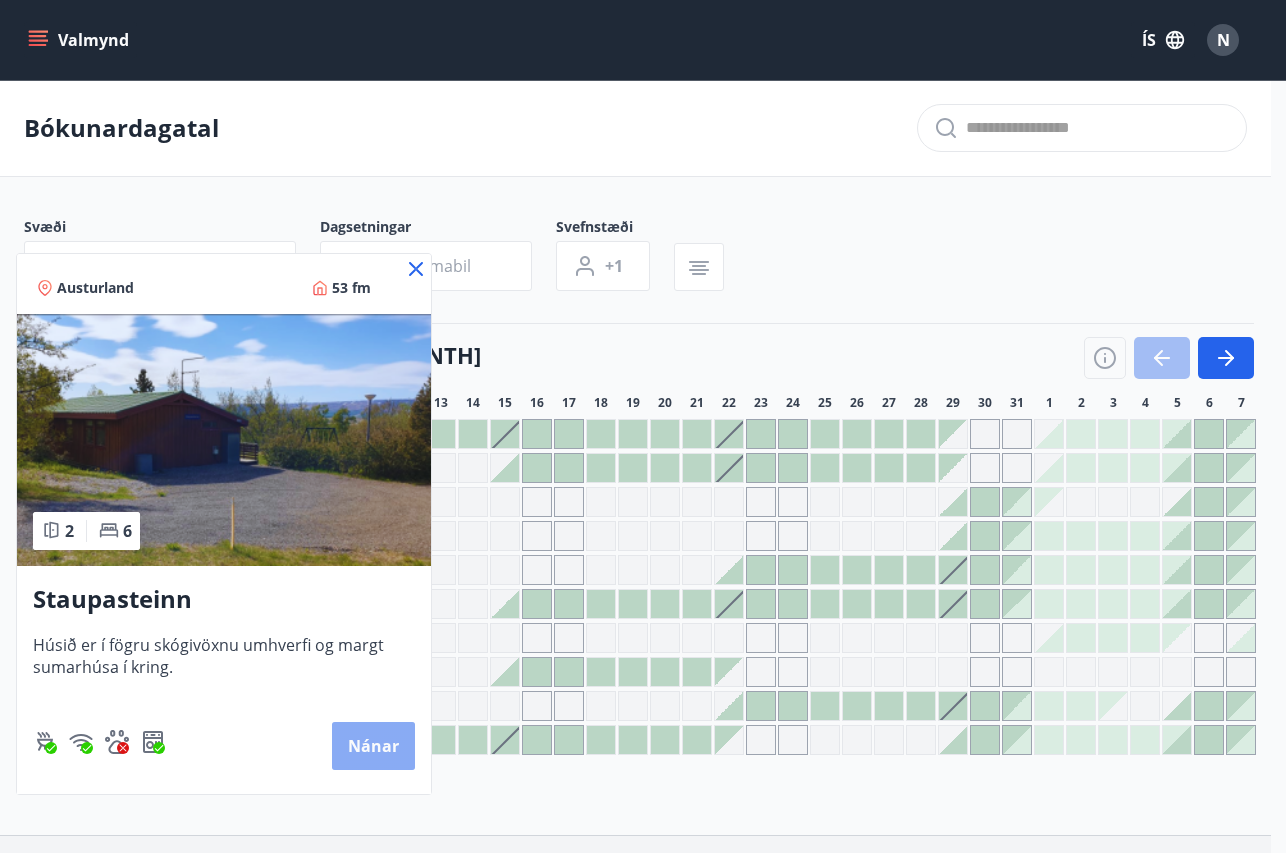 click on "Nánar" at bounding box center (373, 746) 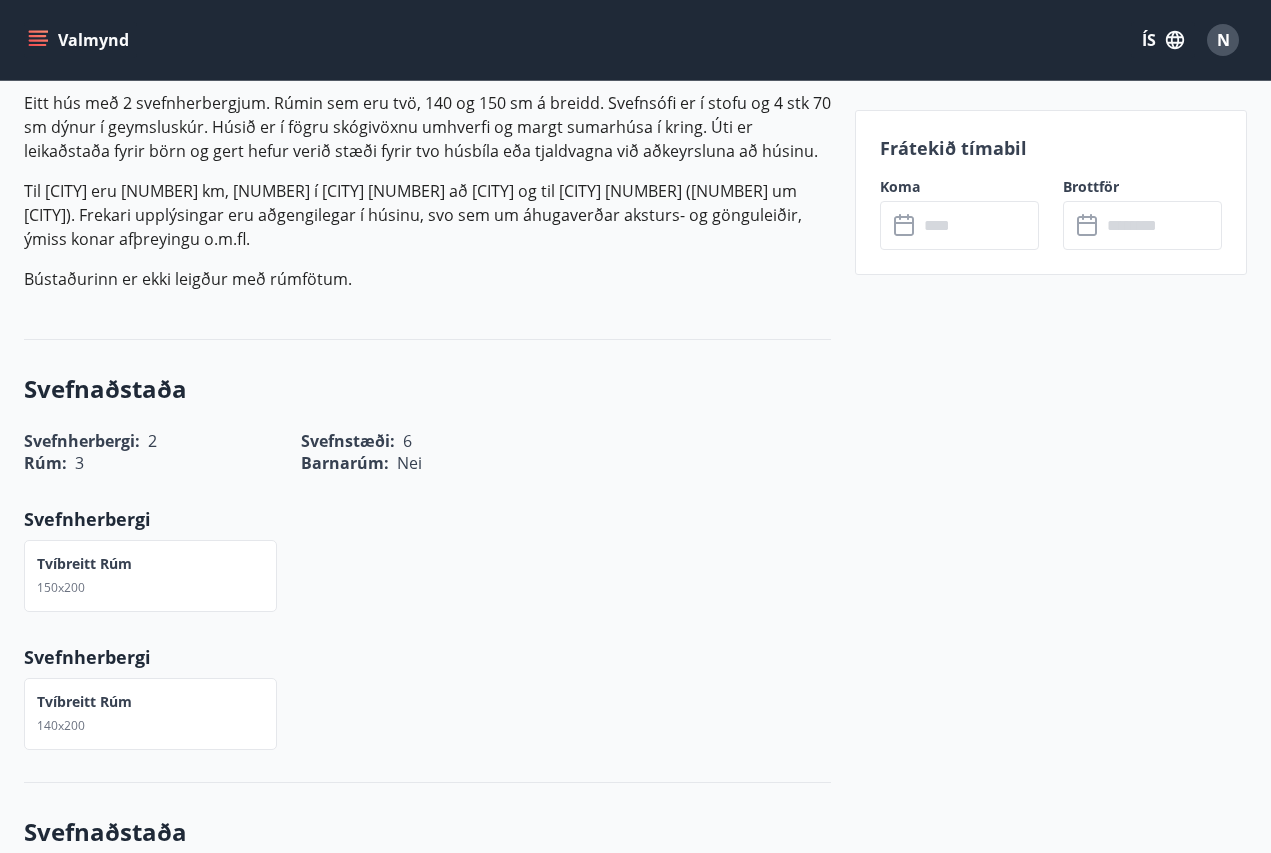 scroll, scrollTop: 267, scrollLeft: 0, axis: vertical 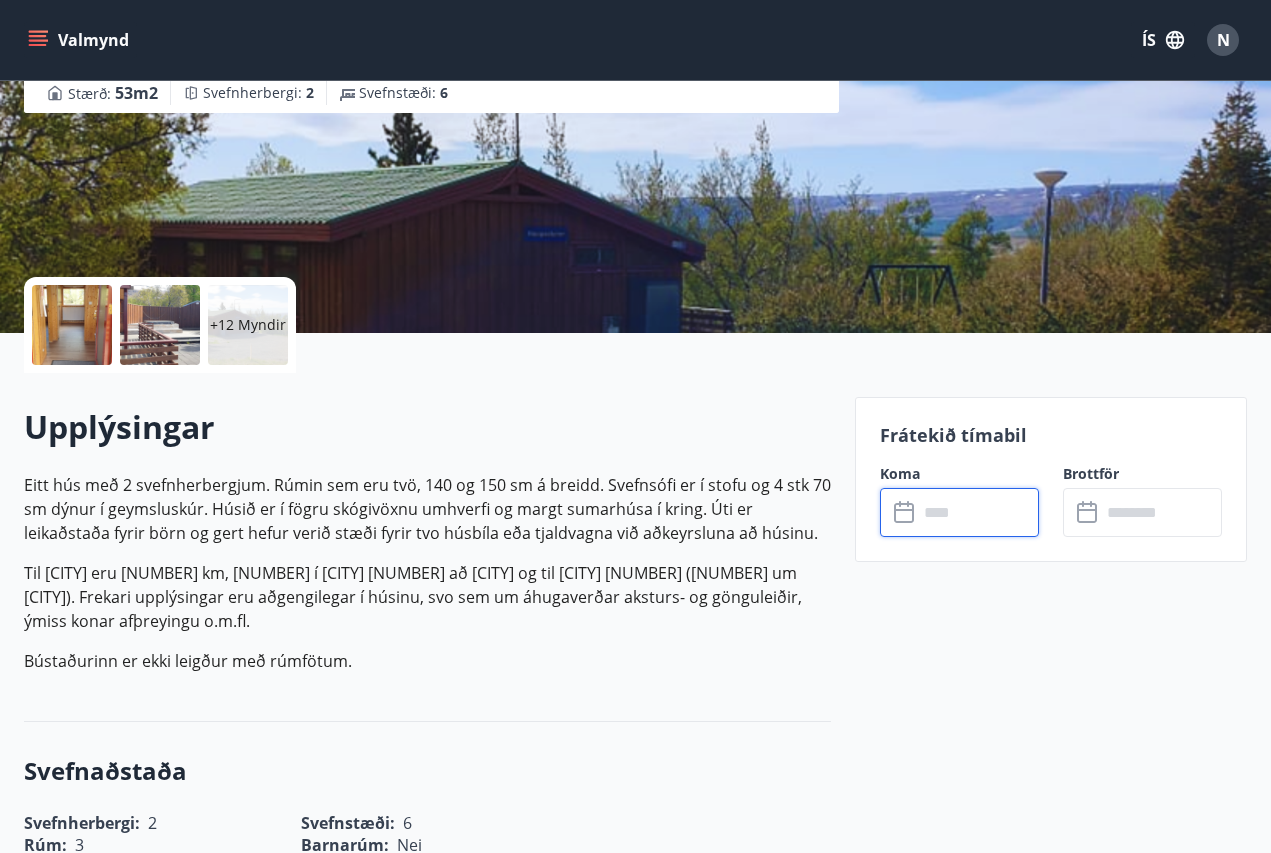 click at bounding box center [978, 512] 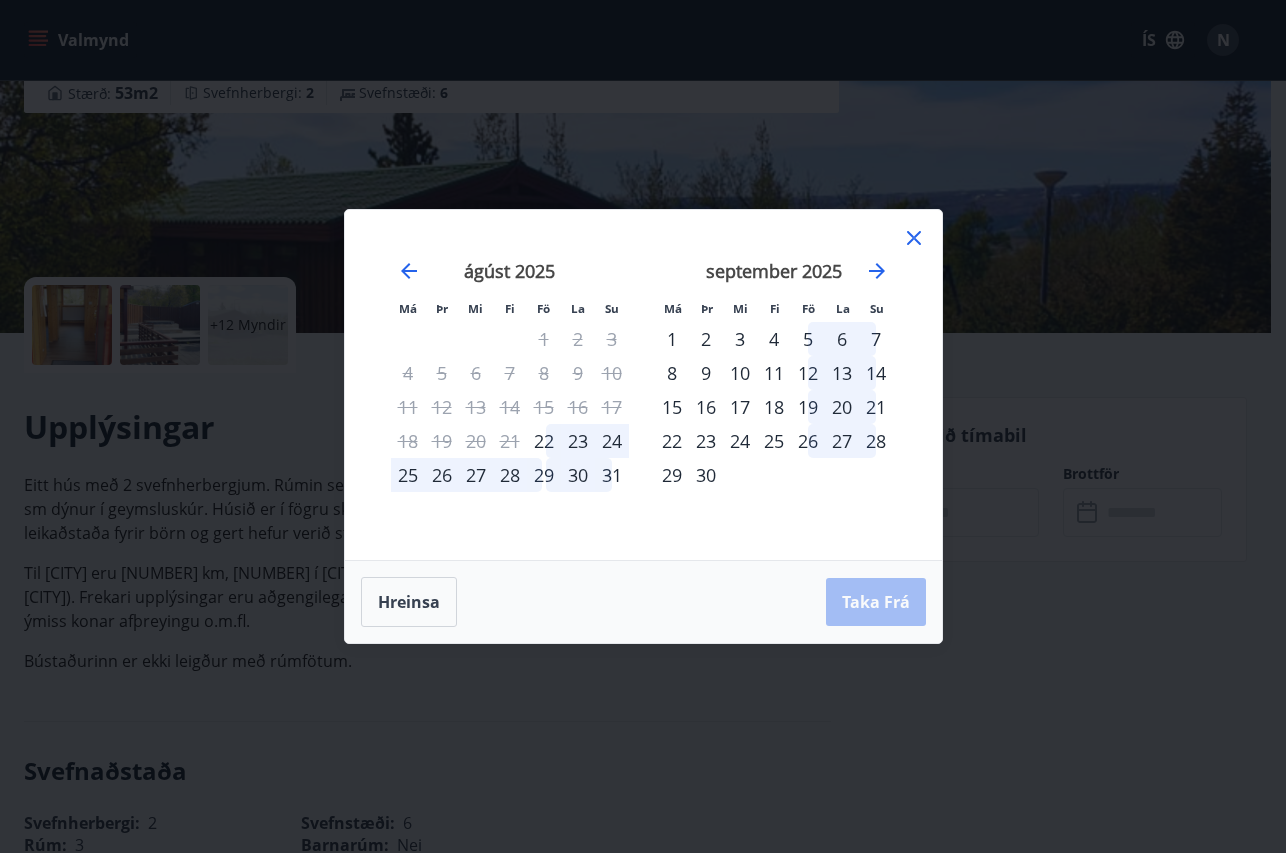 click 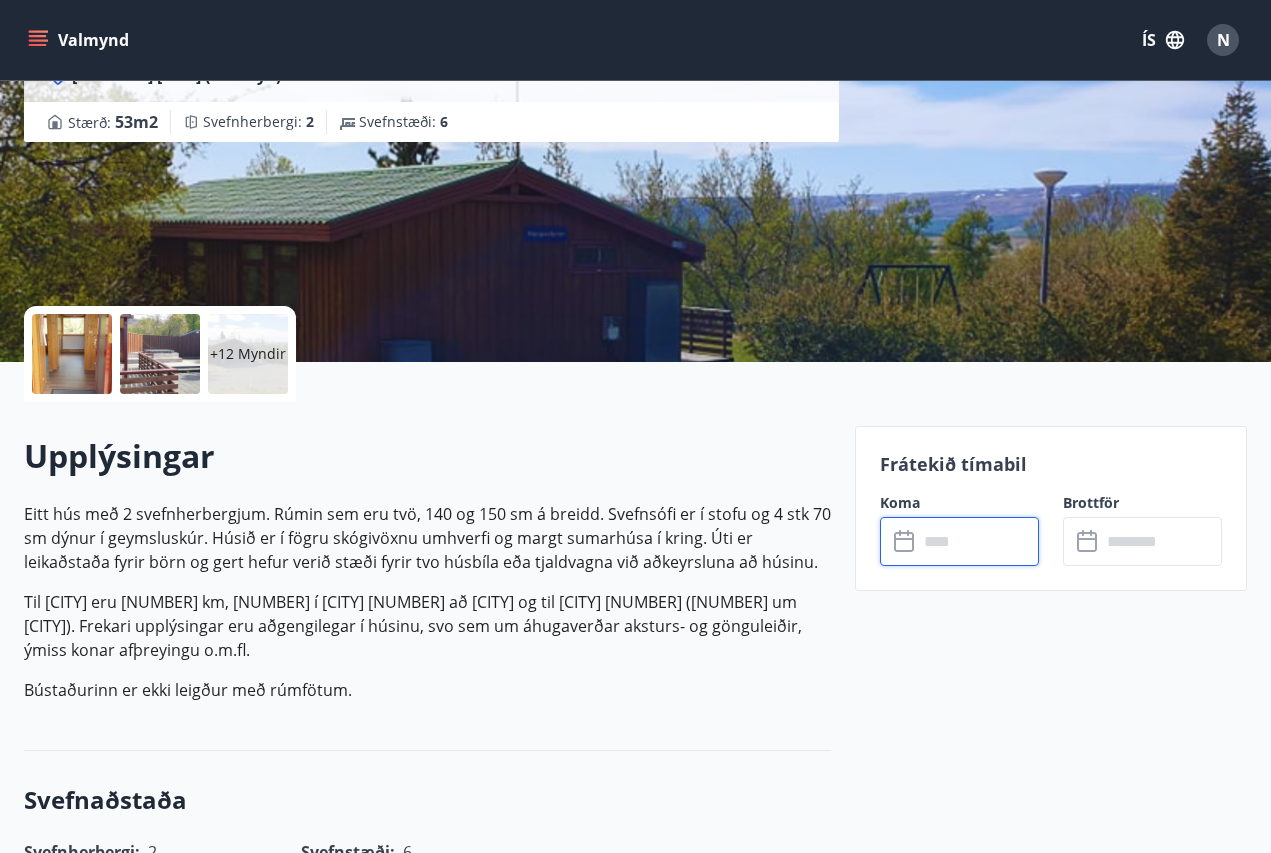 scroll, scrollTop: 267, scrollLeft: 0, axis: vertical 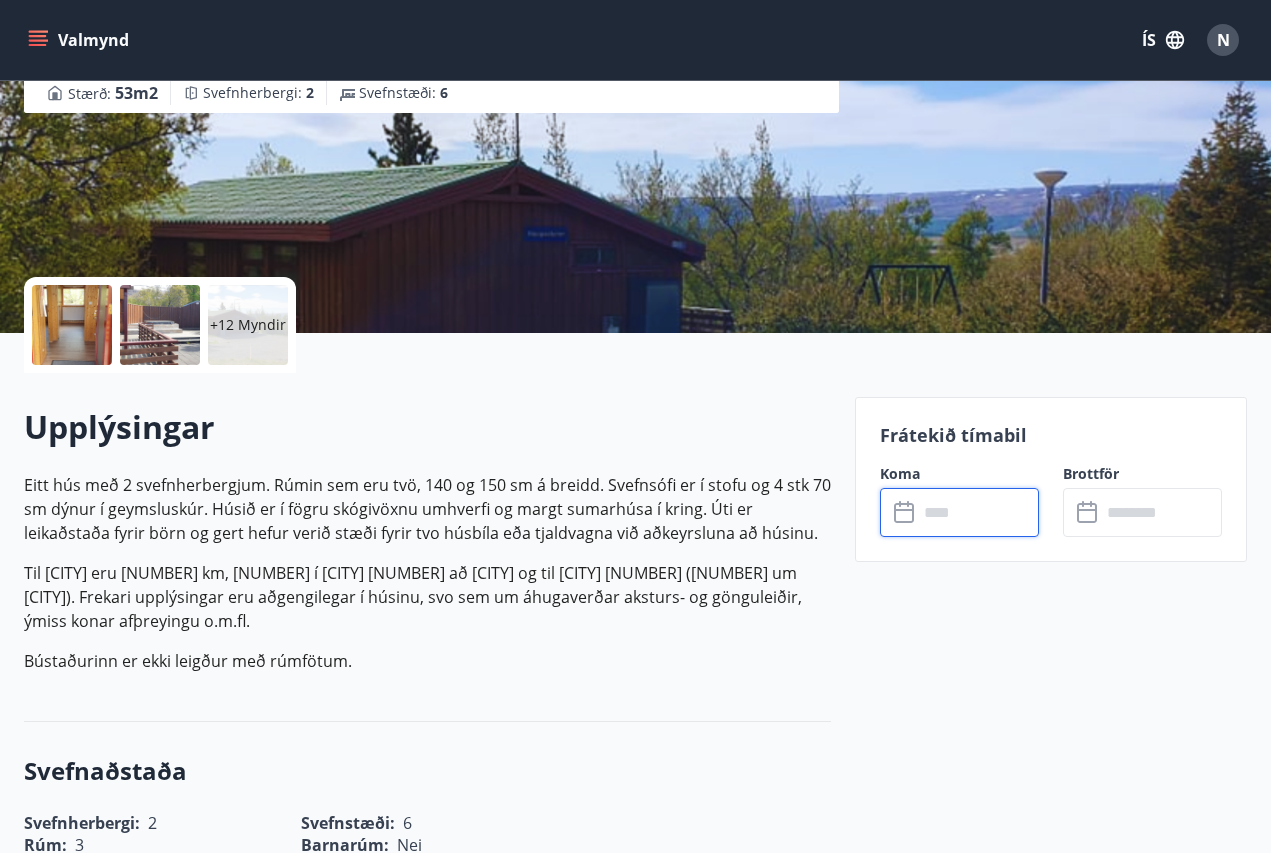 click at bounding box center (72, 325) 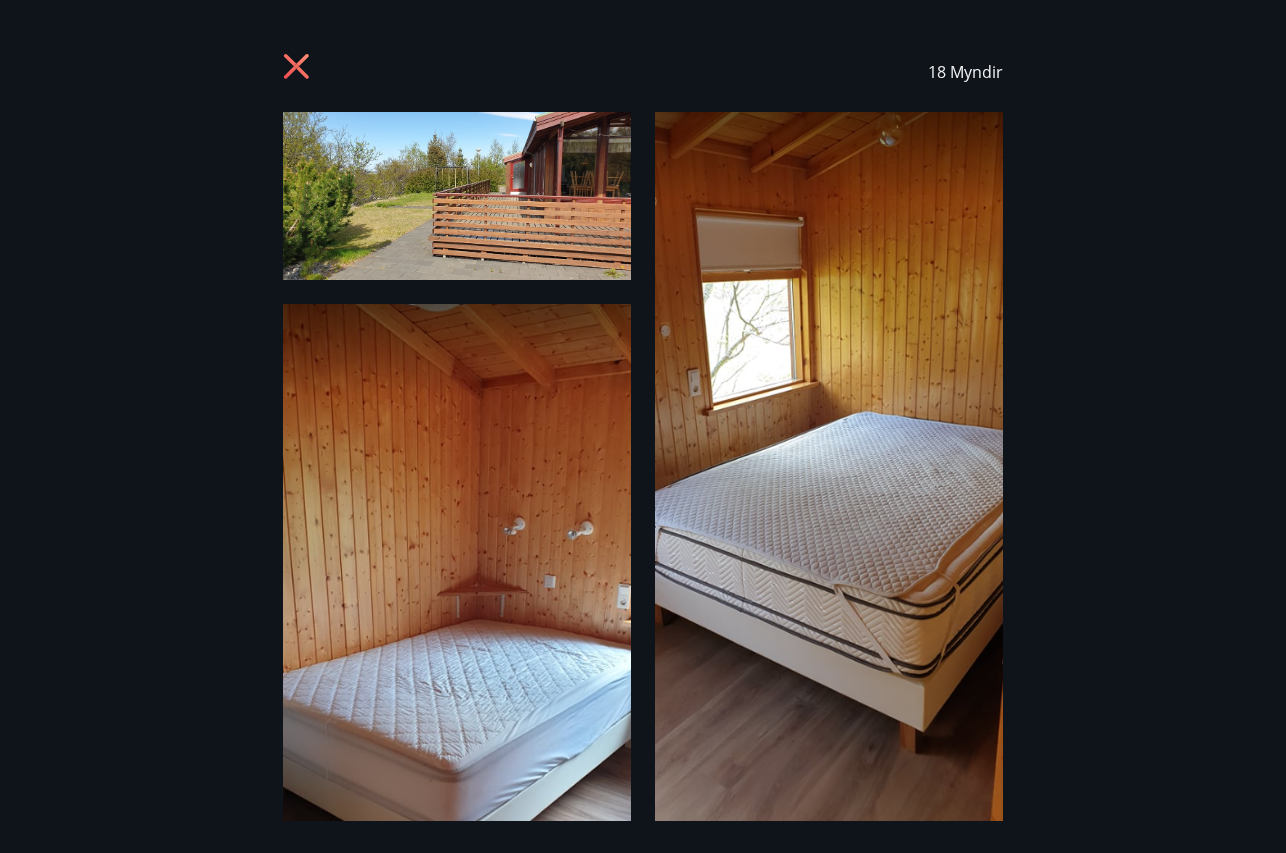 click at bounding box center [829, 473] 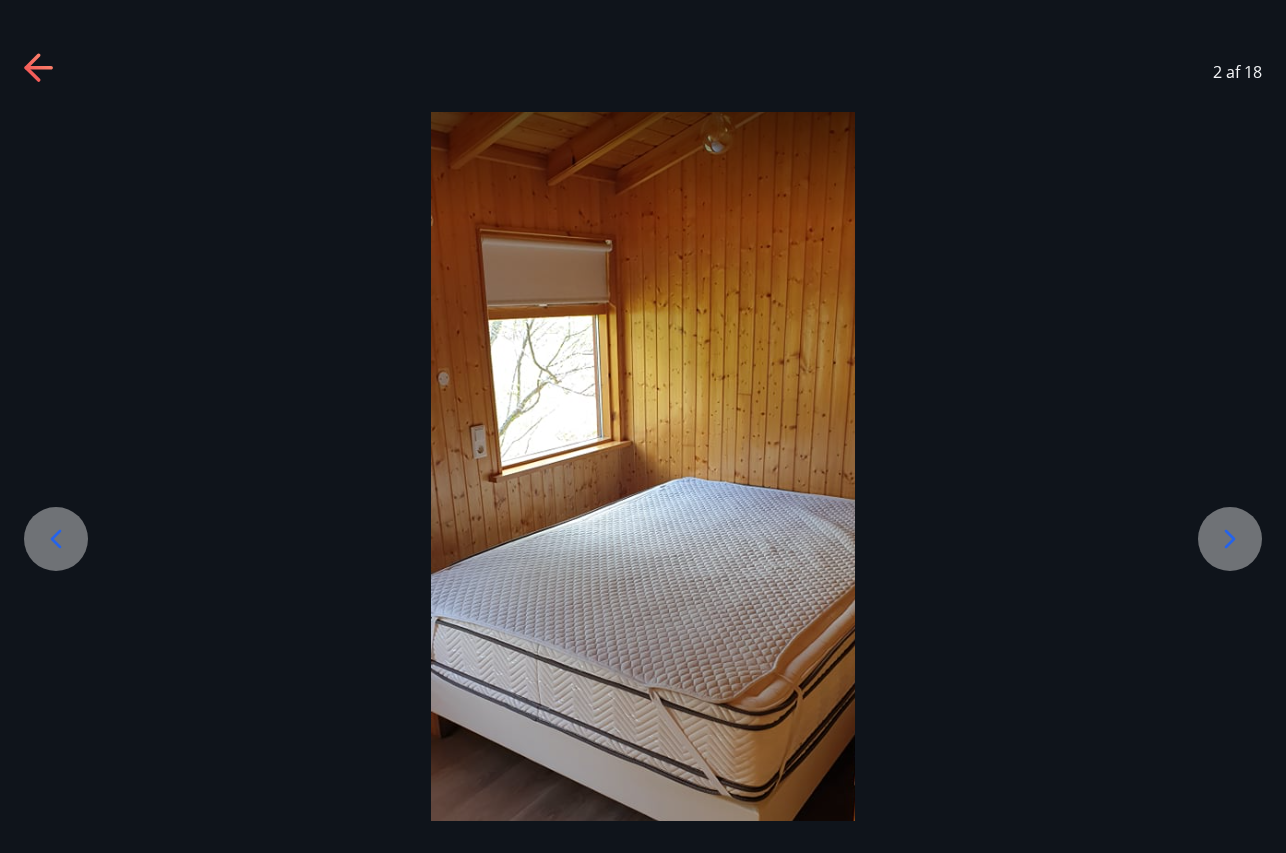 click 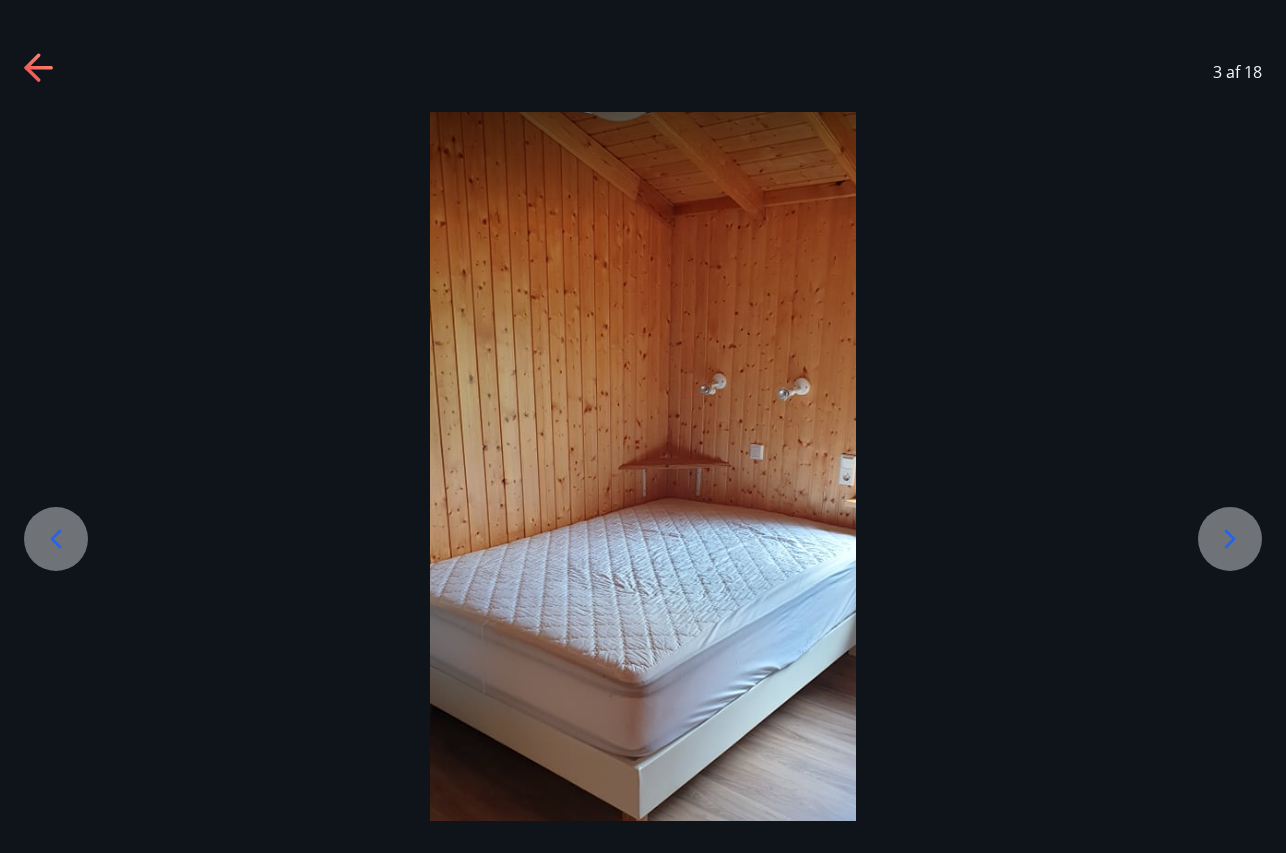 click 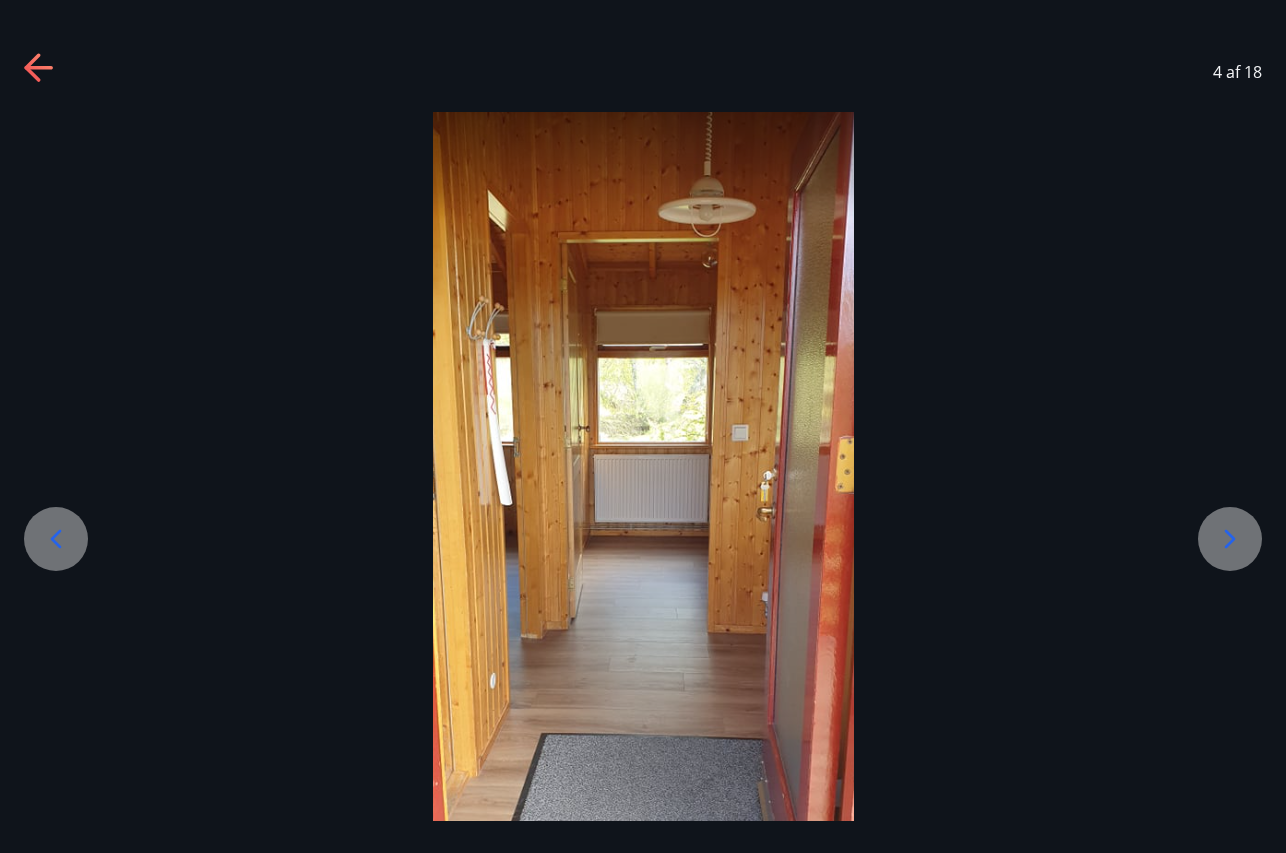 click 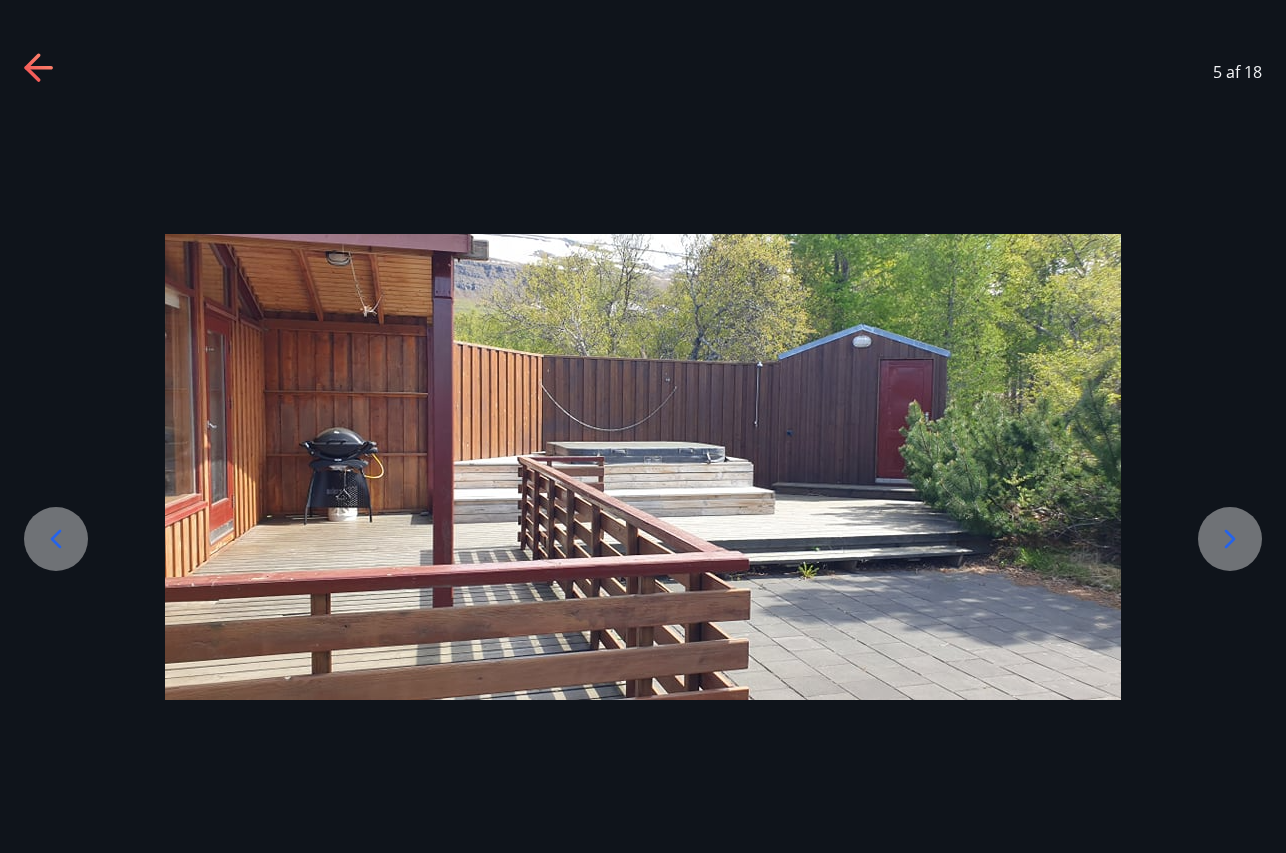 click 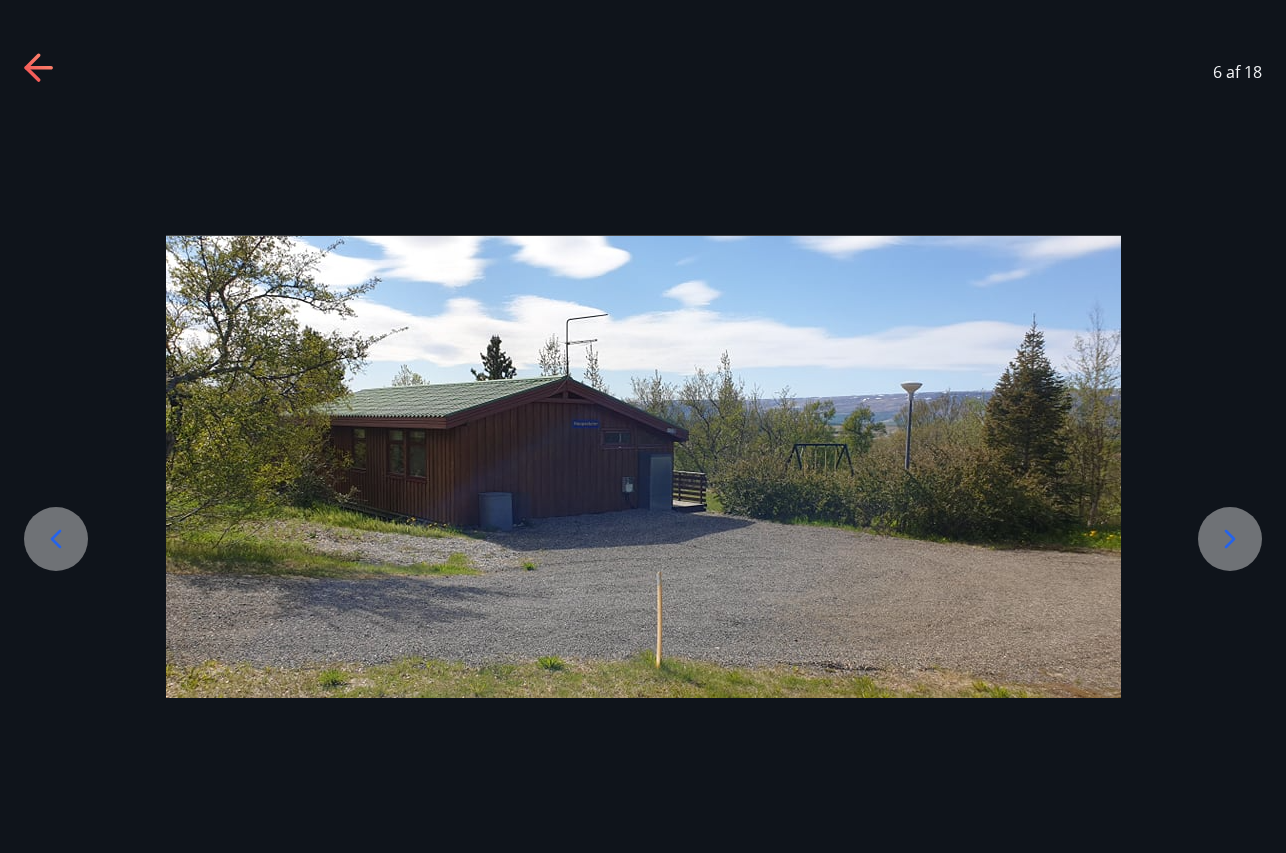 click 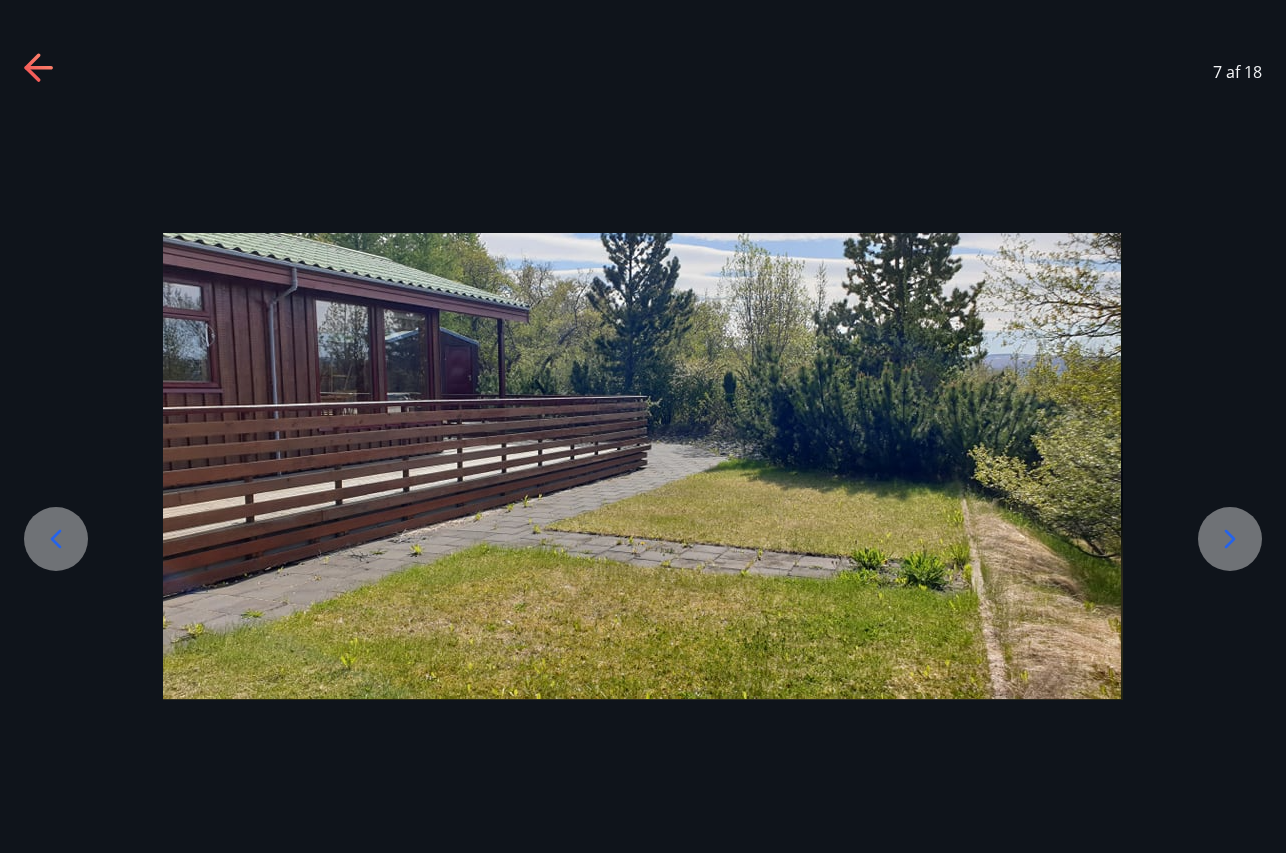 click 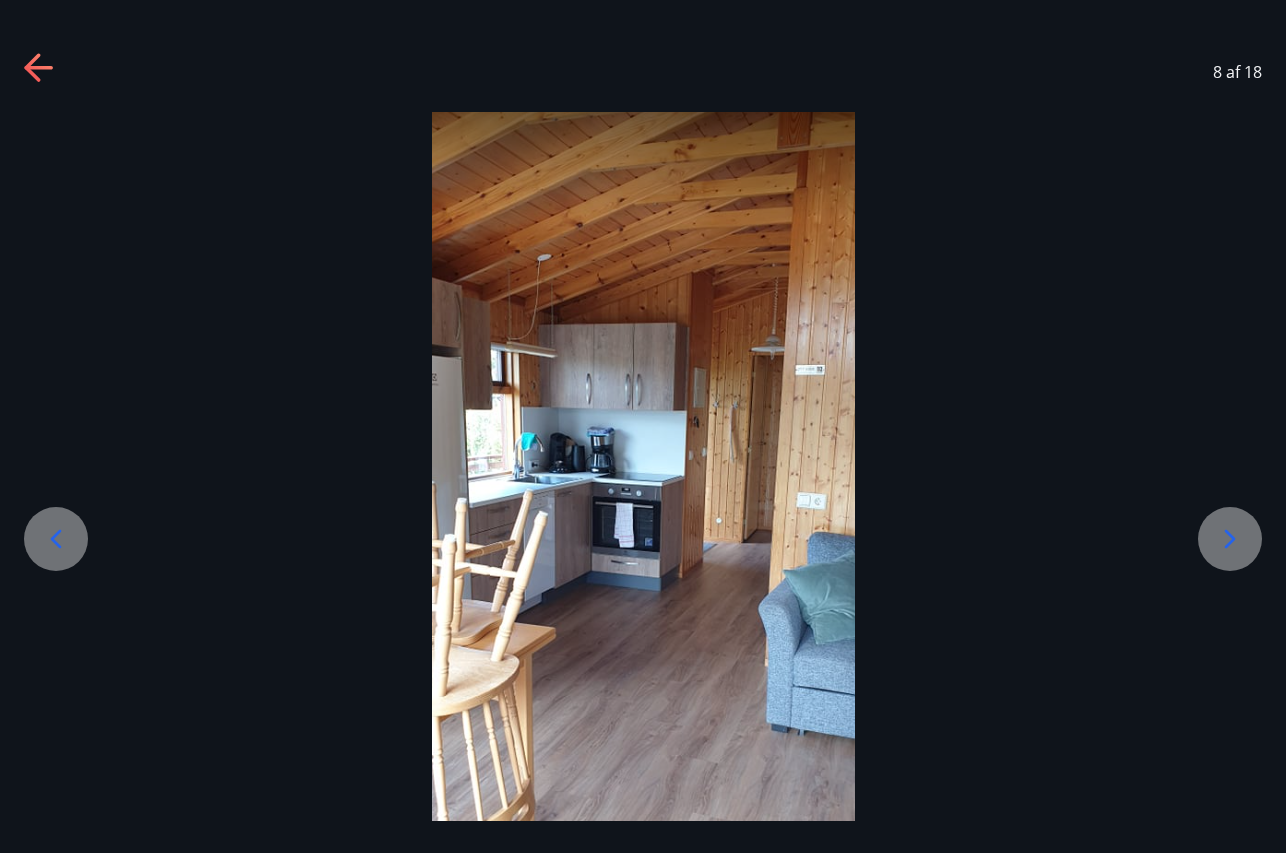 click 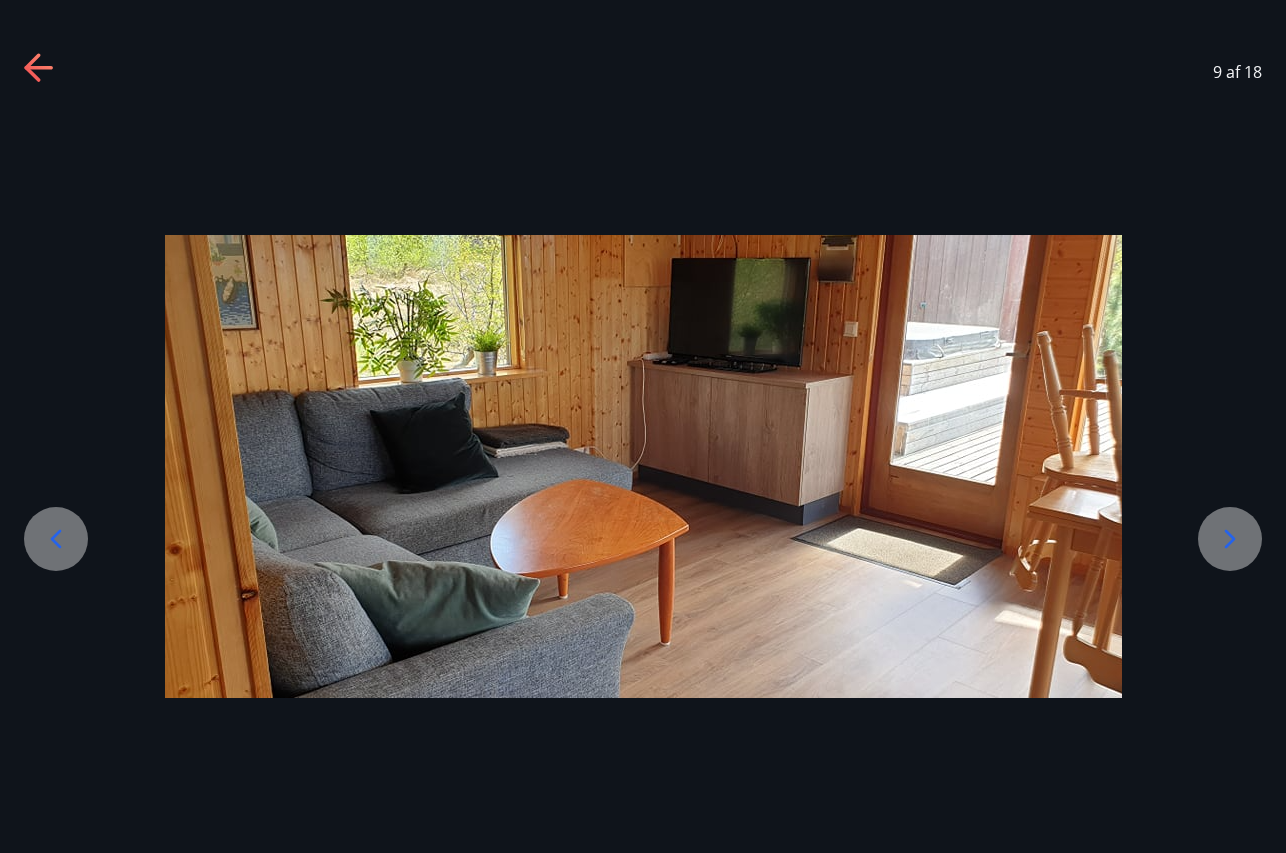 click 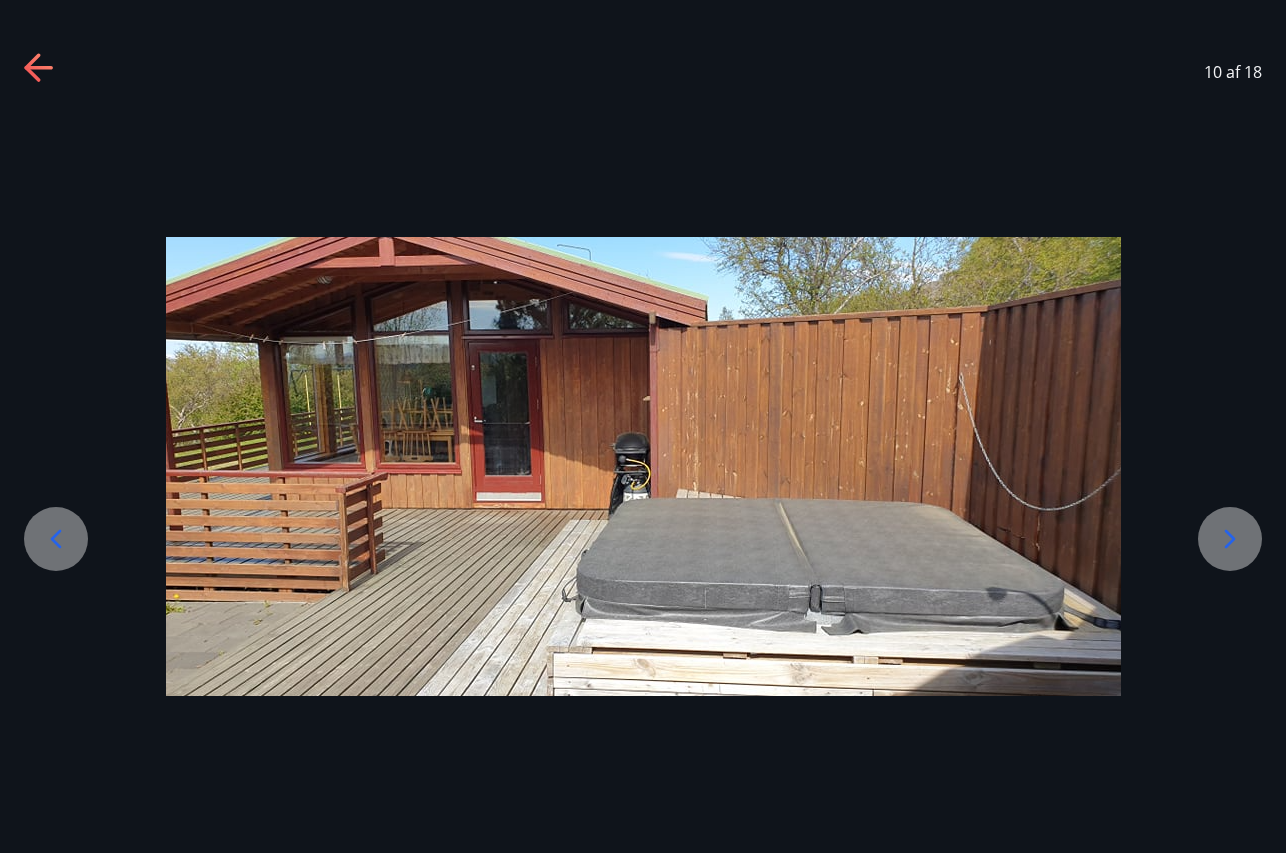 click 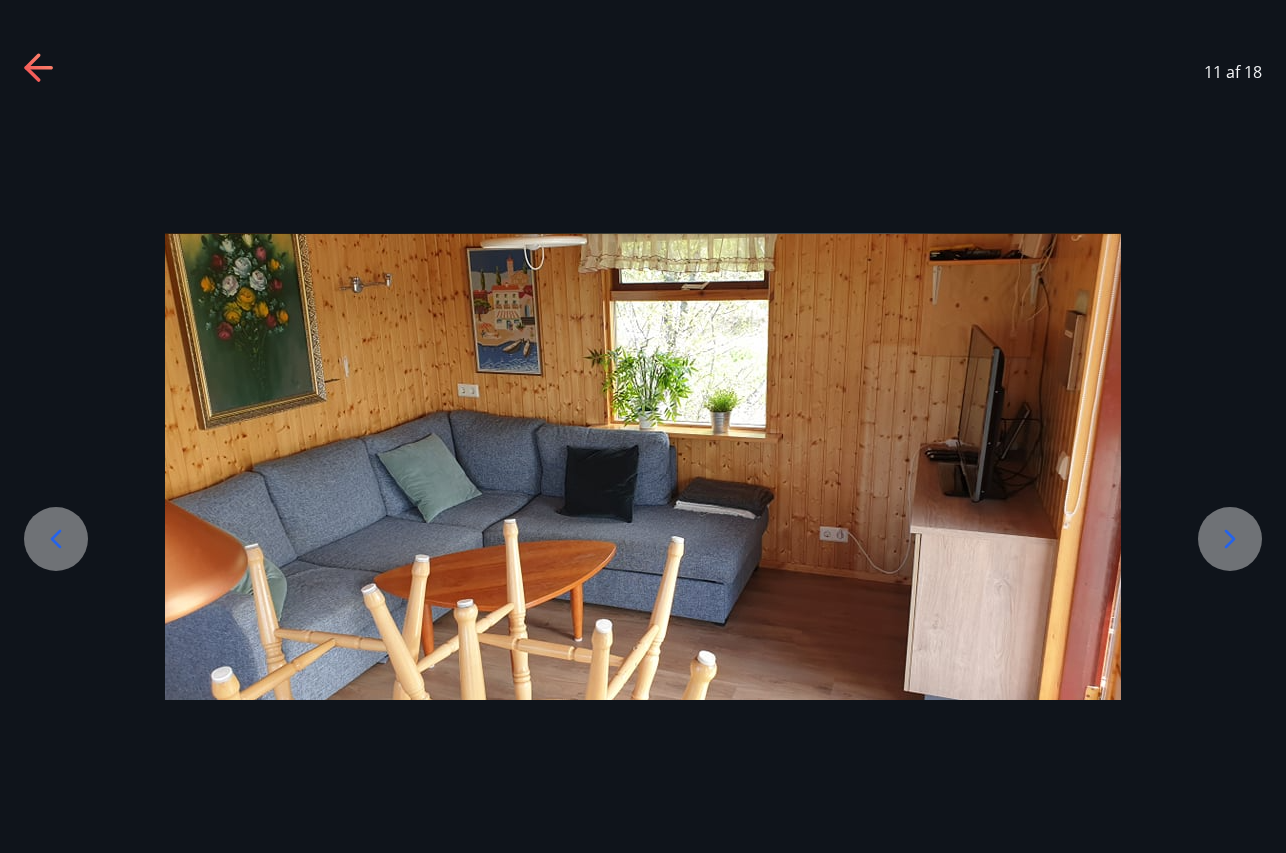 click 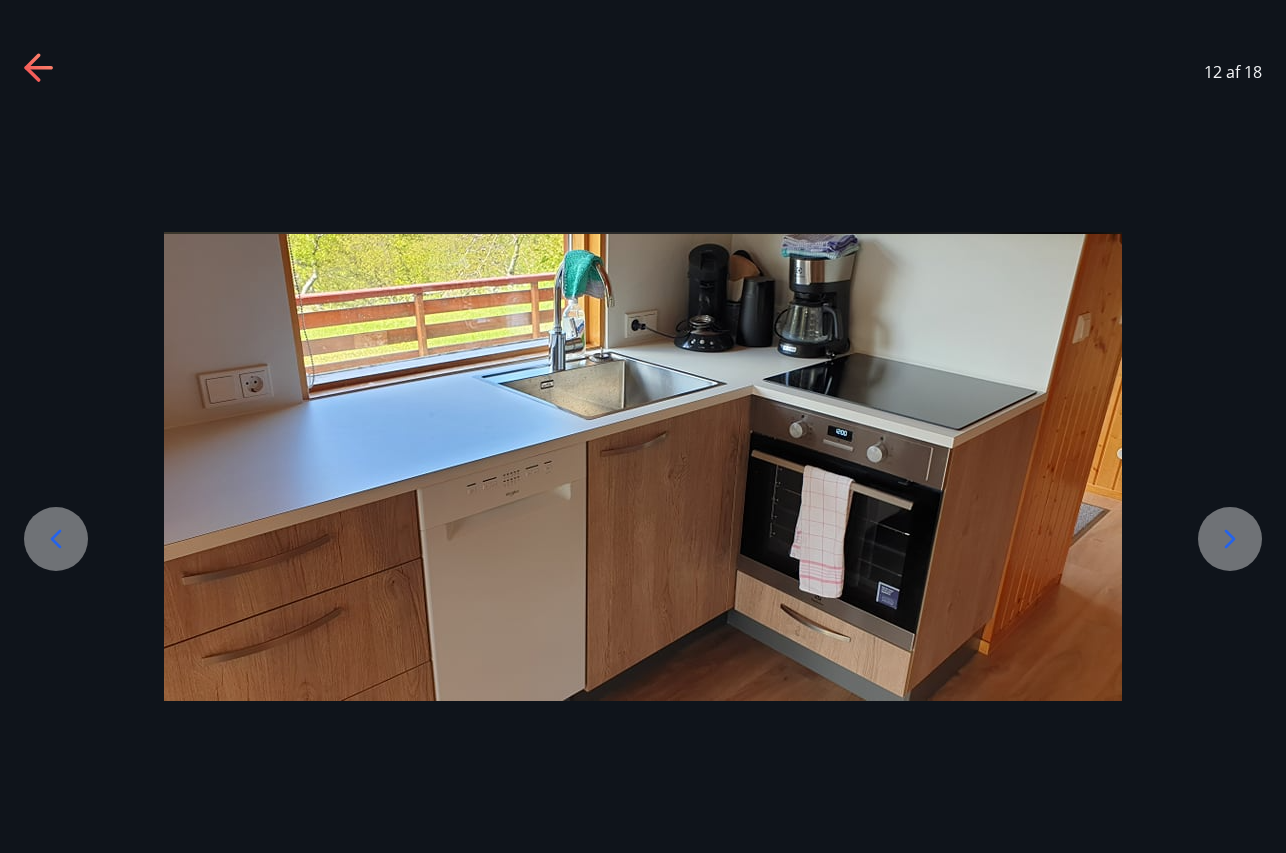 click 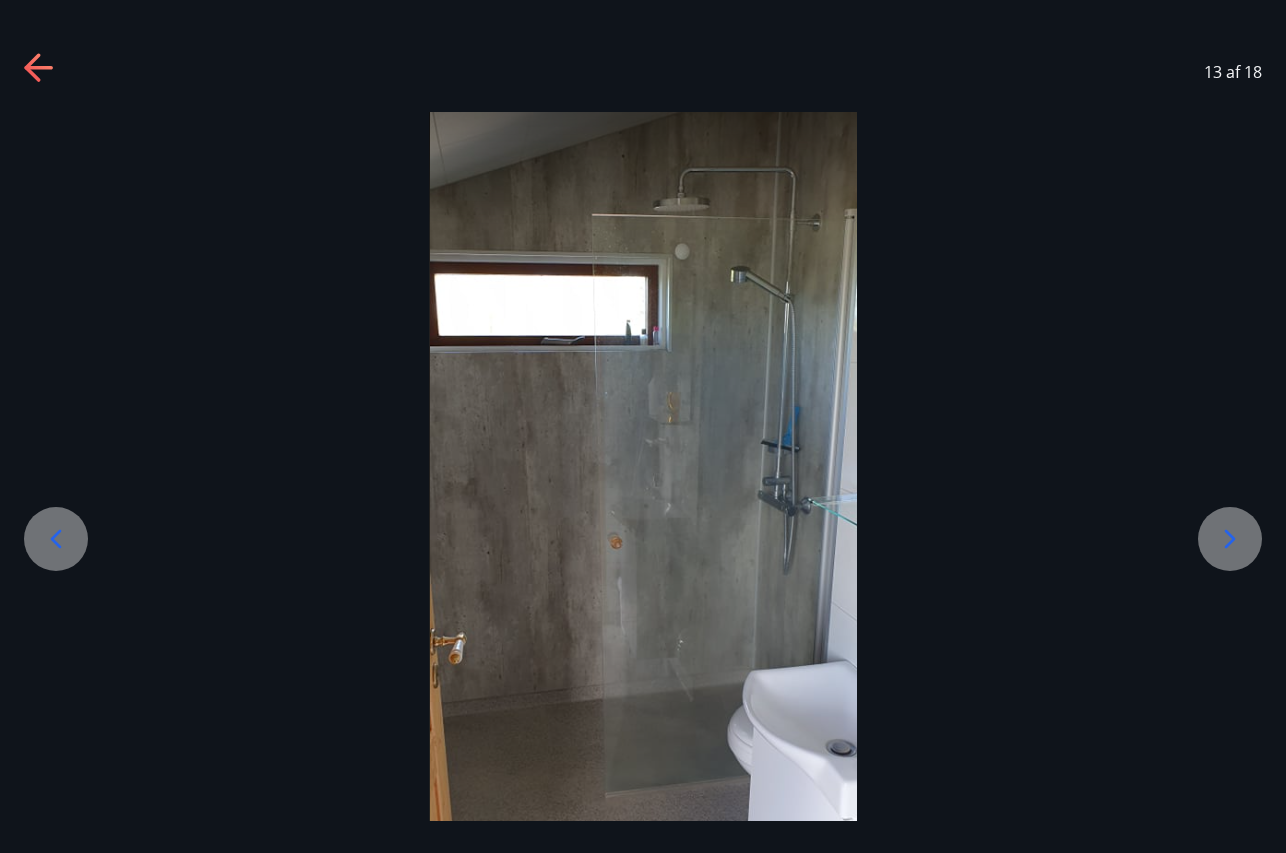 click 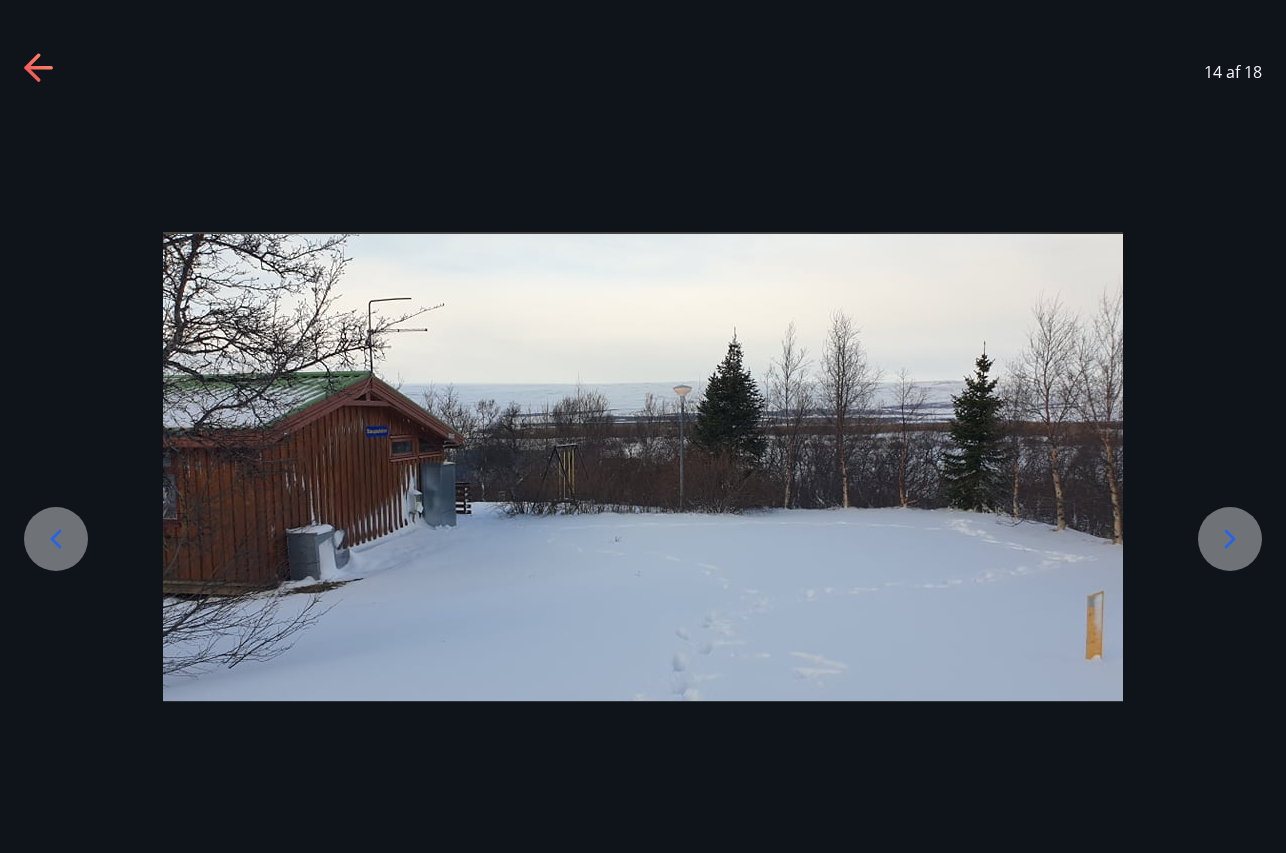click 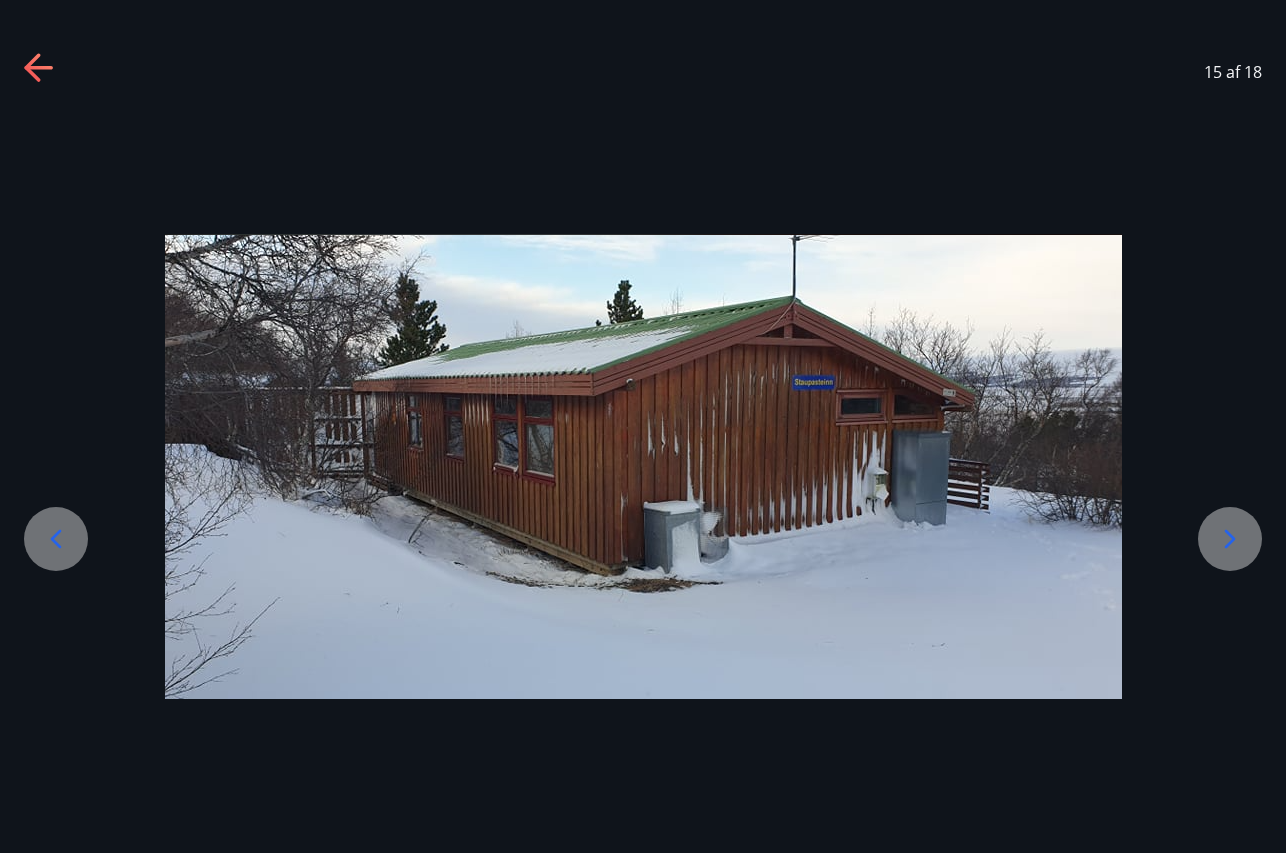click 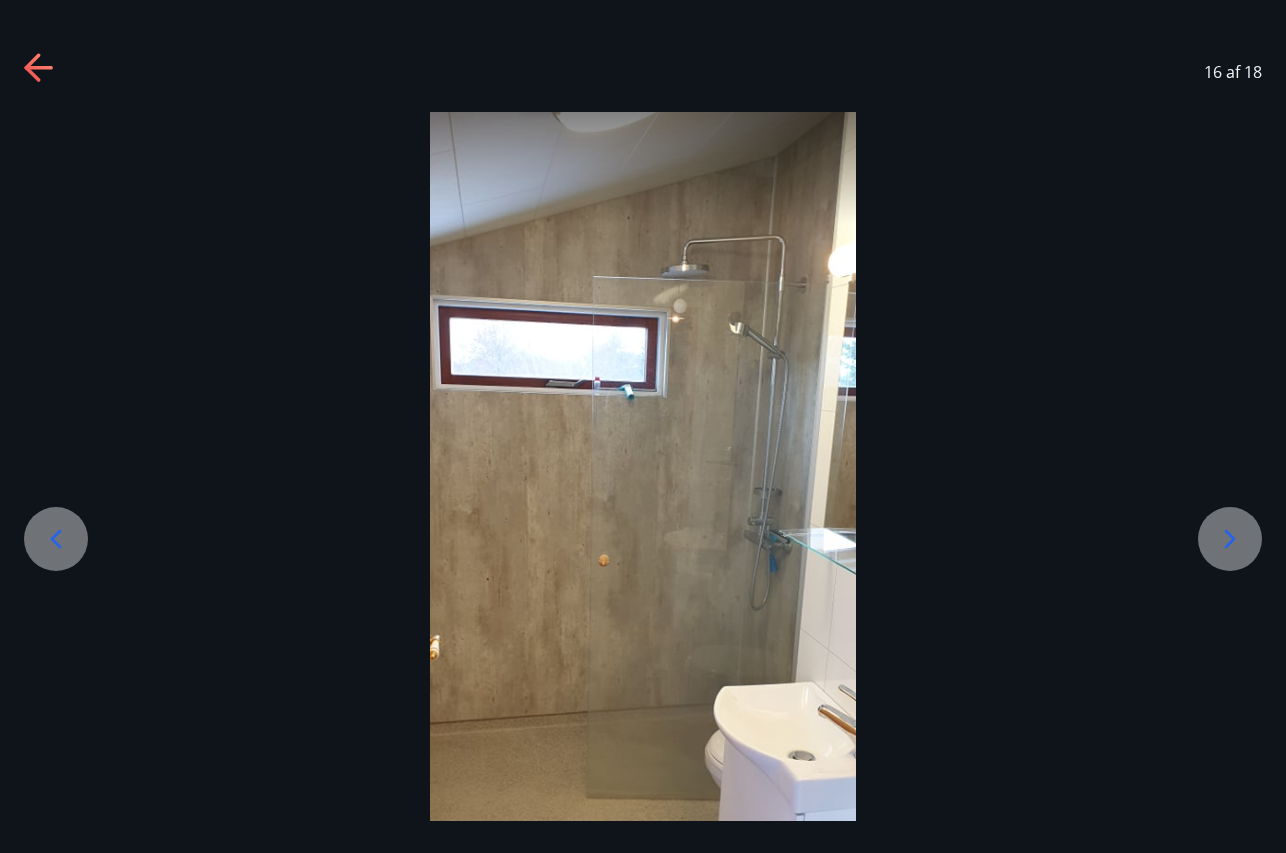 click 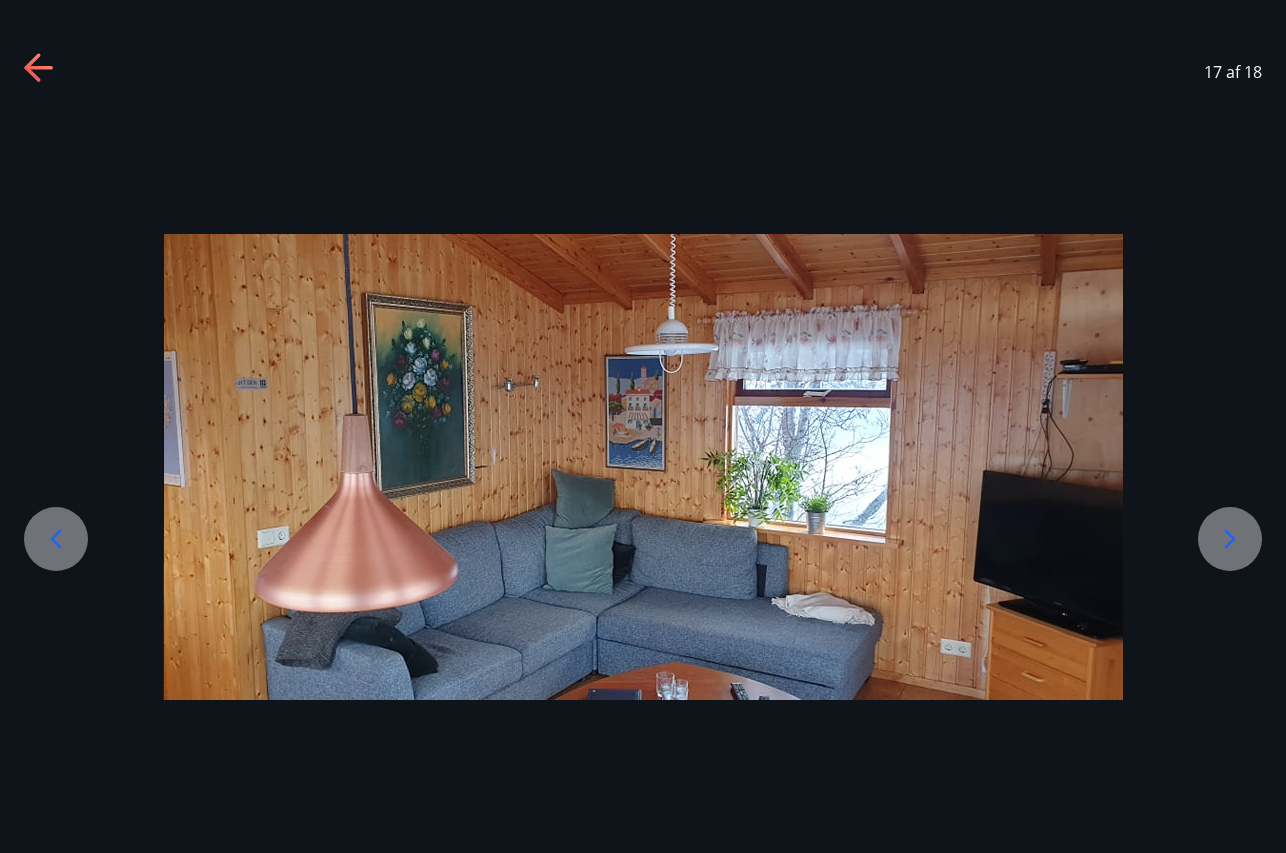 click 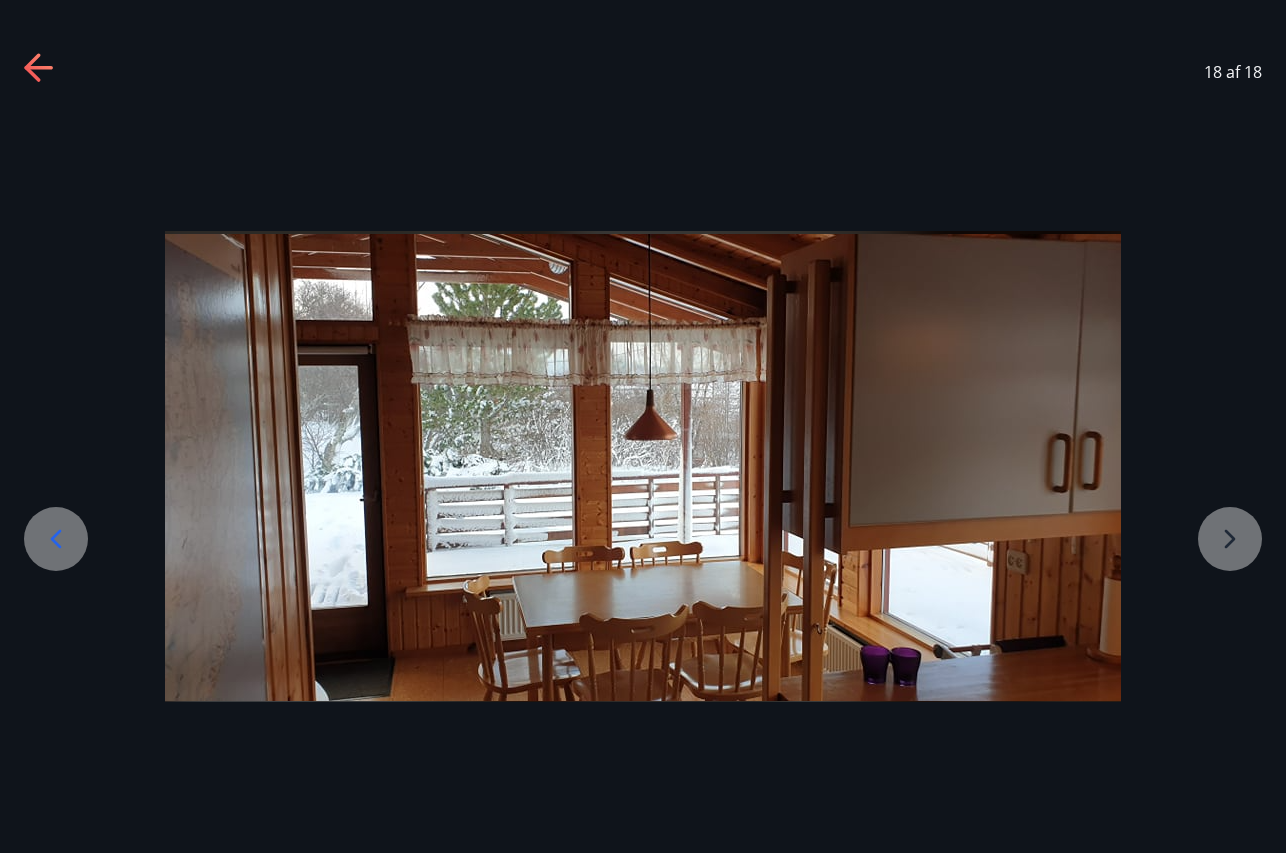 click at bounding box center [643, 466] 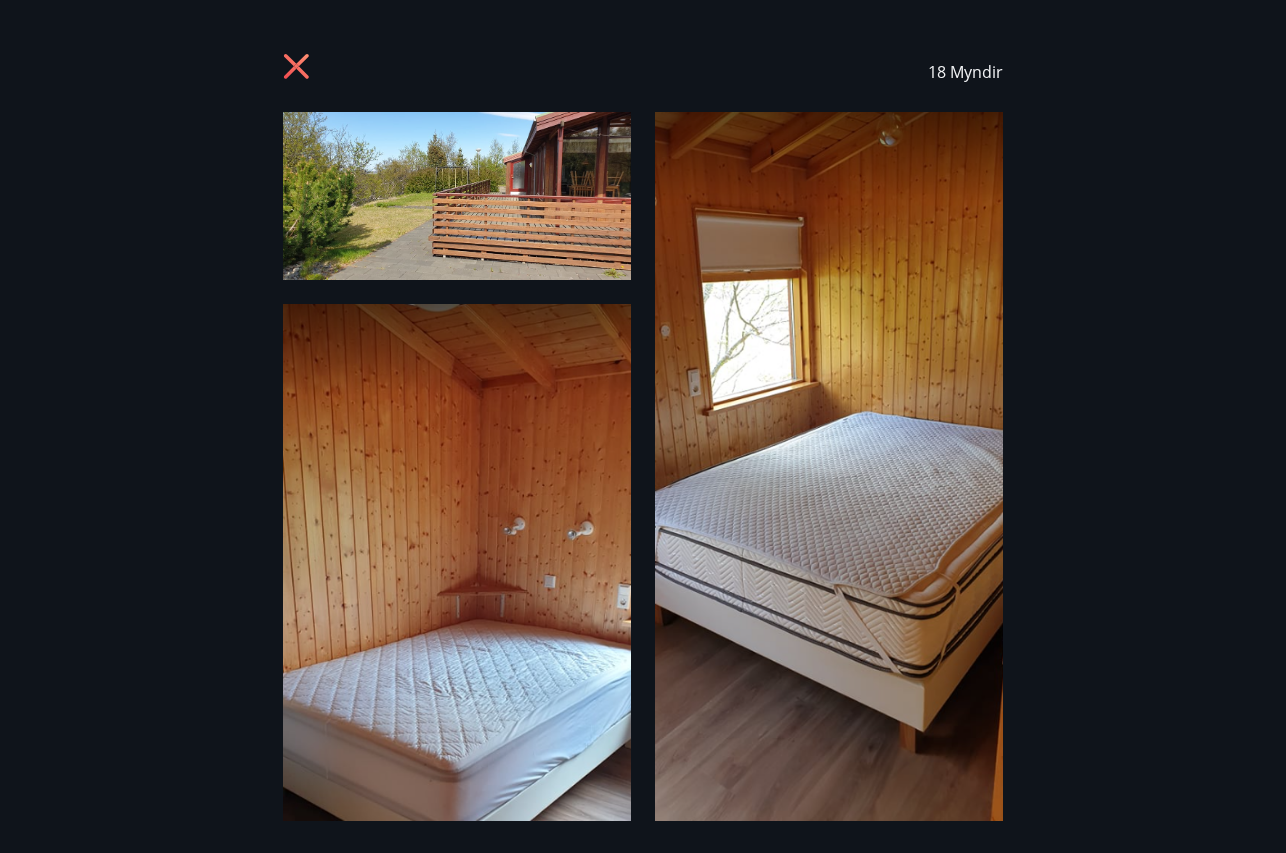click 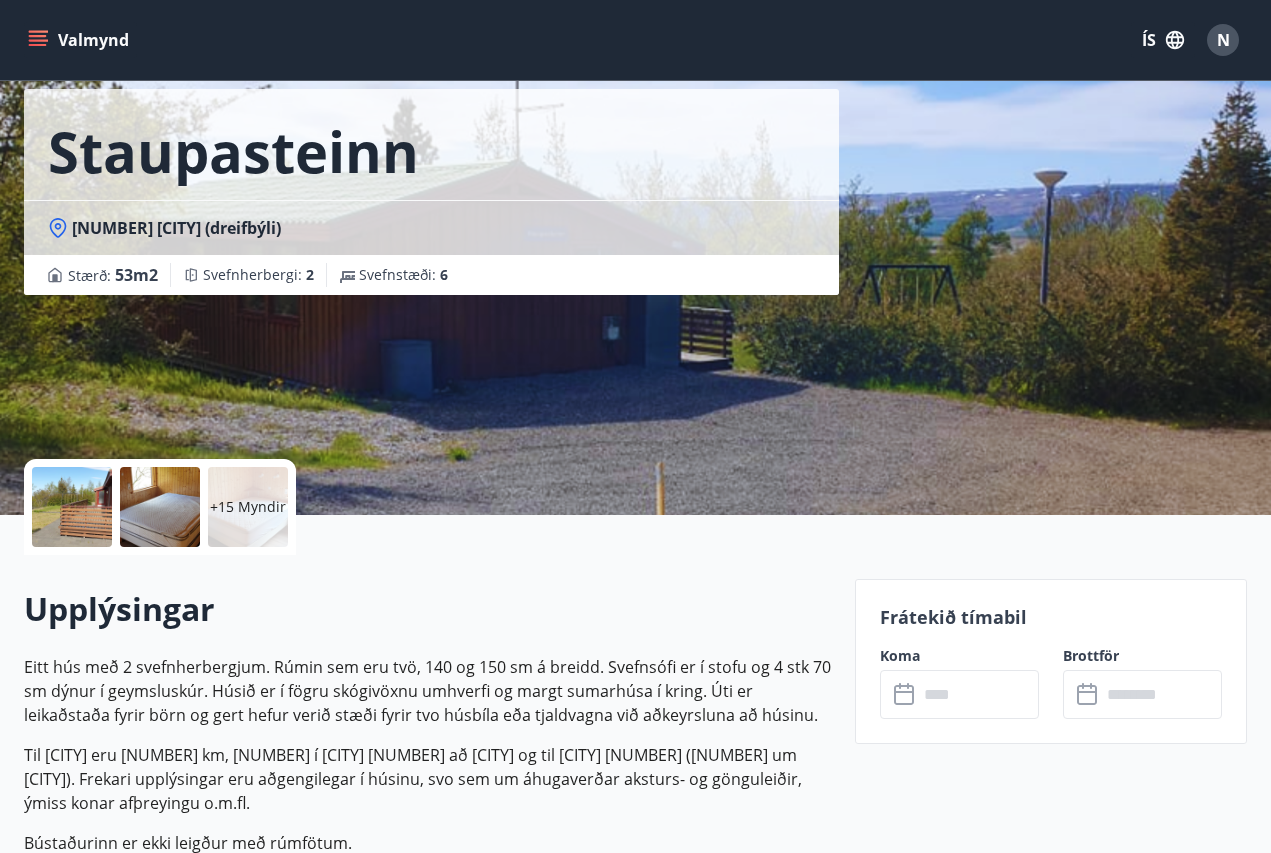 scroll, scrollTop: 0, scrollLeft: 0, axis: both 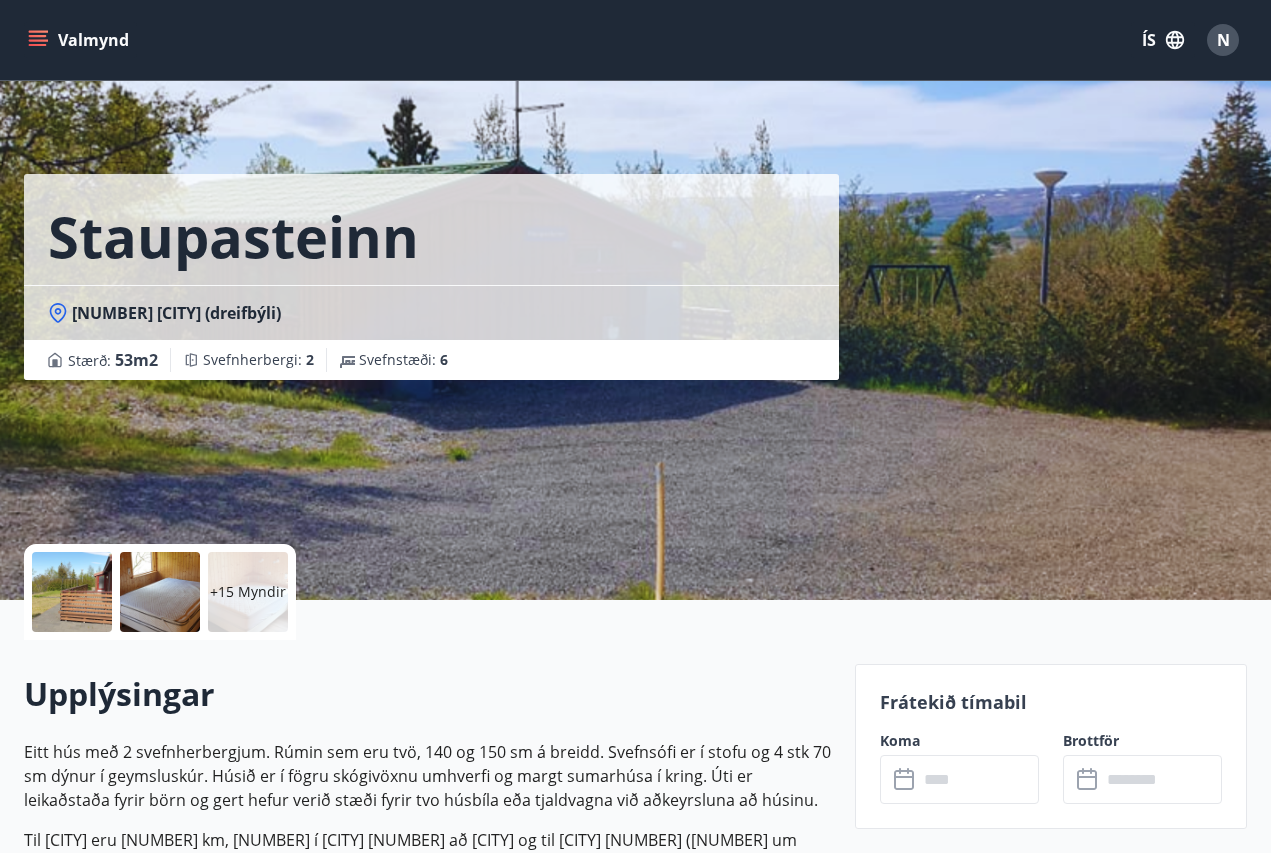 click 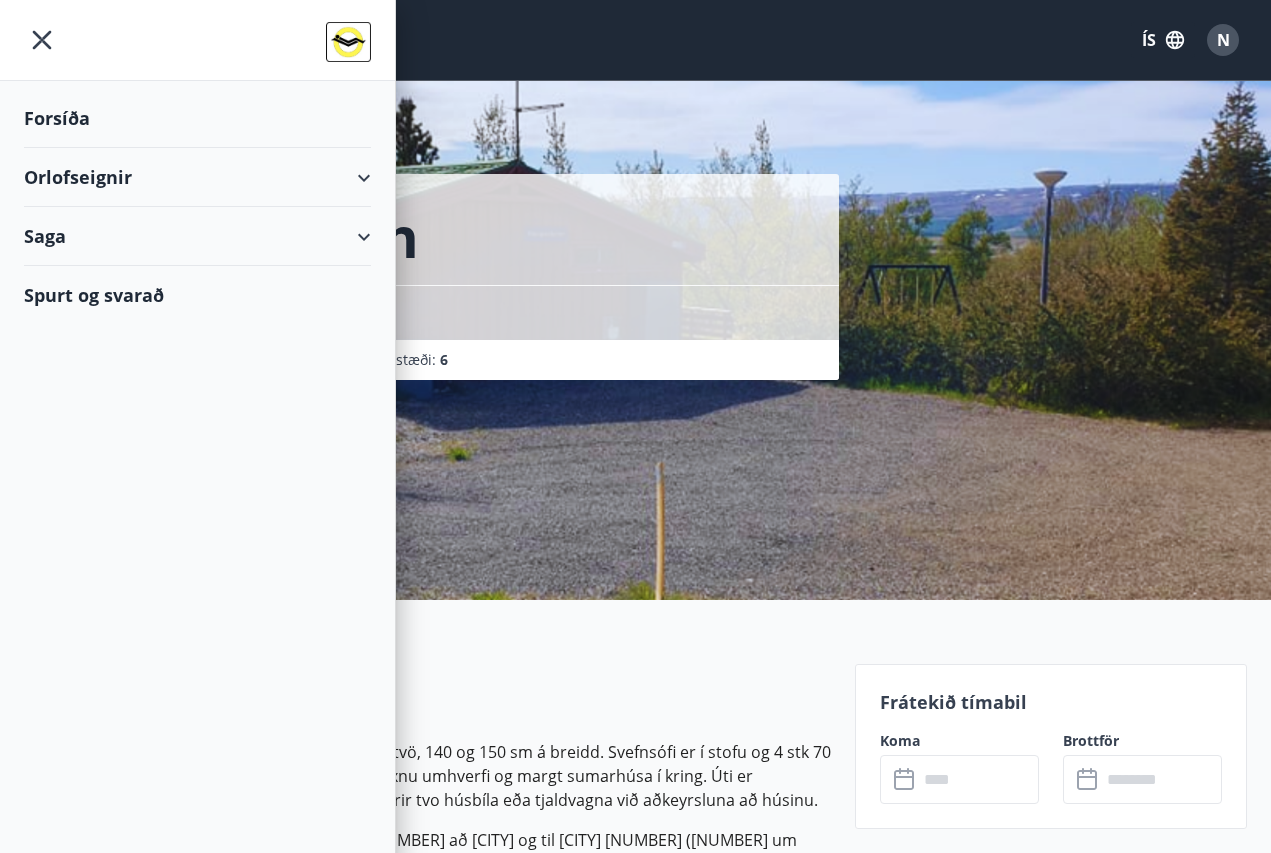 click on "Orlofseignir" at bounding box center (197, 177) 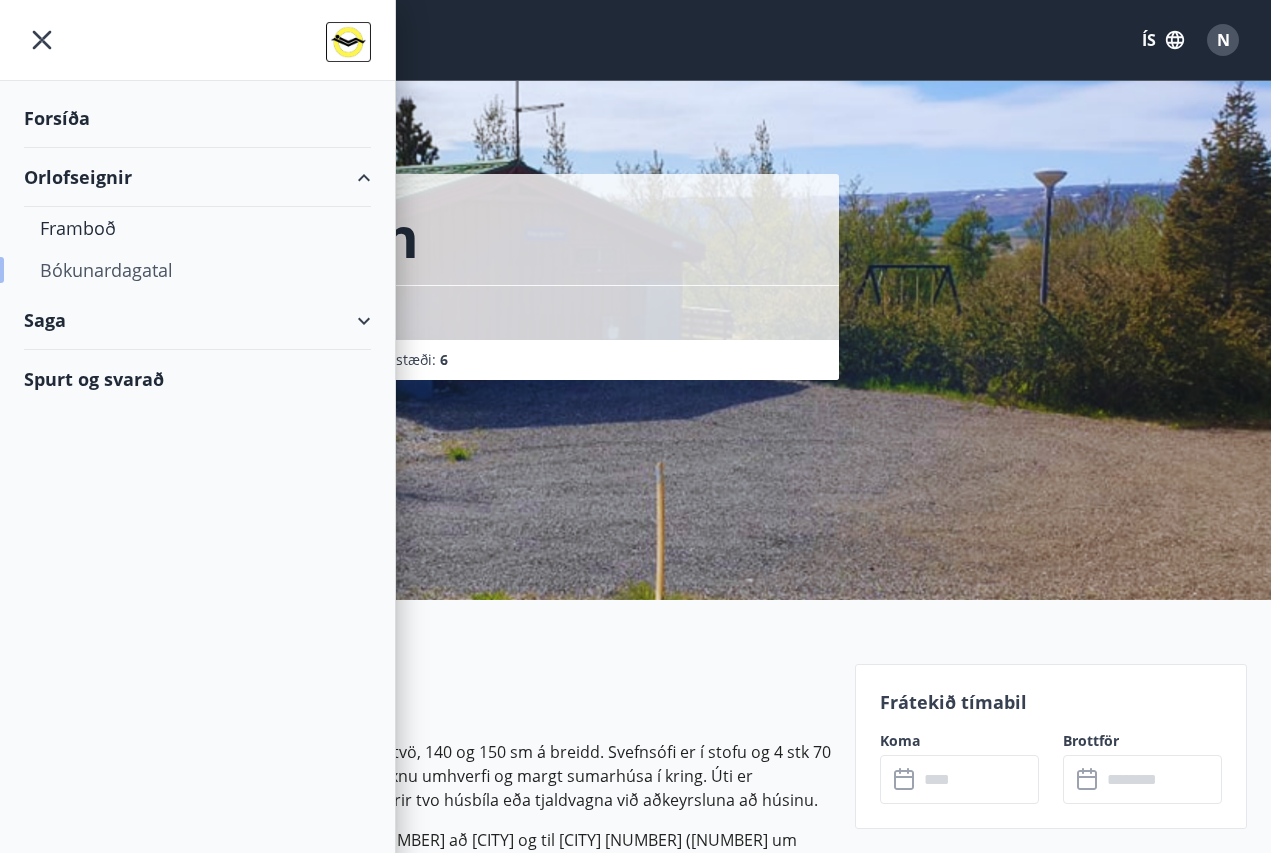 click on "Bókunardagatal" at bounding box center (197, 270) 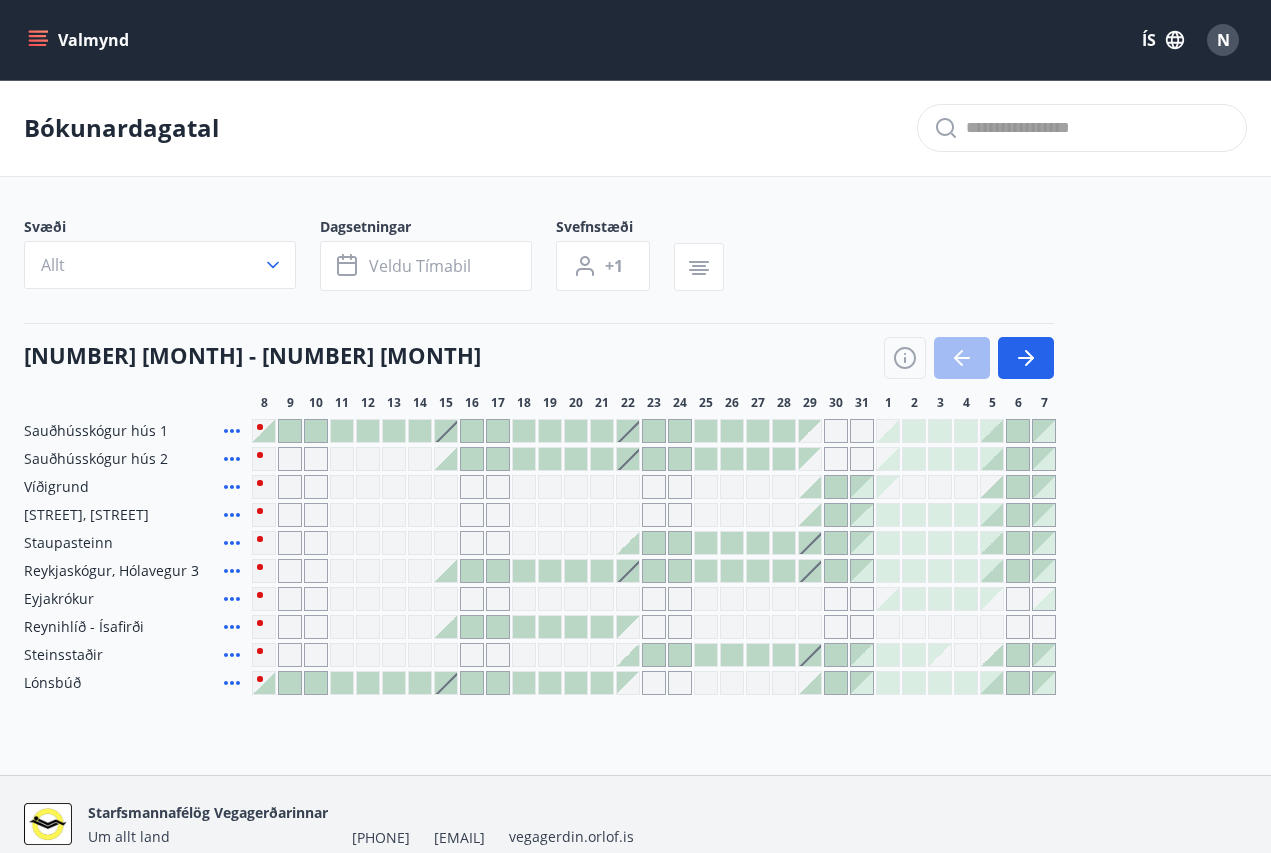 click 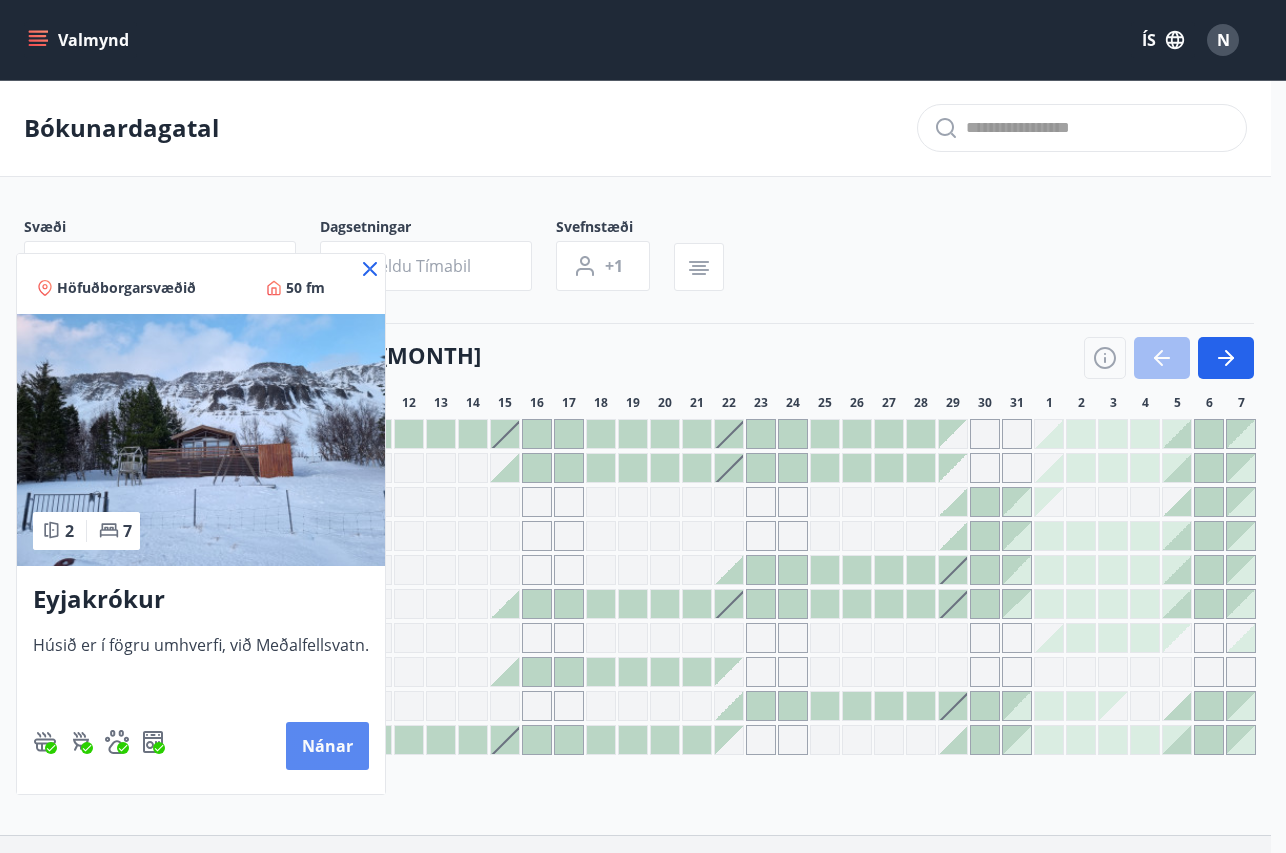 click on "Nánar" at bounding box center [327, 746] 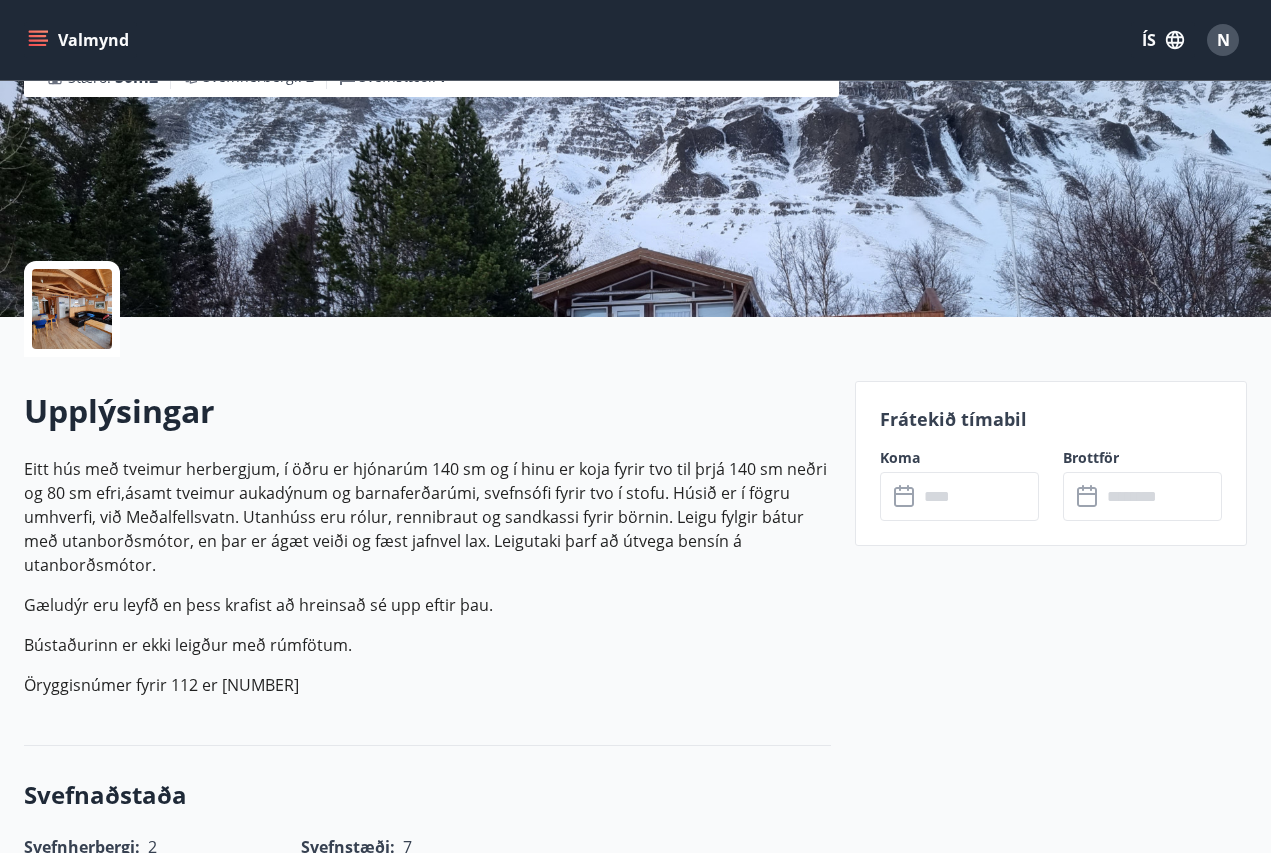 scroll, scrollTop: 267, scrollLeft: 0, axis: vertical 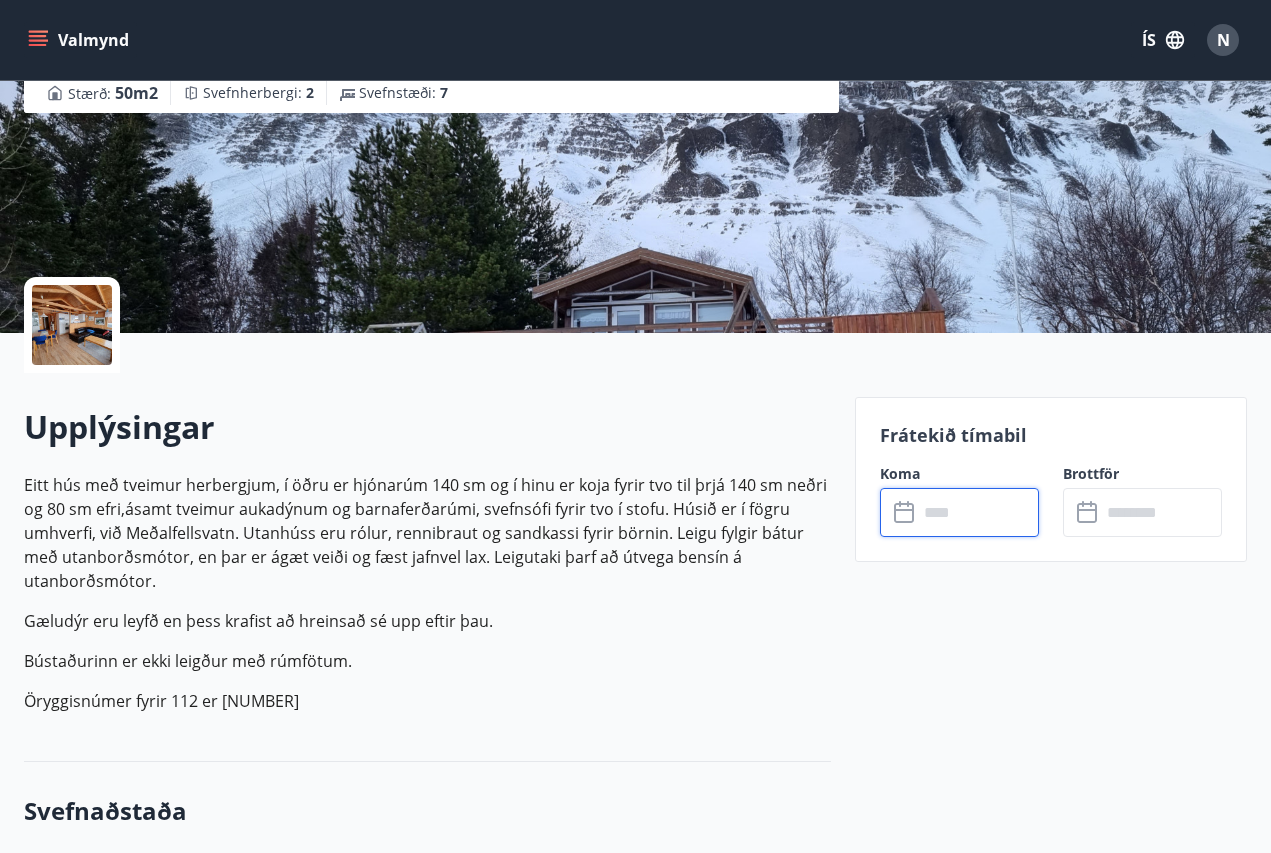 click at bounding box center (978, 512) 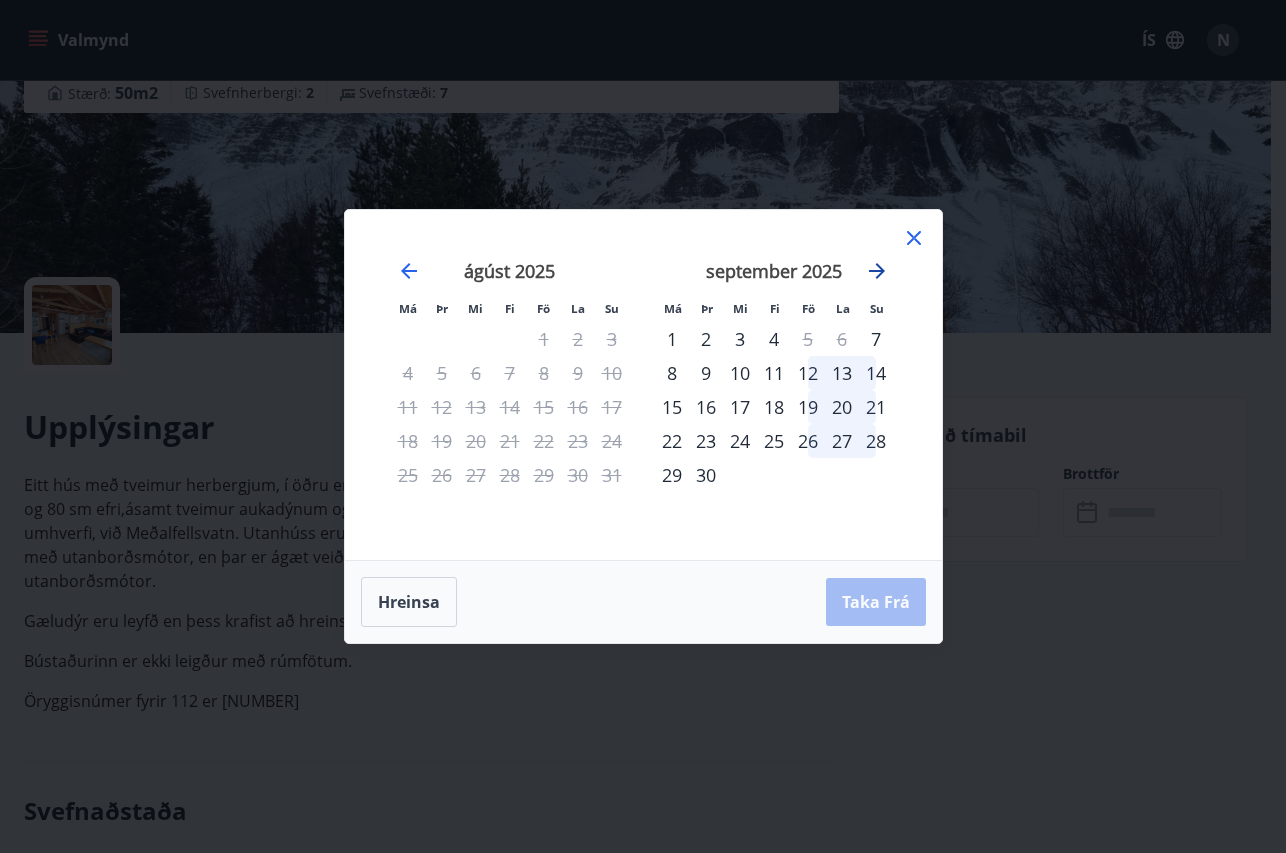 click 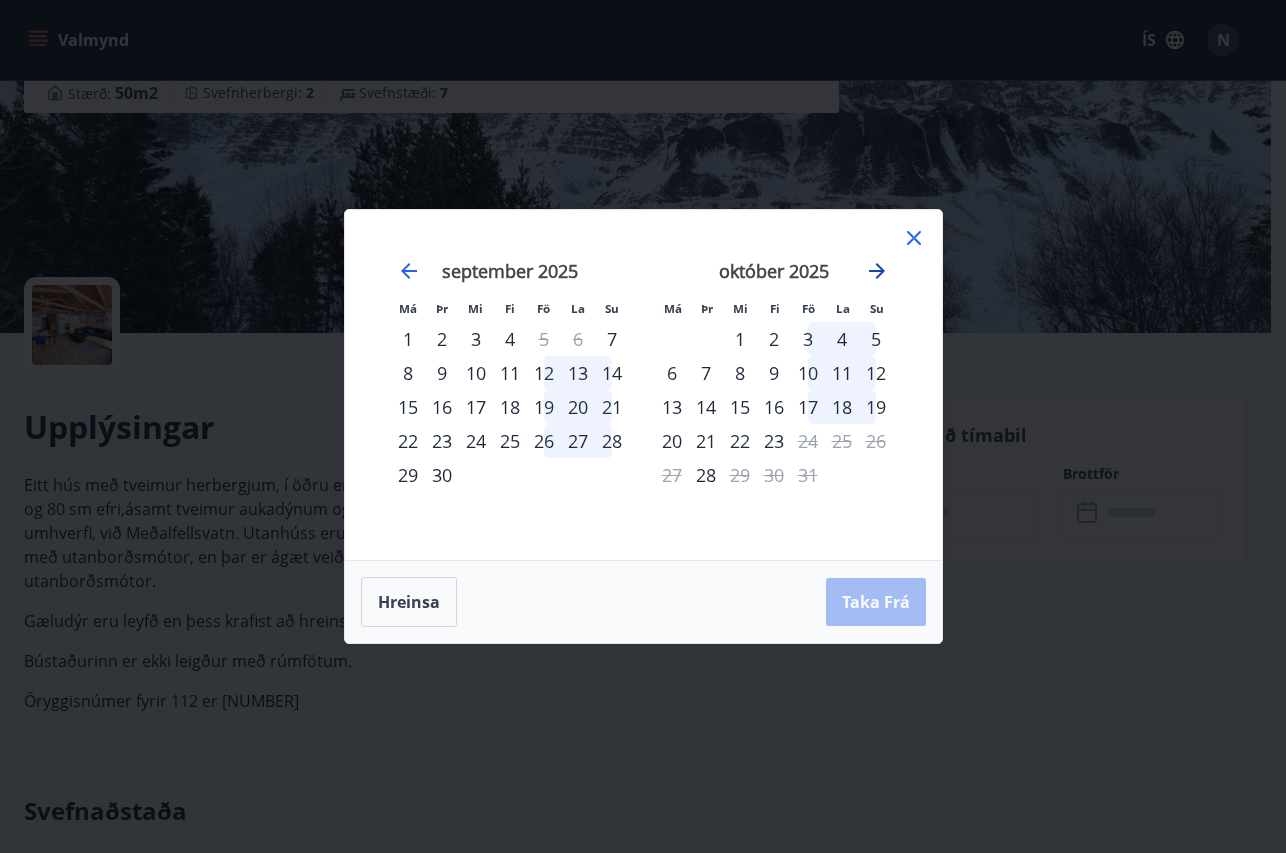 click 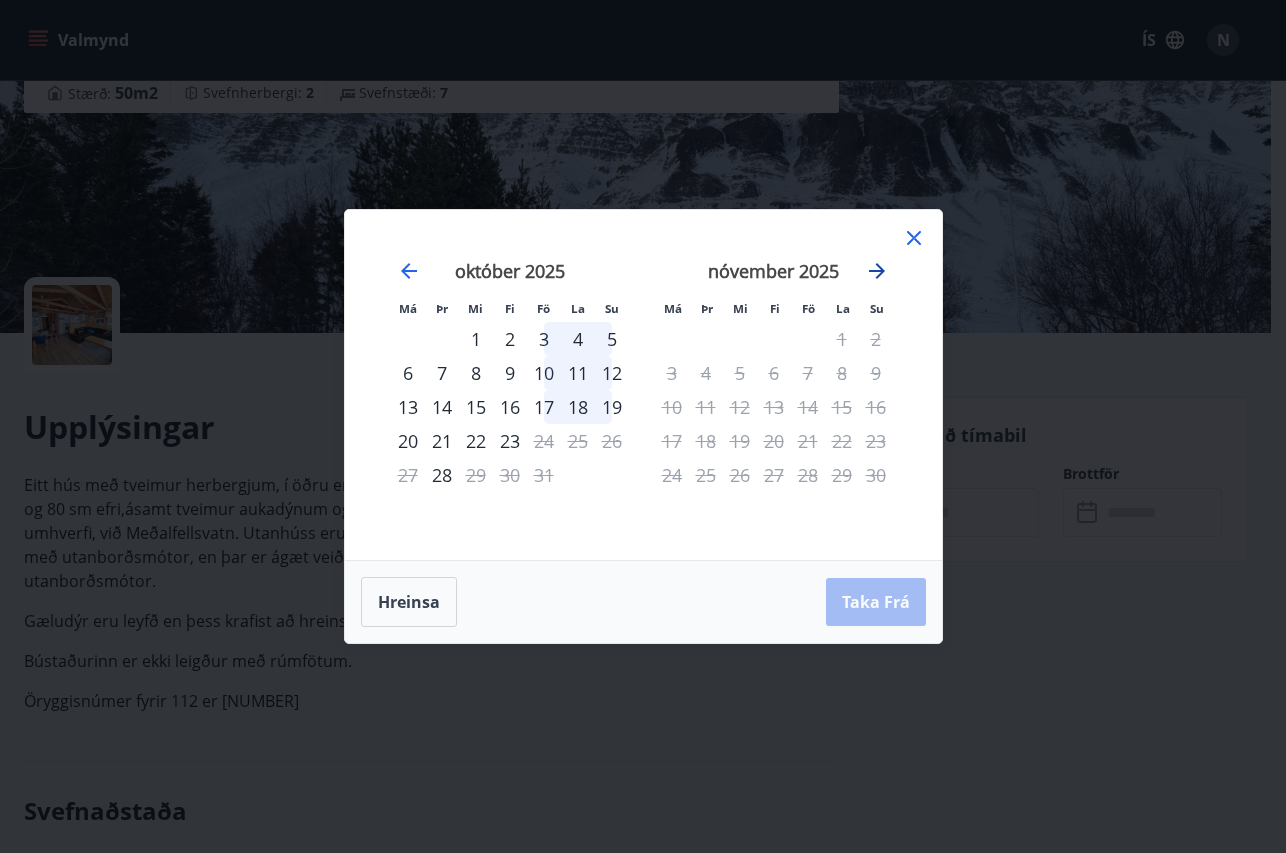 click 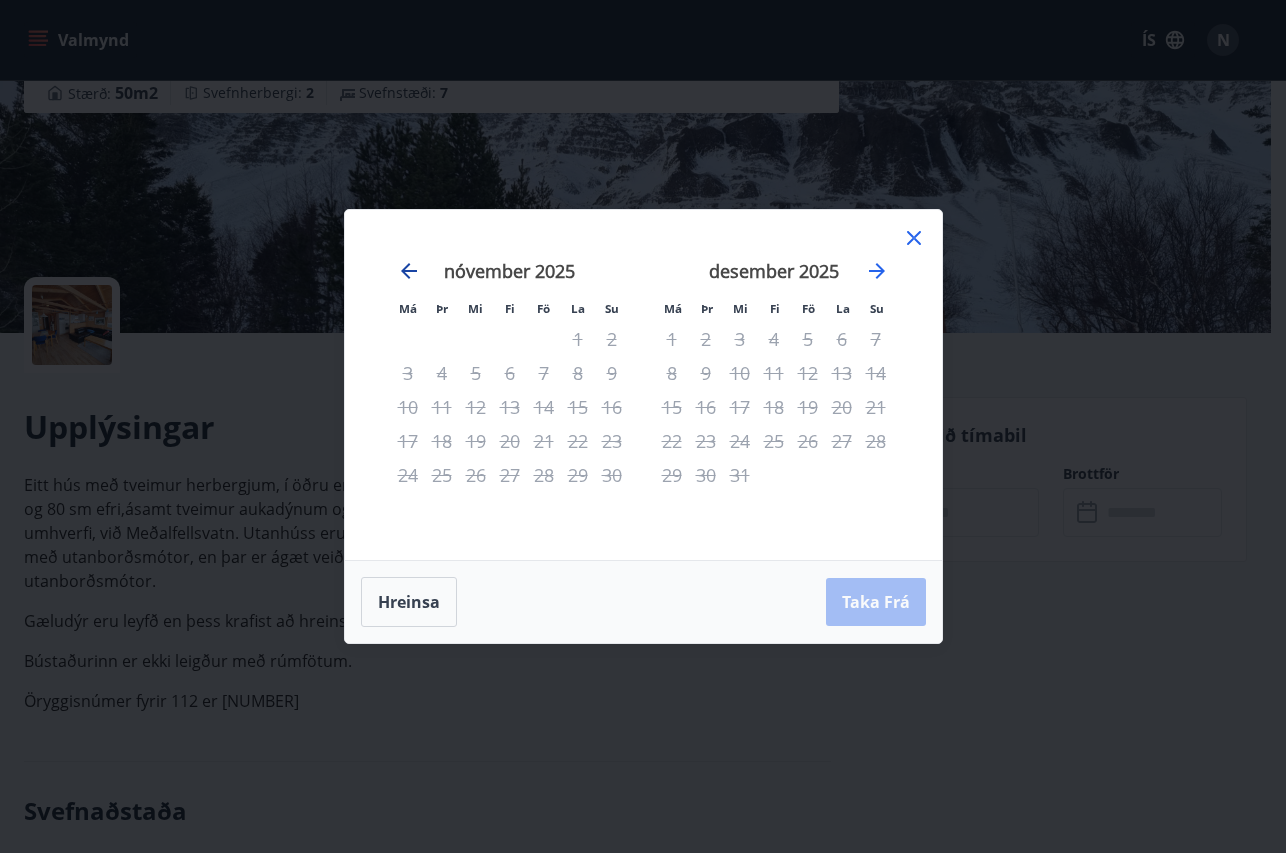 click 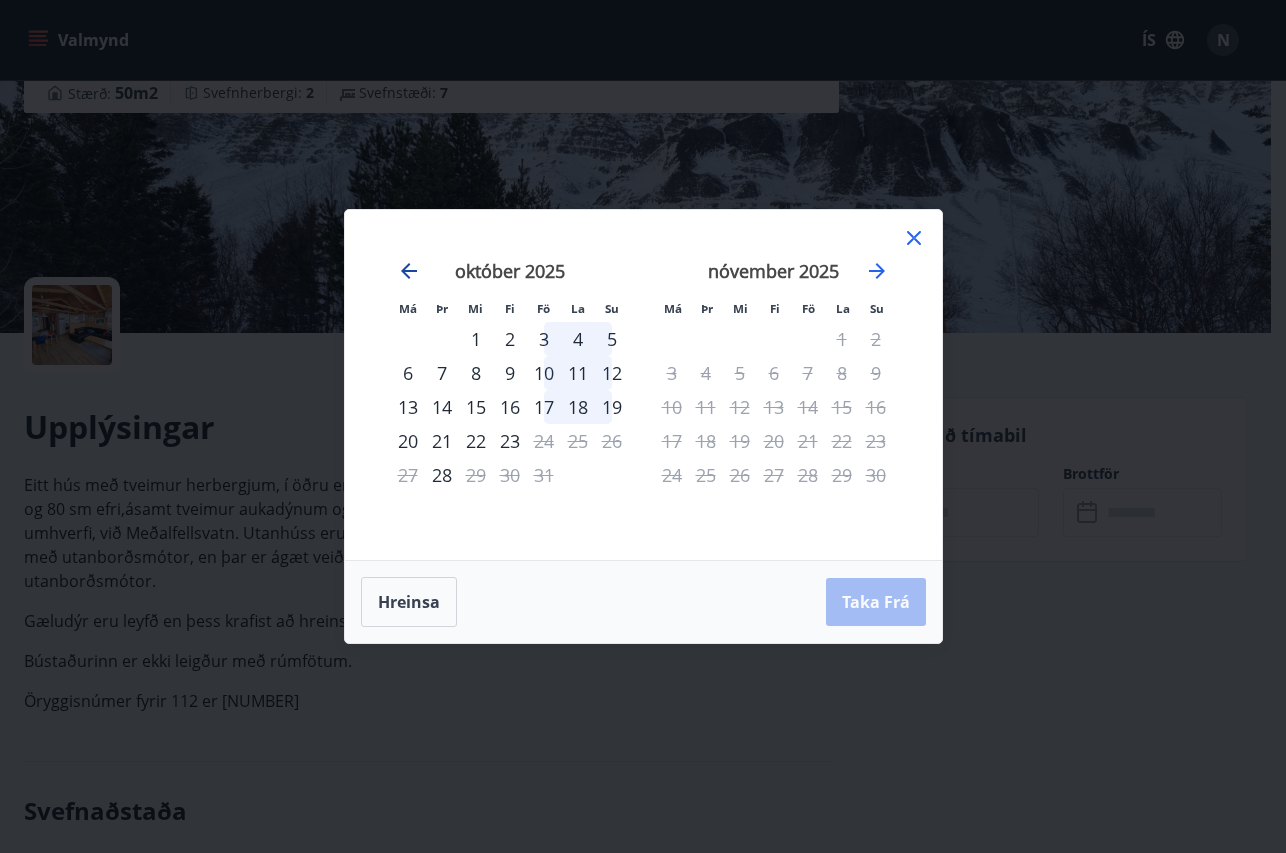 click 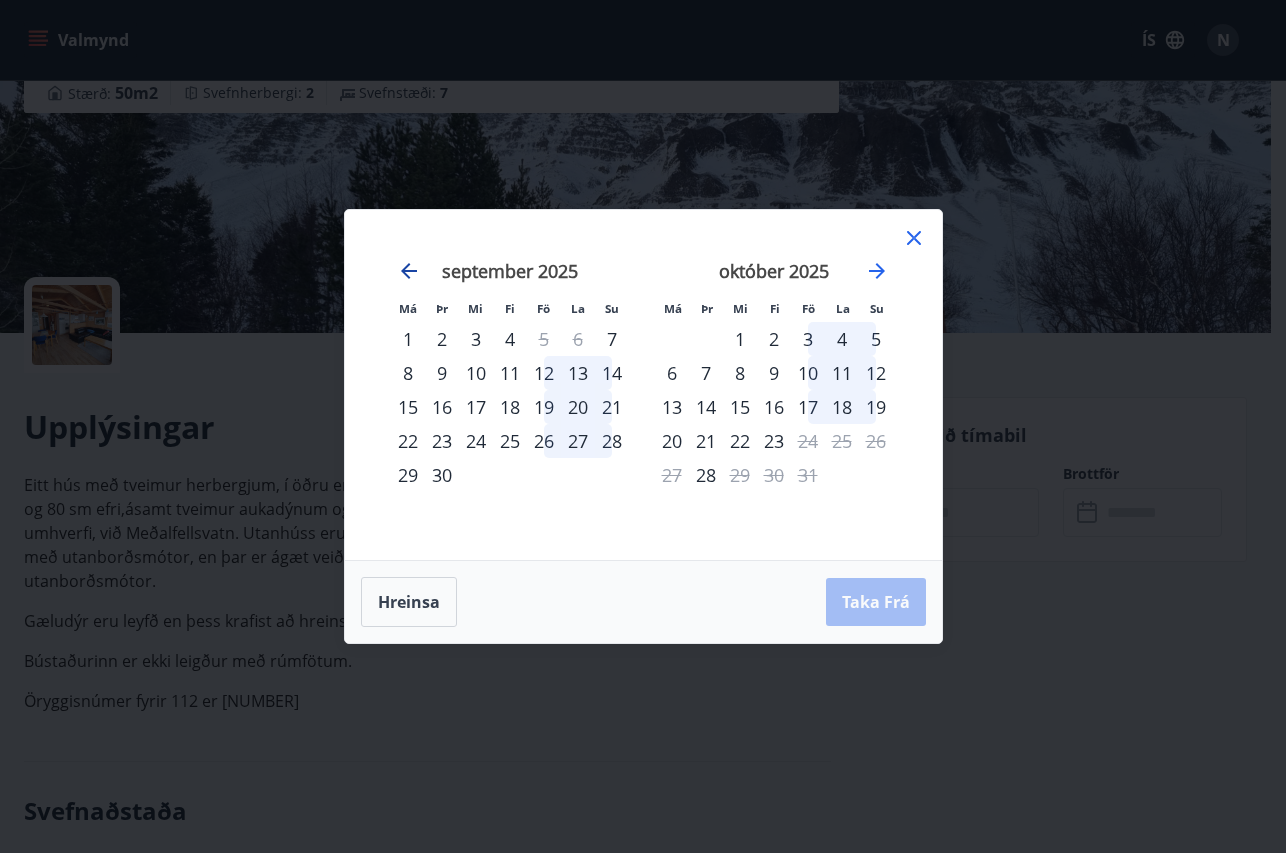click 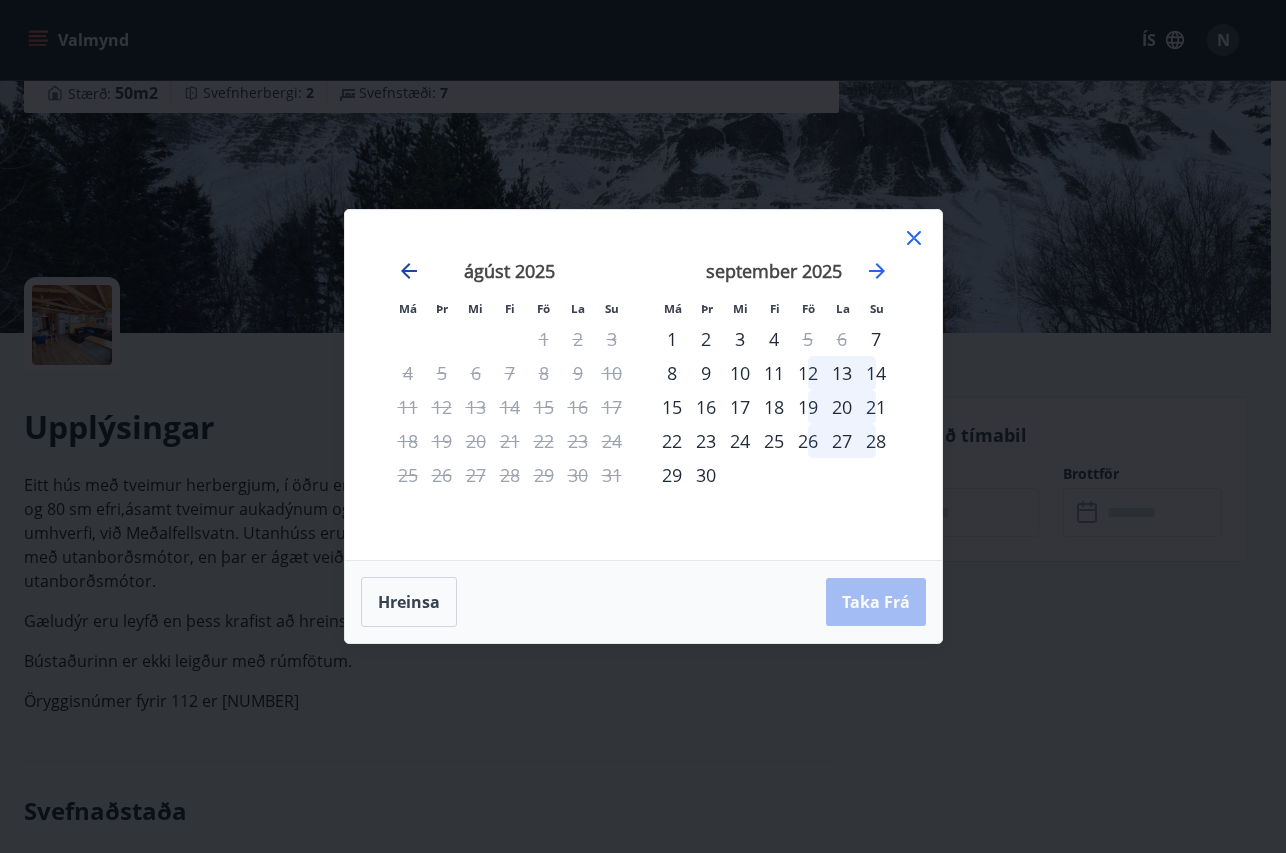 click 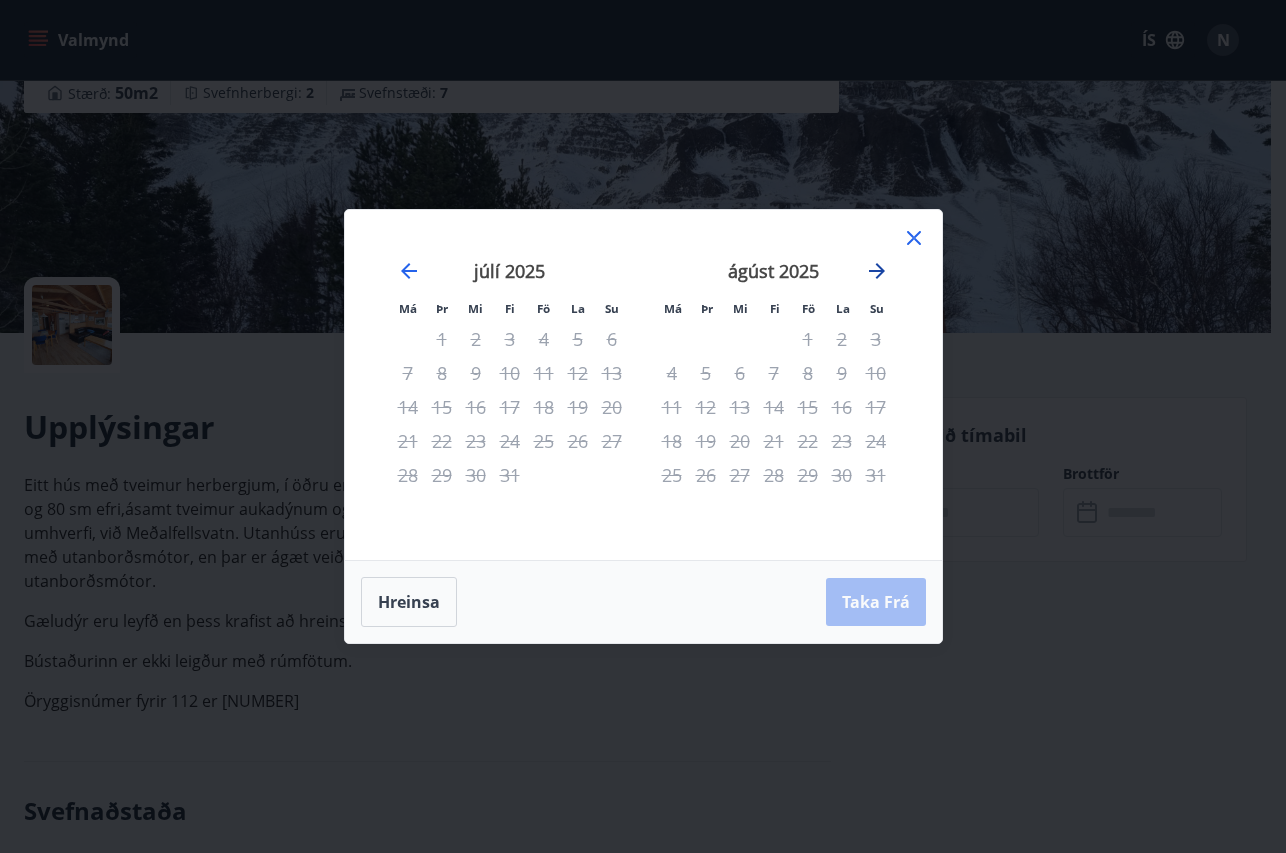 click 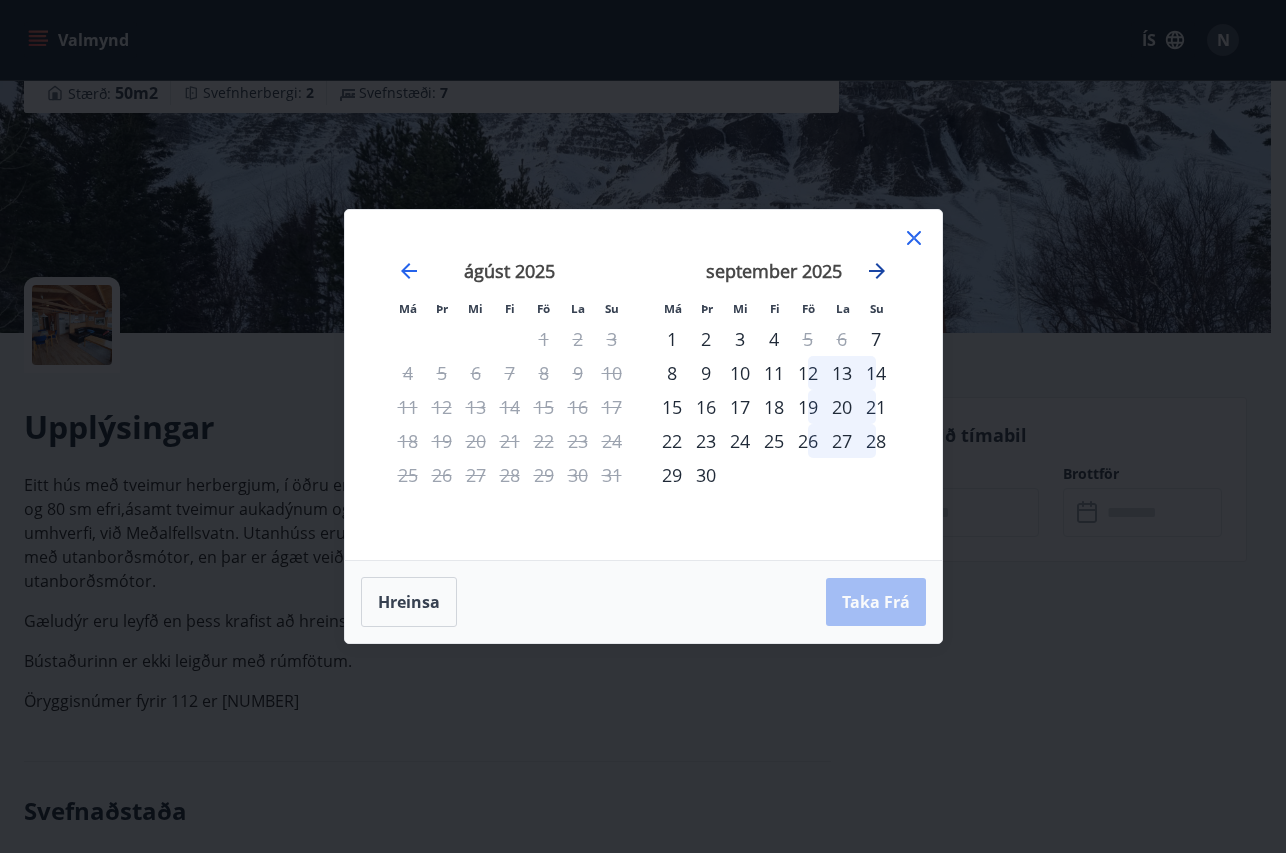 click 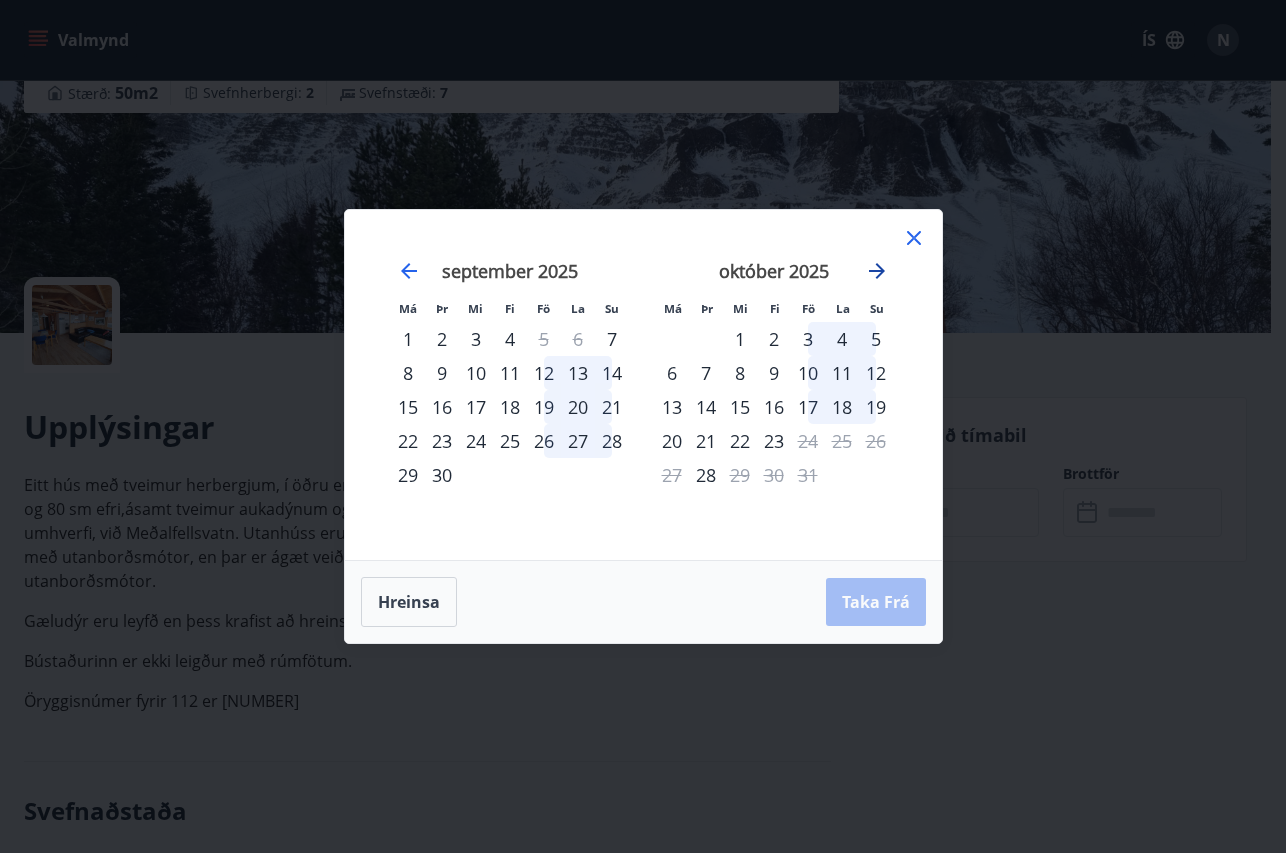 click 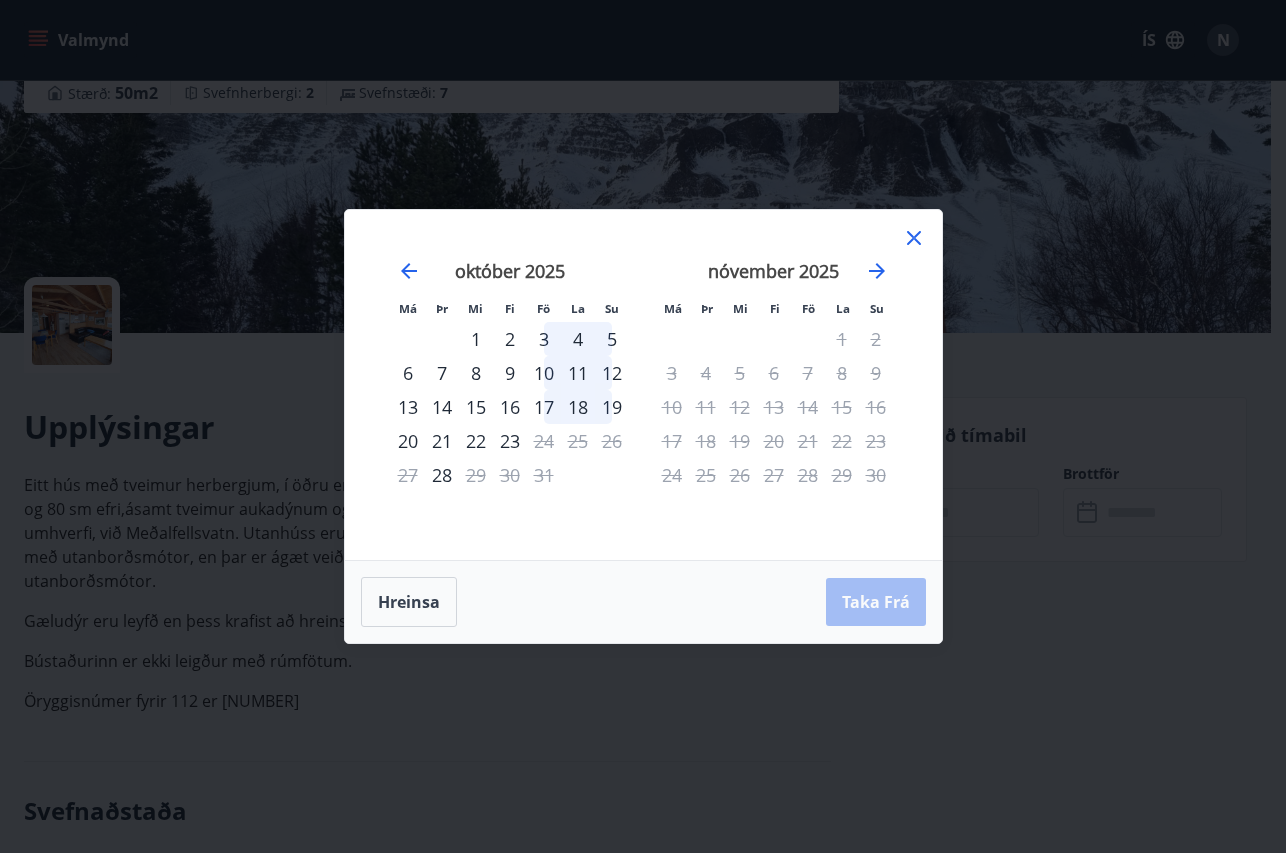 click 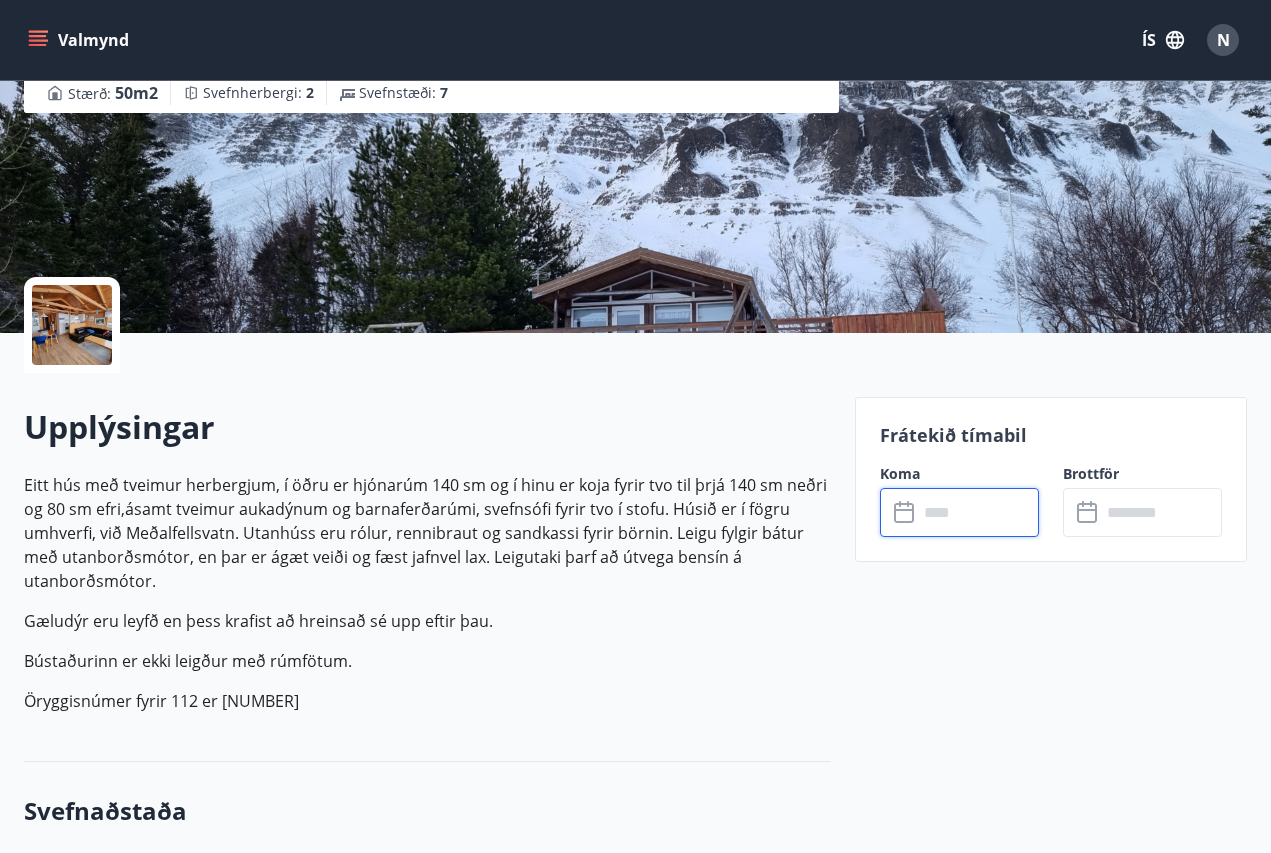 click on "N" at bounding box center [1223, 40] 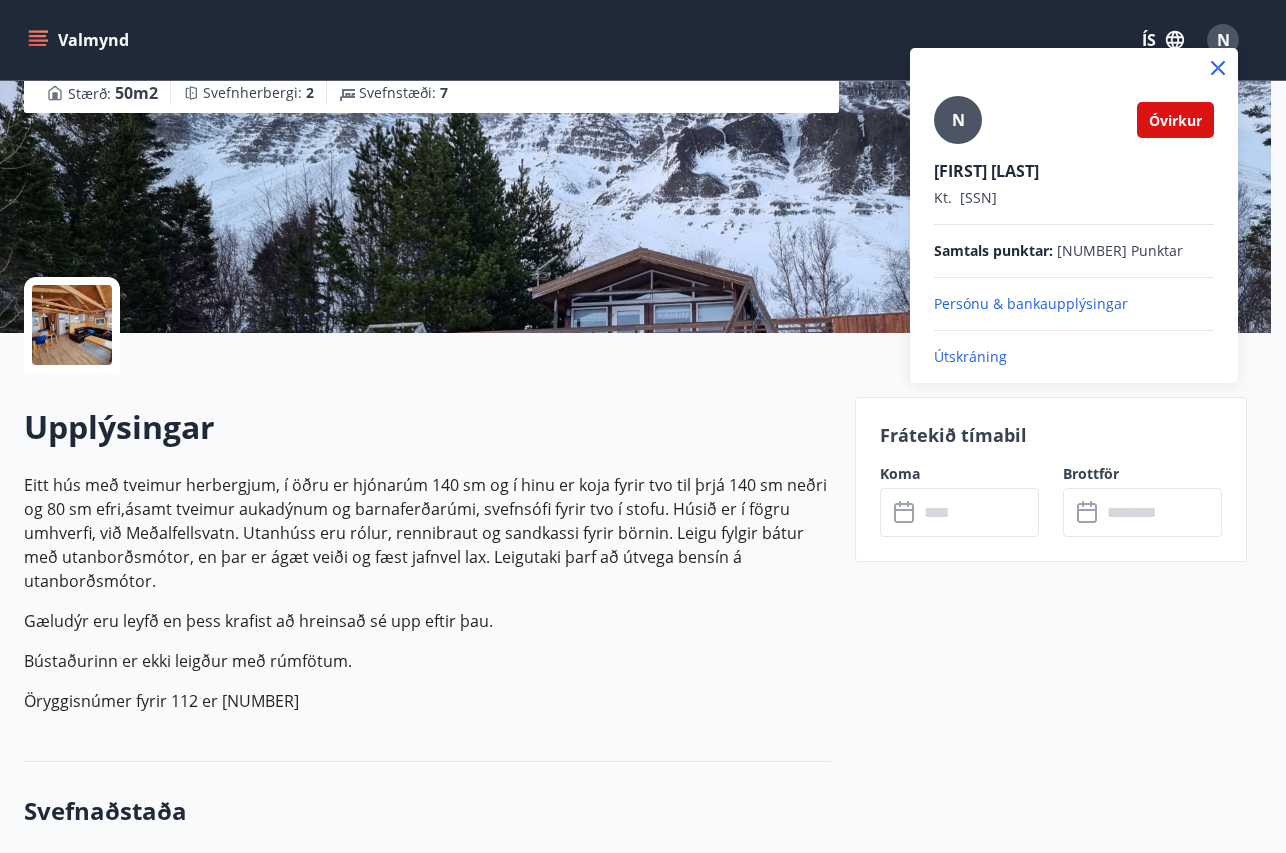click at bounding box center [643, 426] 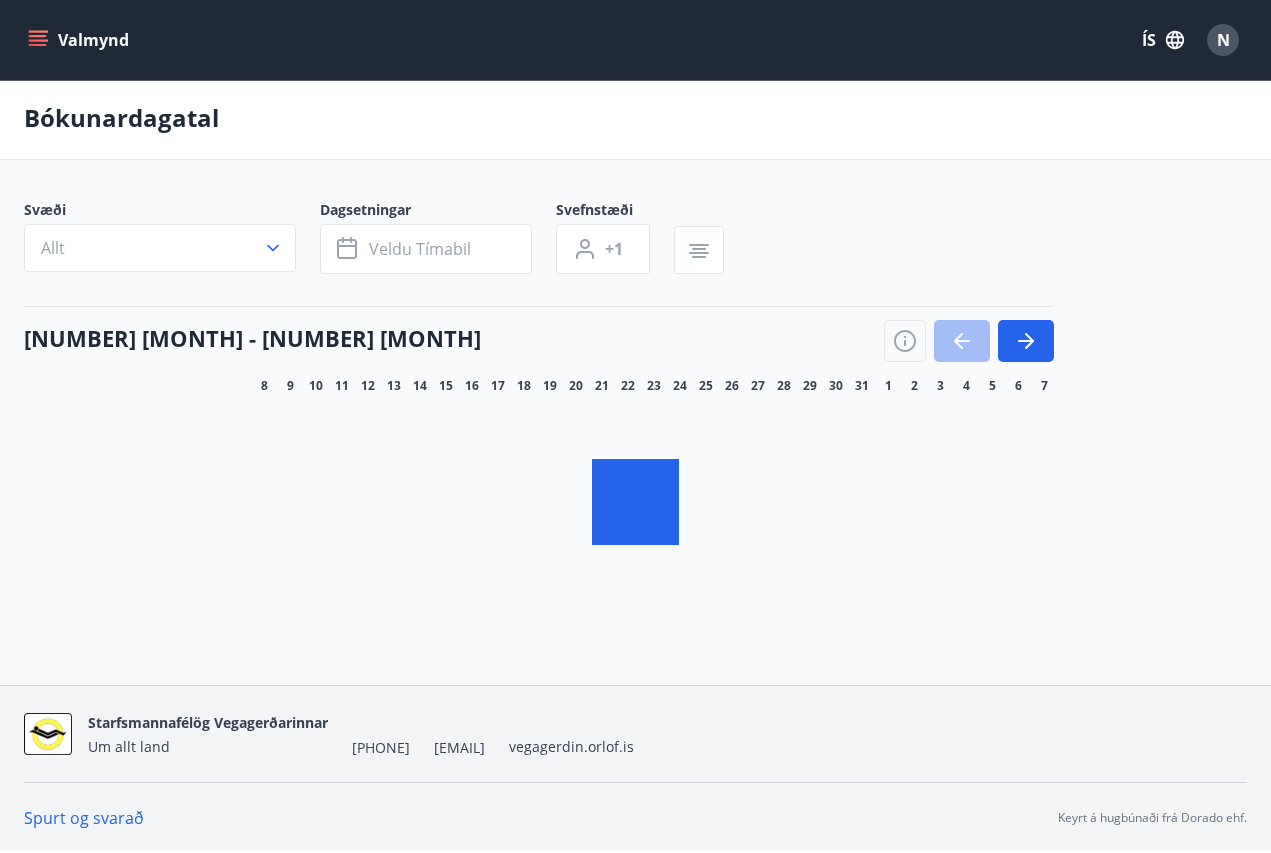 scroll, scrollTop: 0, scrollLeft: 0, axis: both 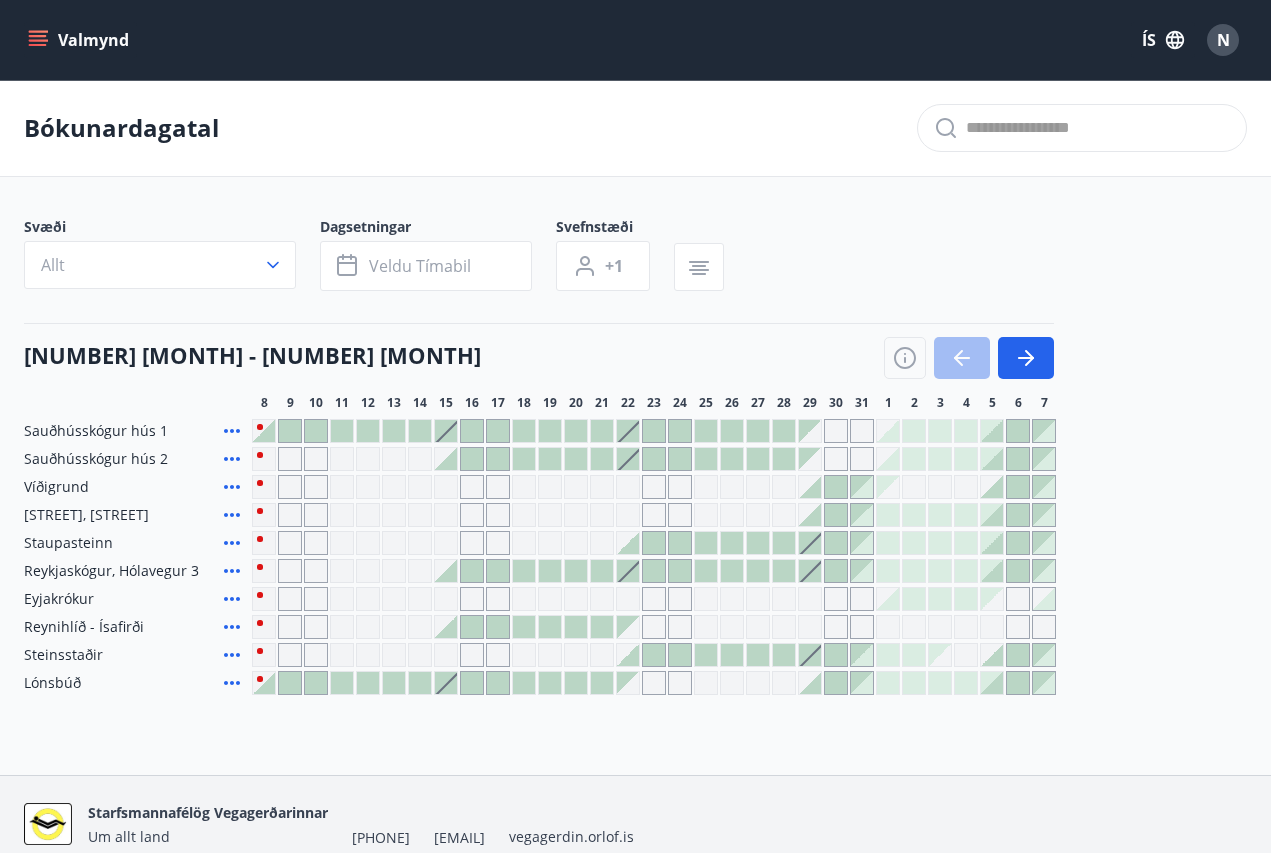 click 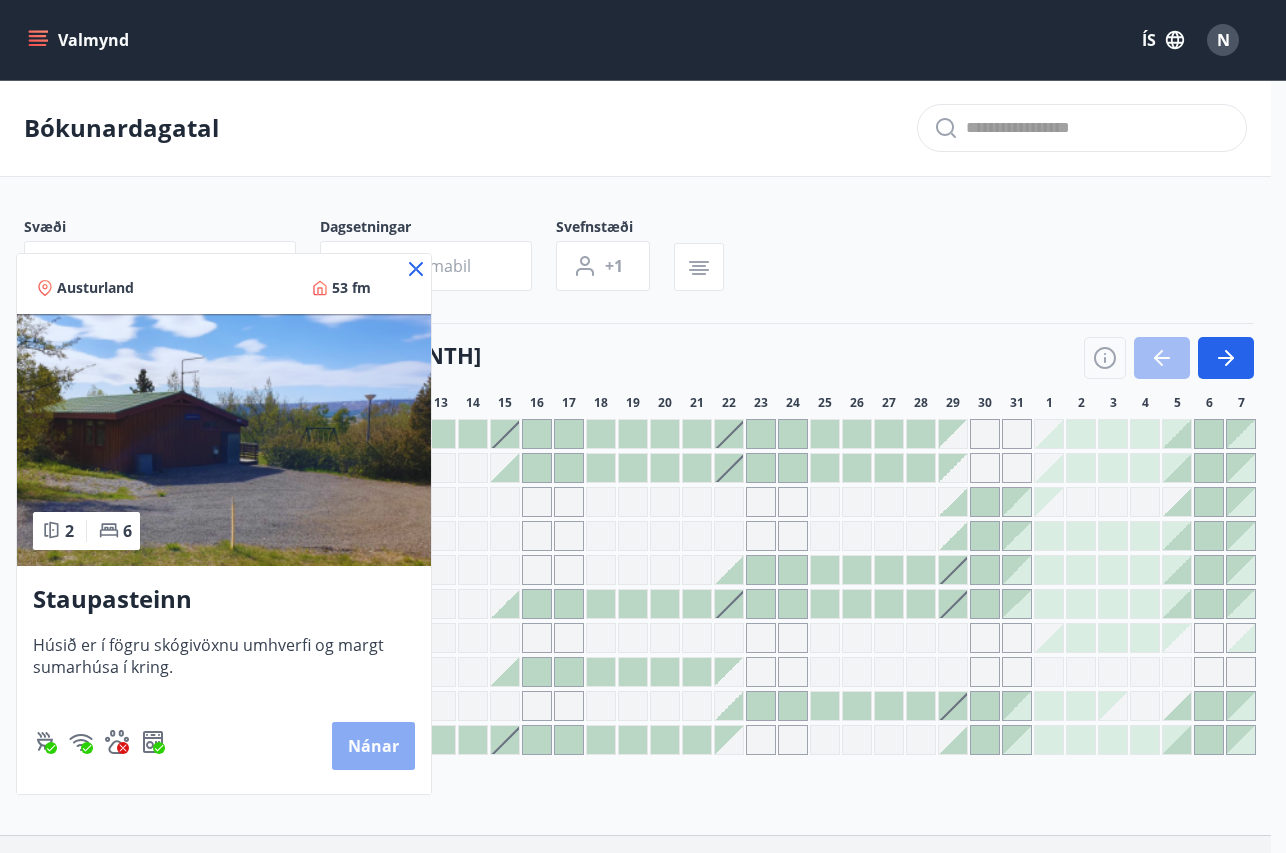 click on "Nánar" at bounding box center [373, 746] 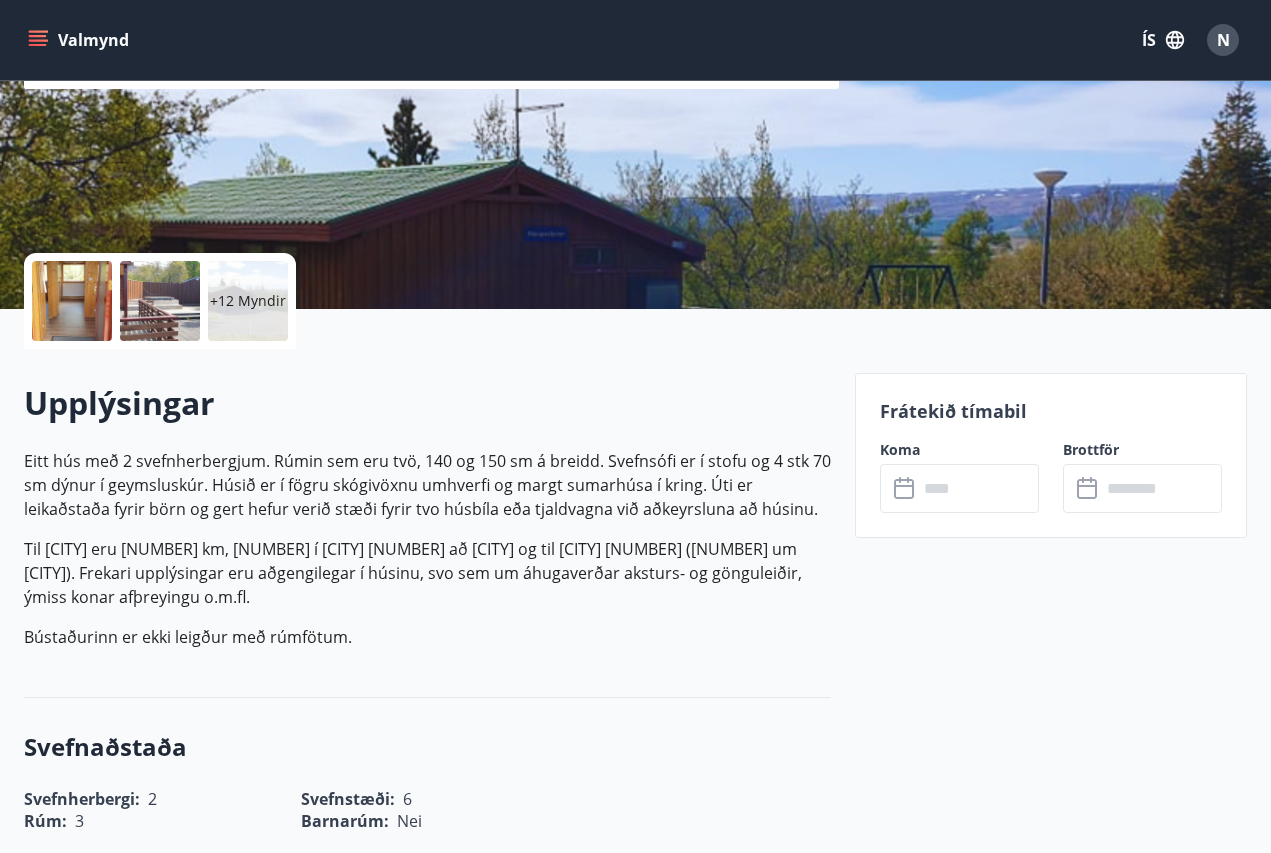 scroll, scrollTop: 533, scrollLeft: 0, axis: vertical 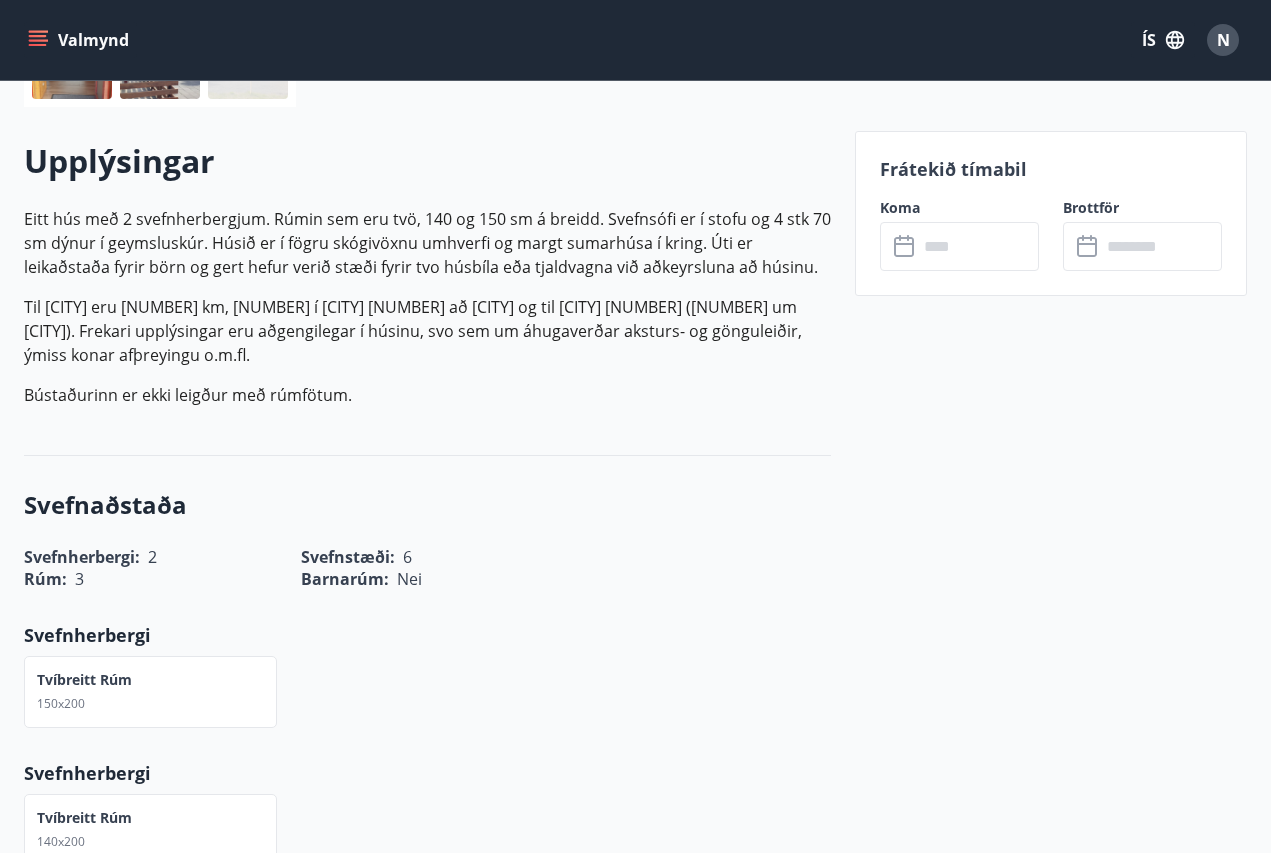 click 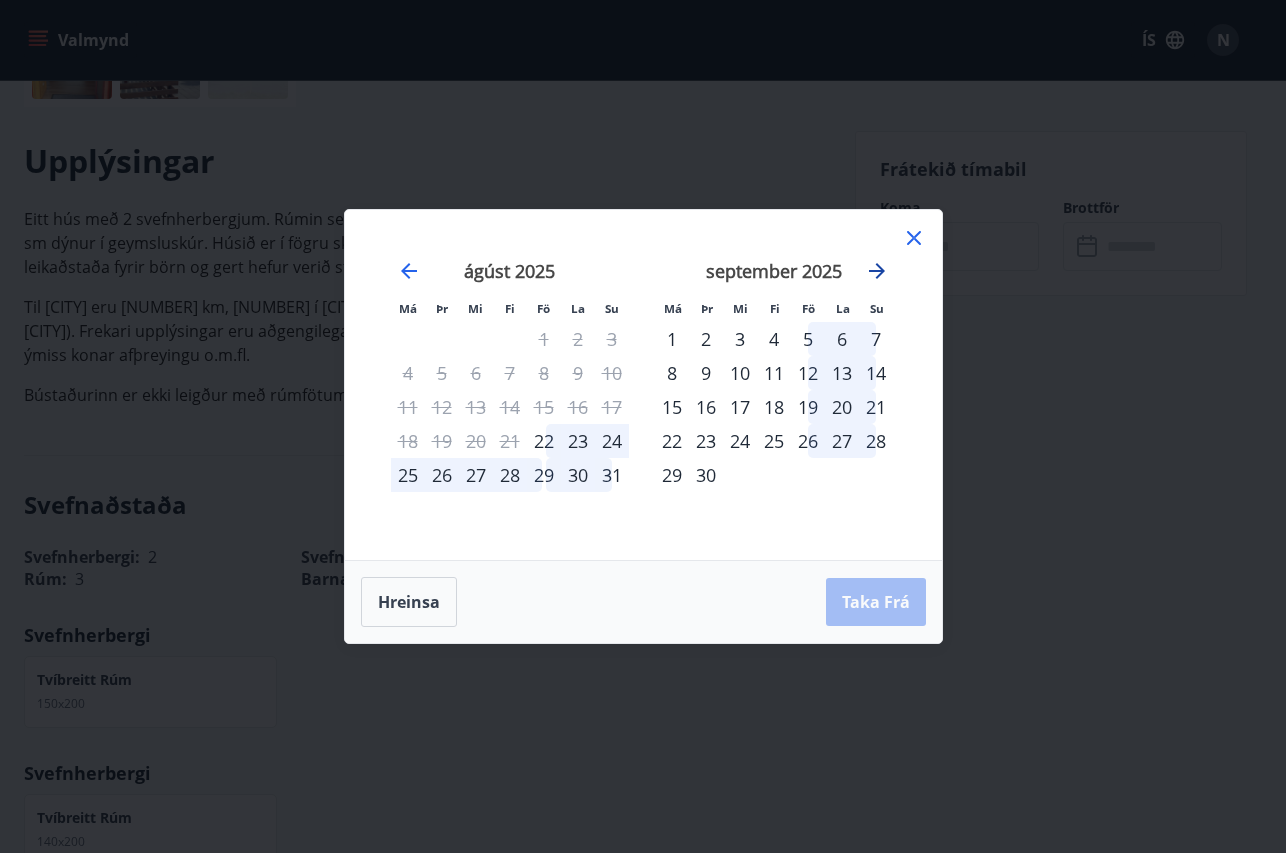 click 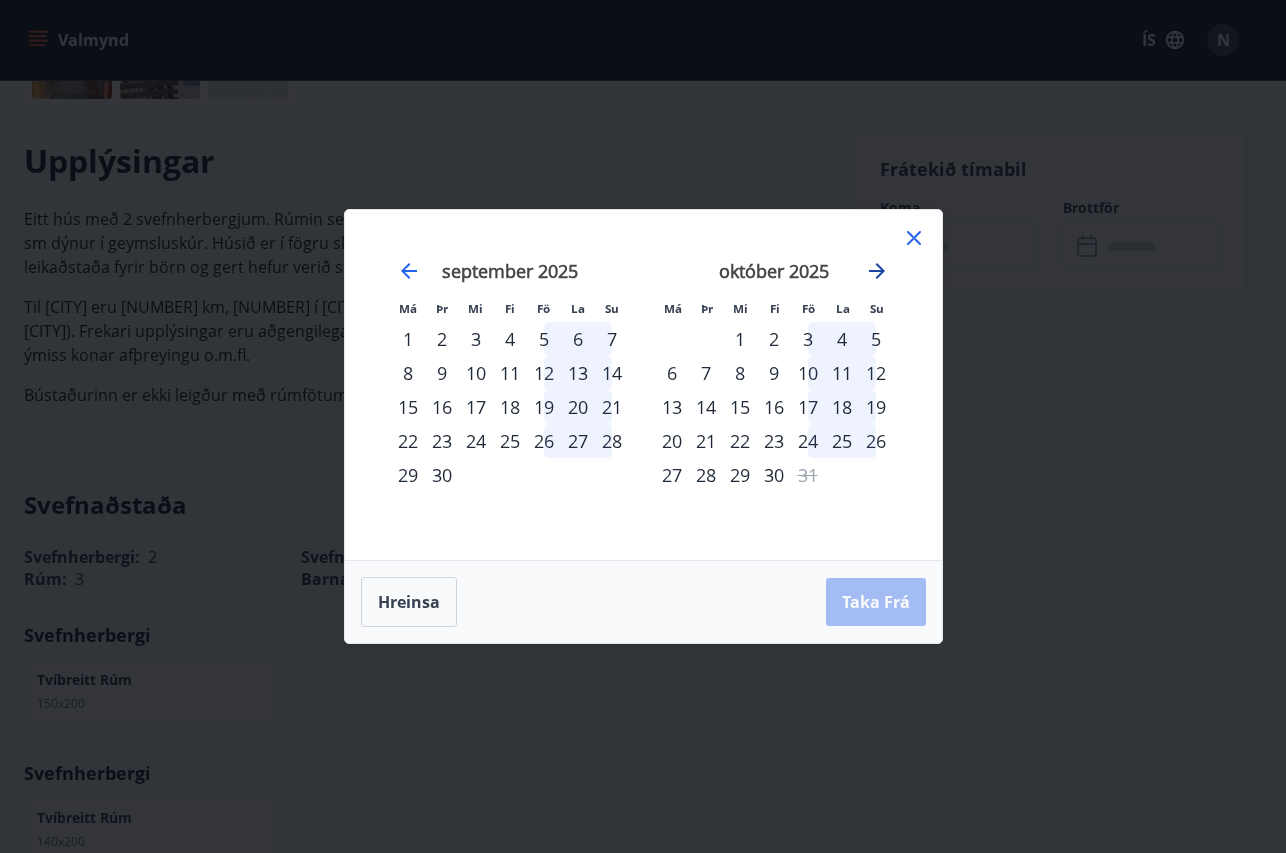click 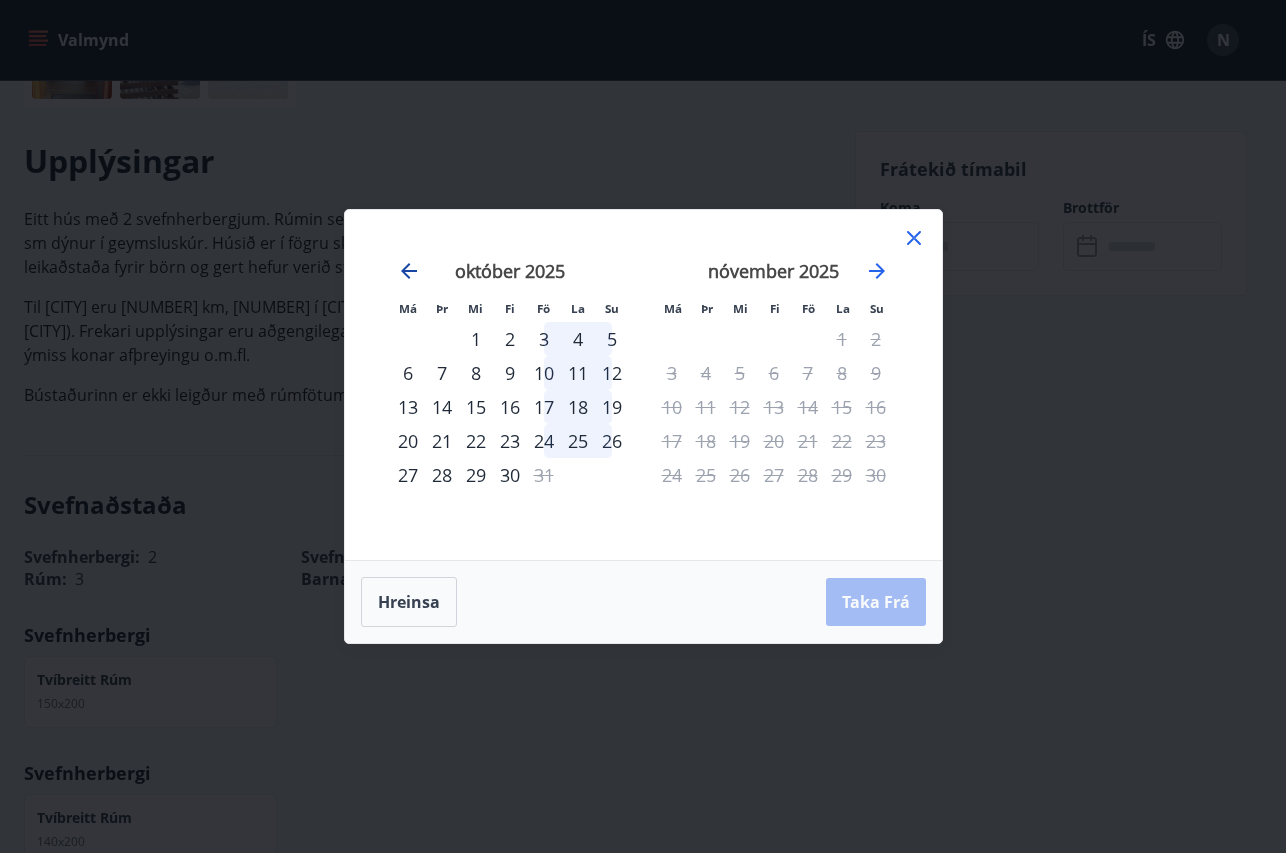 click 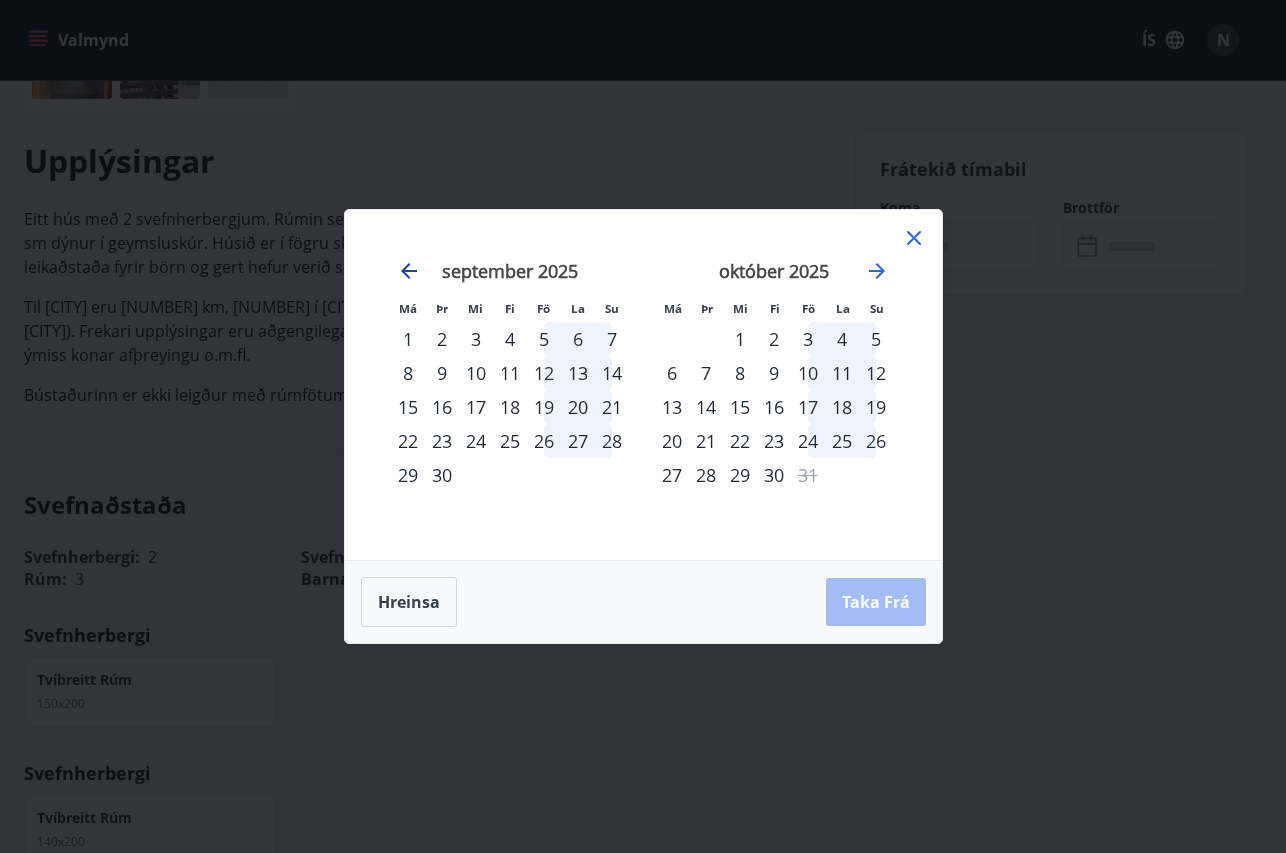 click 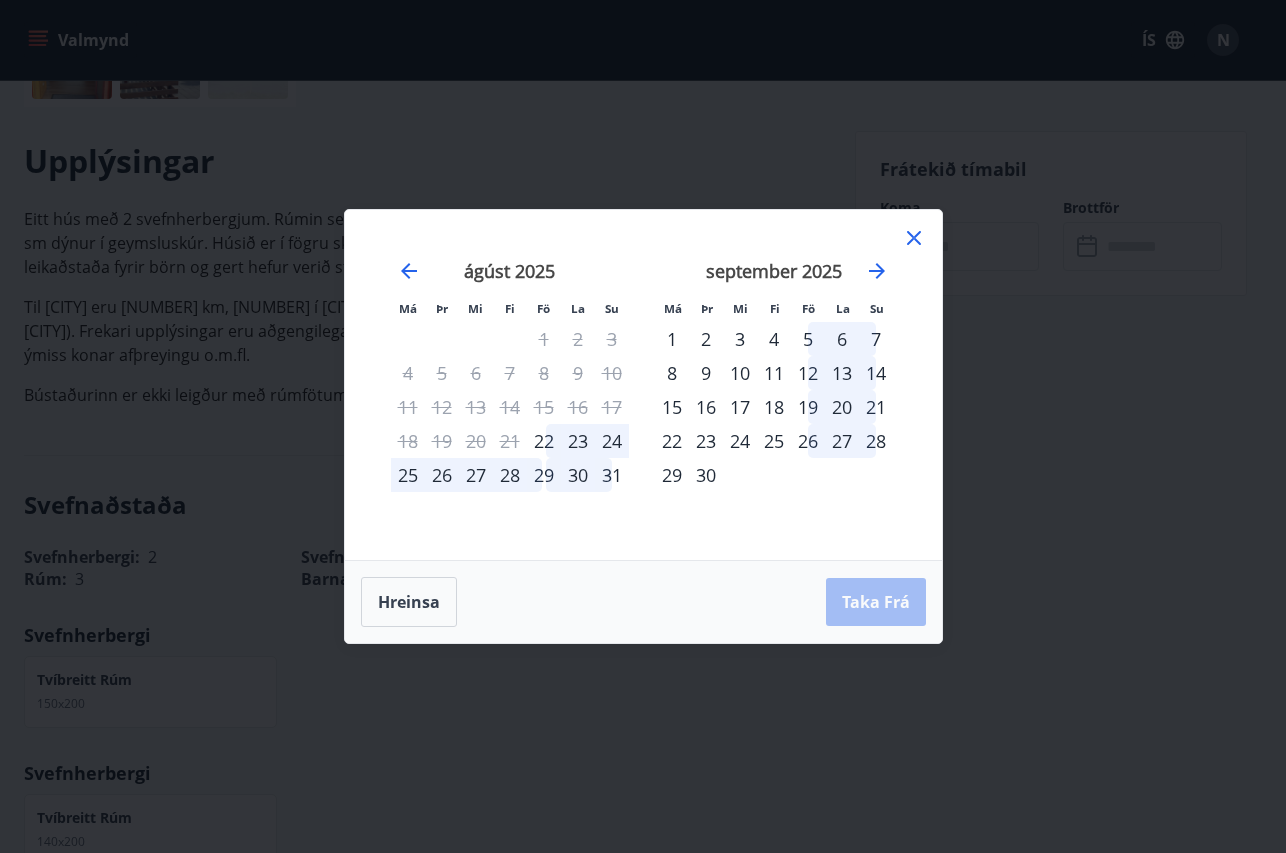 click 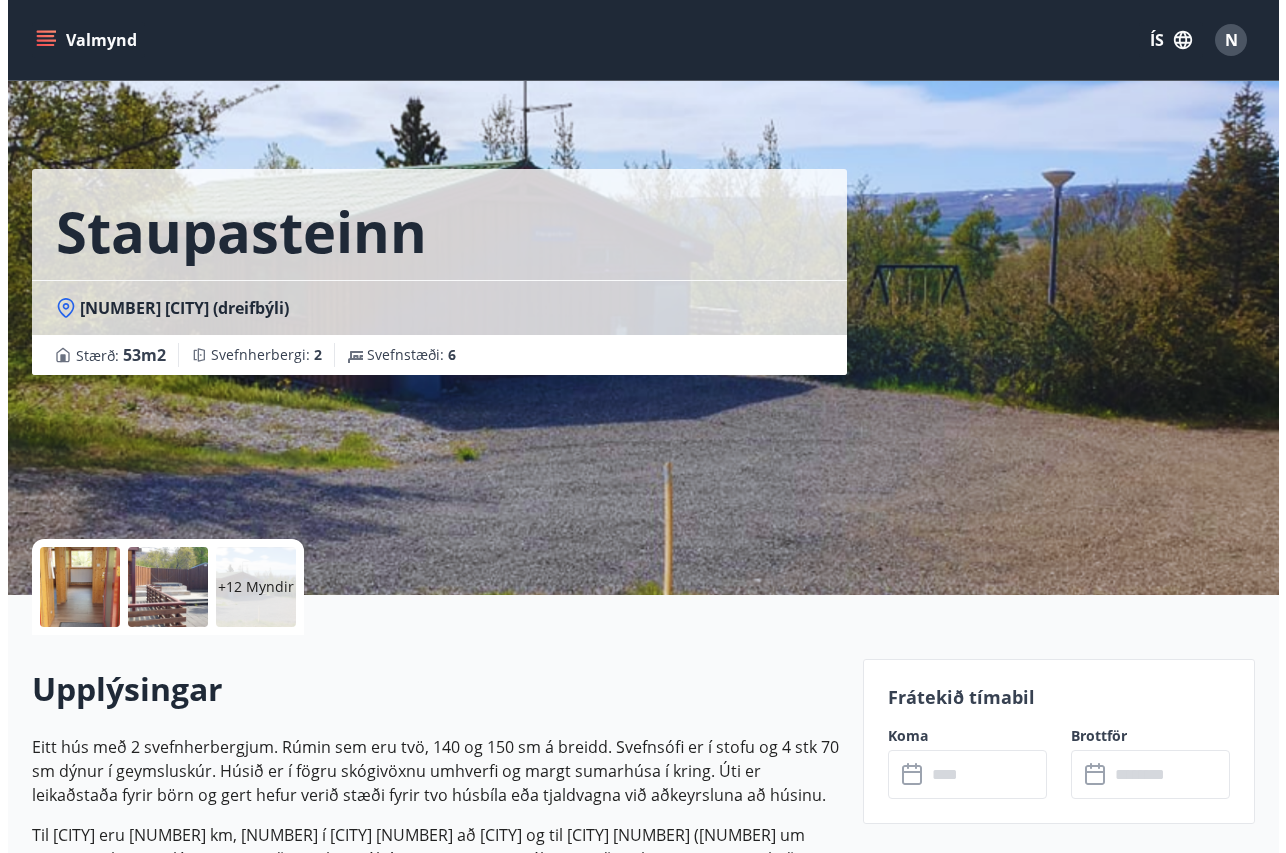 scroll, scrollTop: 0, scrollLeft: 0, axis: both 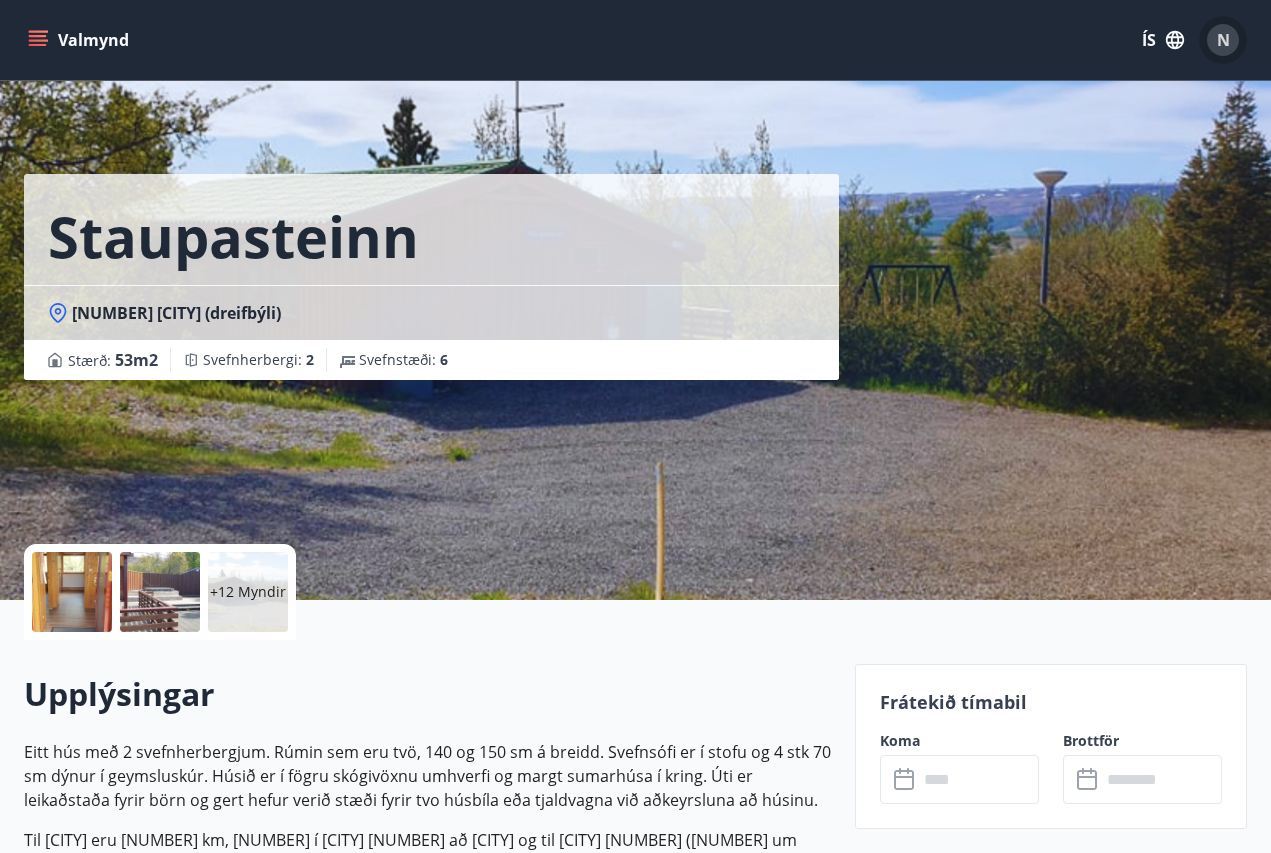 click on "N" at bounding box center (1223, 40) 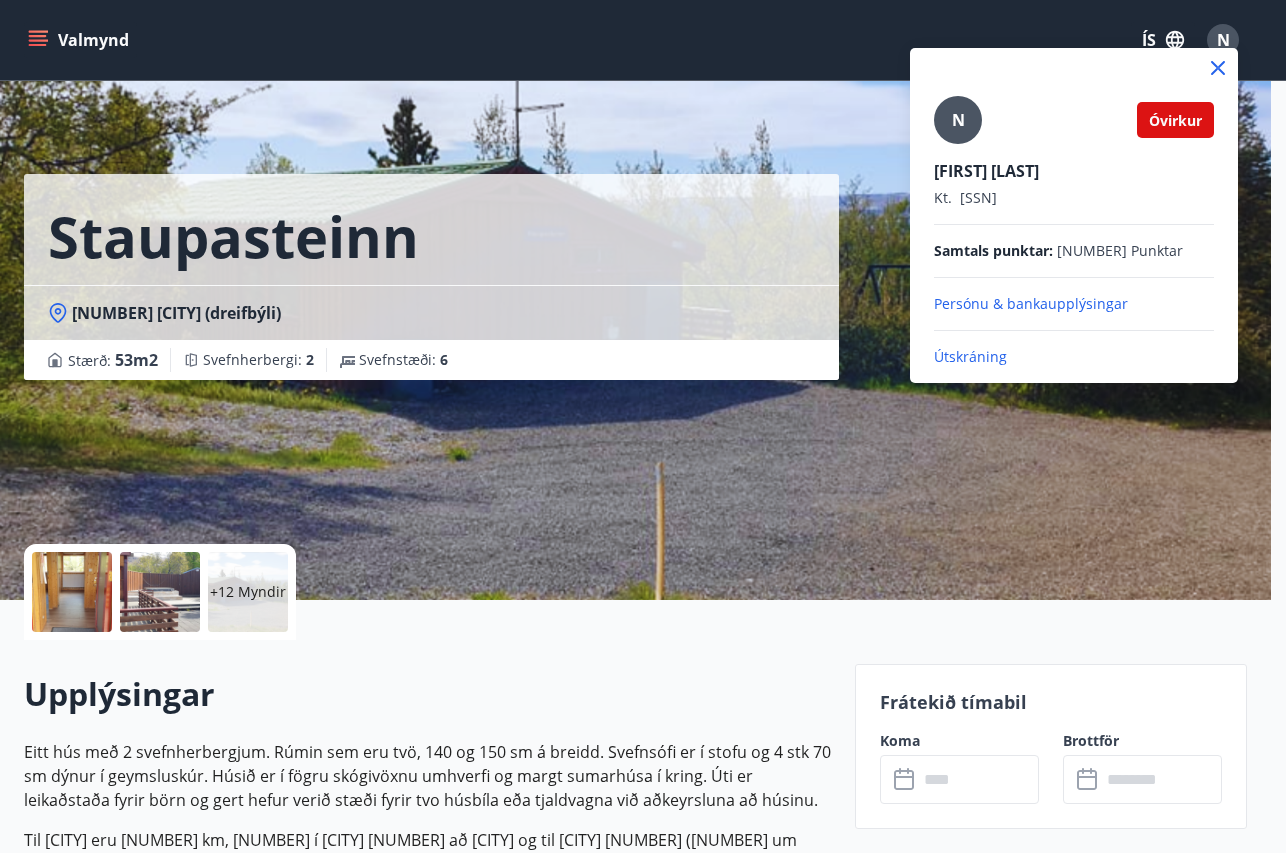 click on "Útskráning" at bounding box center [1074, 357] 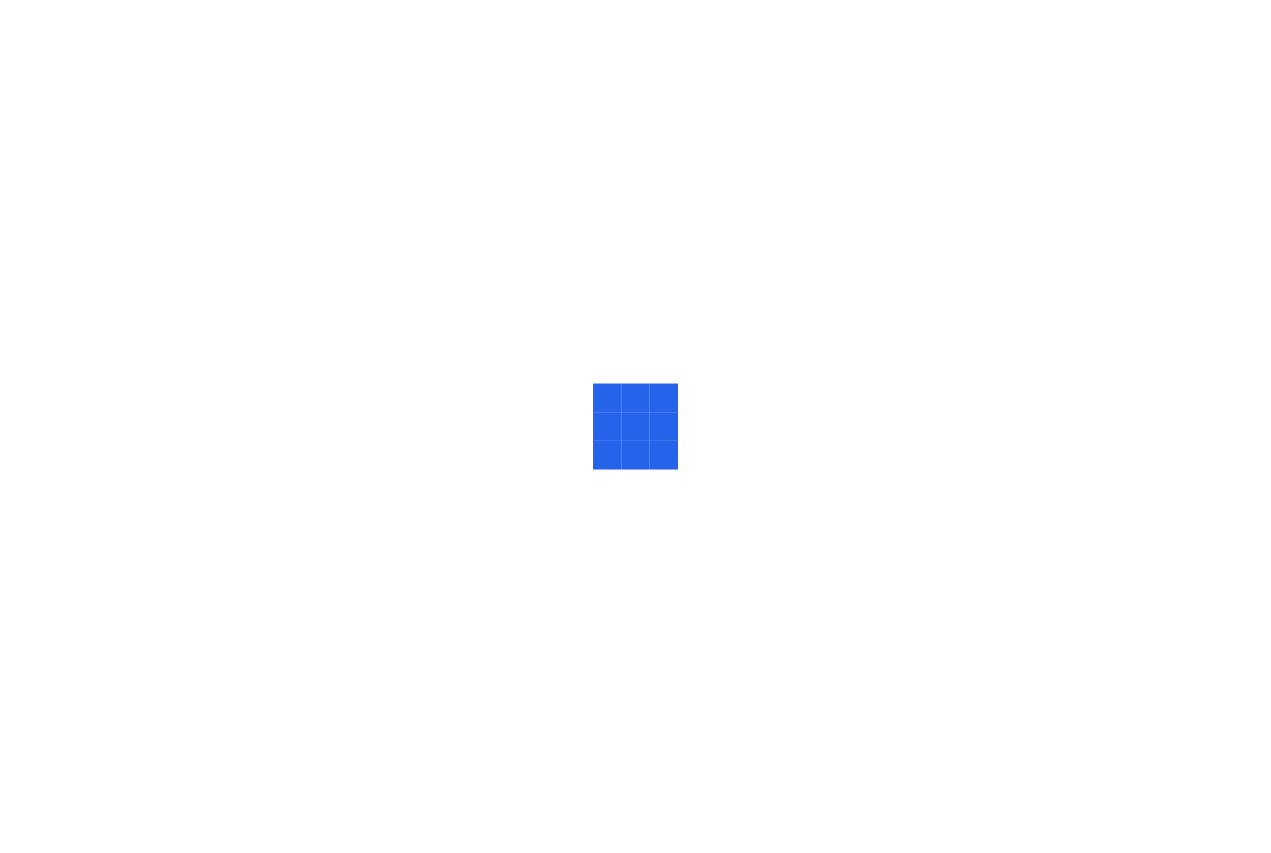 scroll, scrollTop: 0, scrollLeft: 0, axis: both 